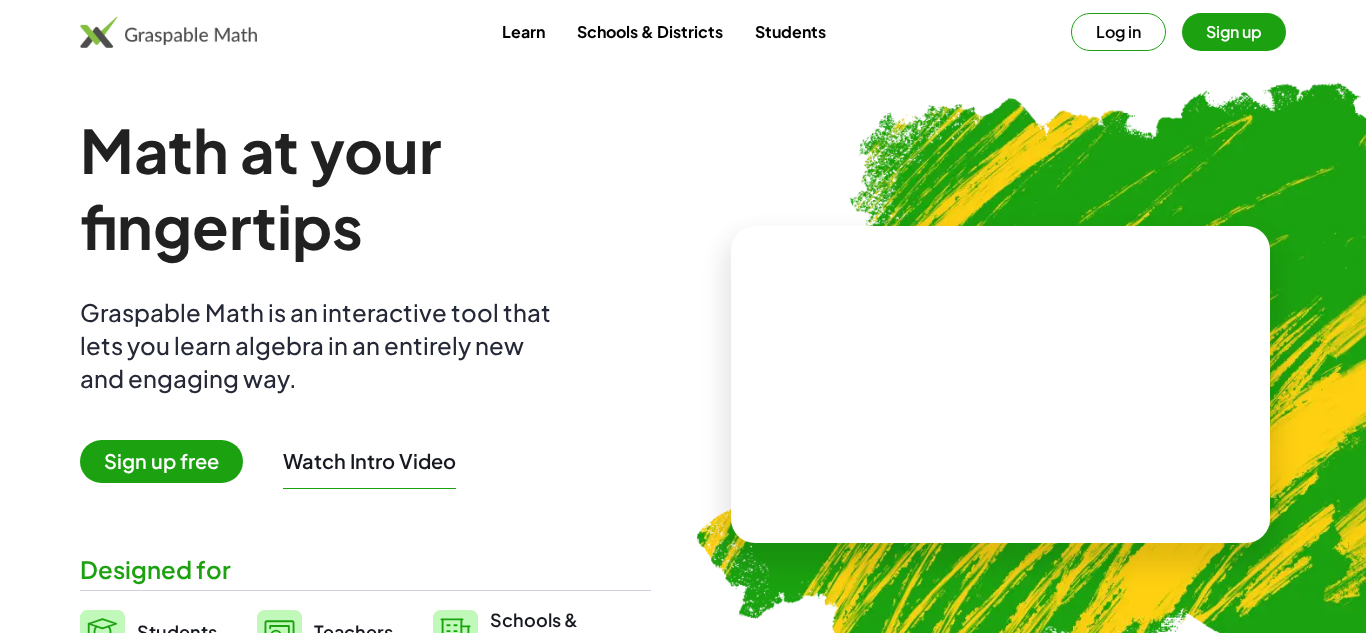 scroll, scrollTop: 0, scrollLeft: 0, axis: both 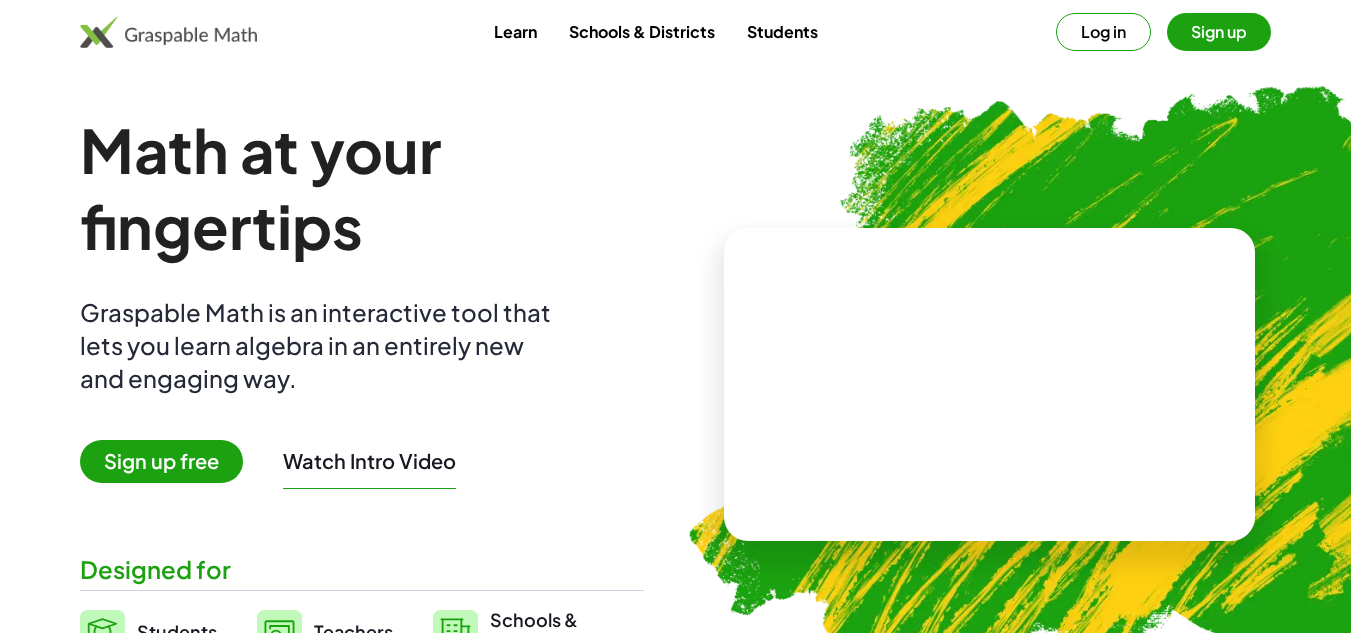 click at bounding box center (989, 384) 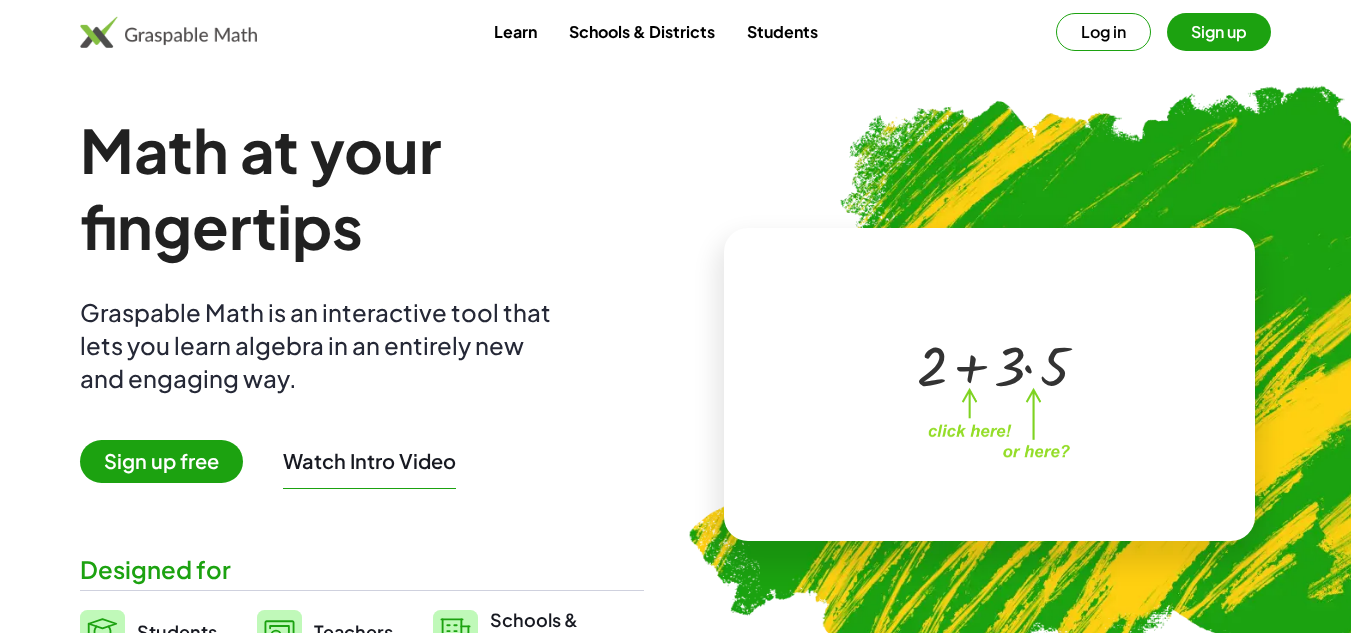 click on "+ 2 + · 3 · 5" at bounding box center (984, 364) 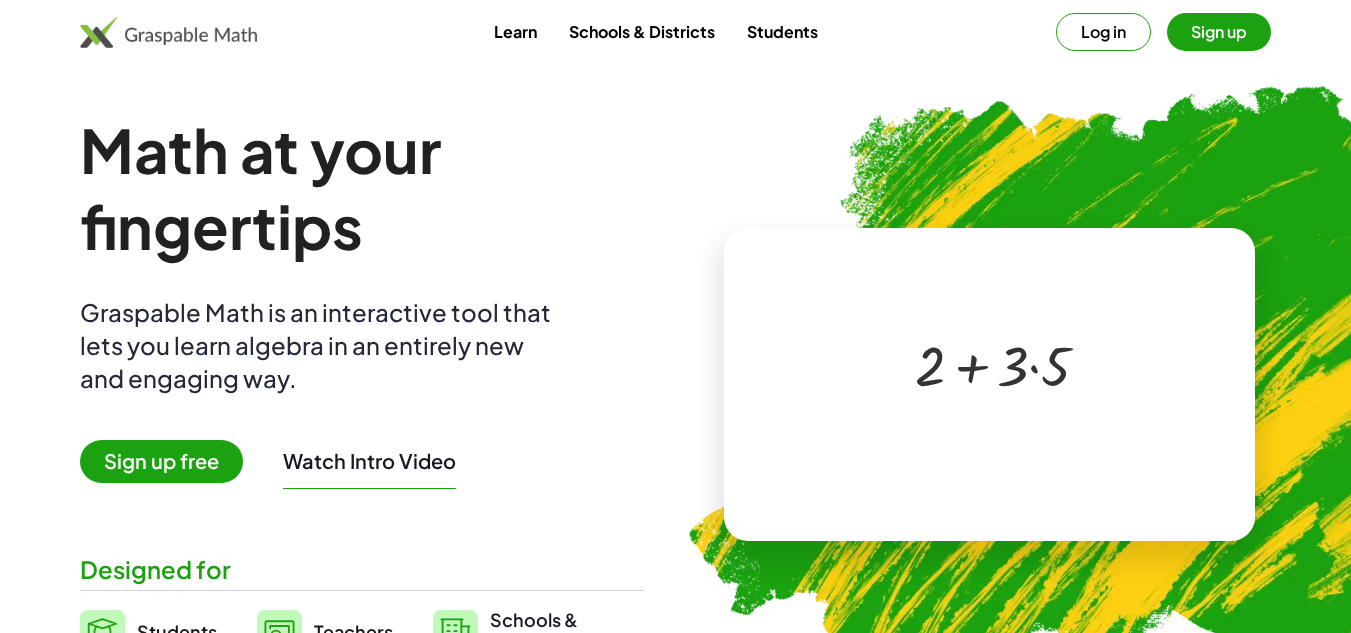click at bounding box center (993, 364) 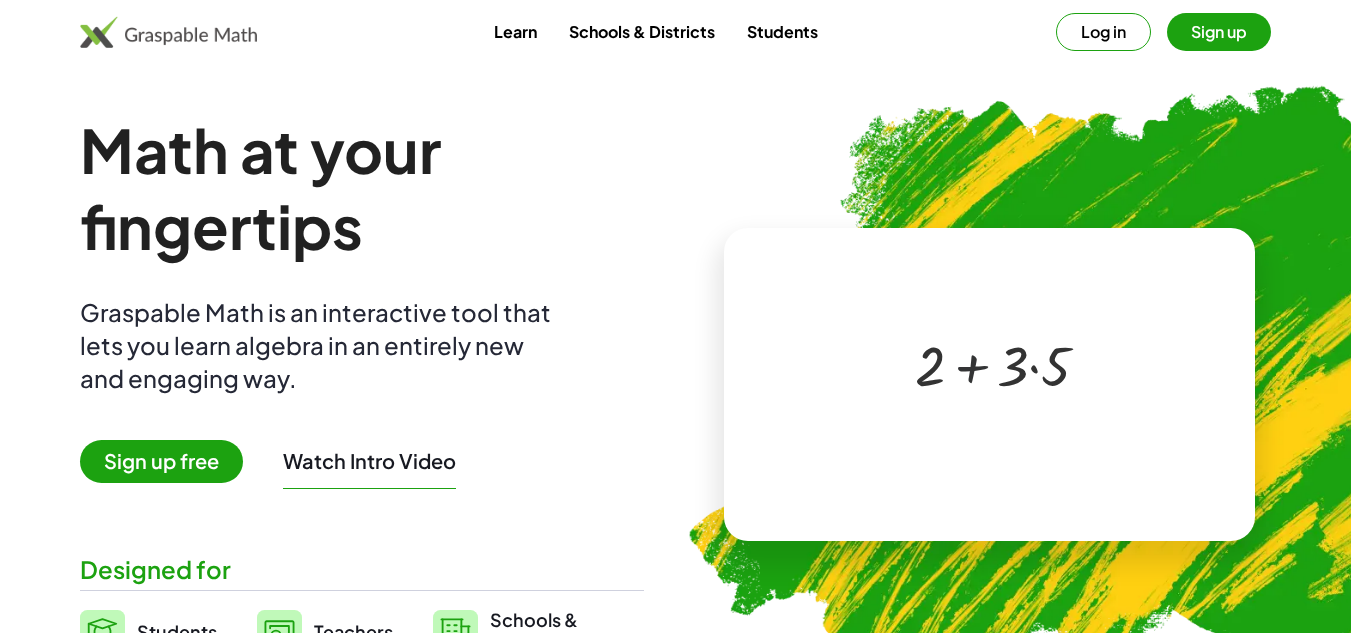 click at bounding box center (993, 364) 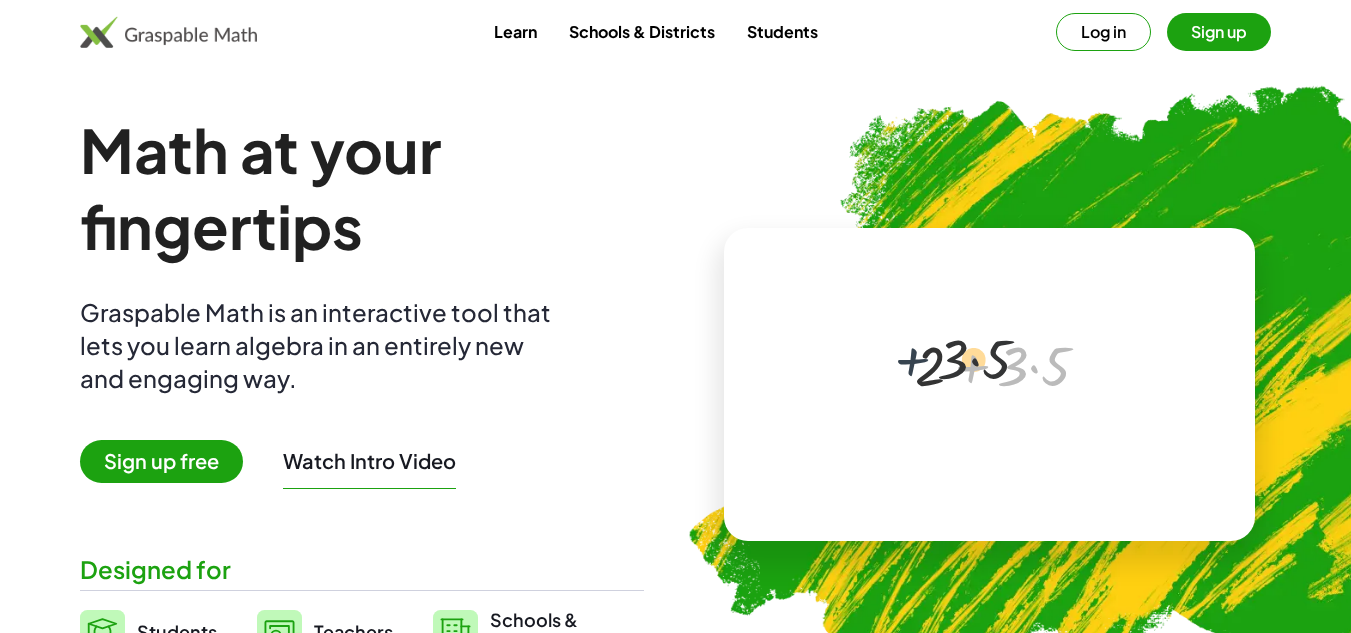 drag, startPoint x: 969, startPoint y: 370, endPoint x: 887, endPoint y: 361, distance: 82.492424 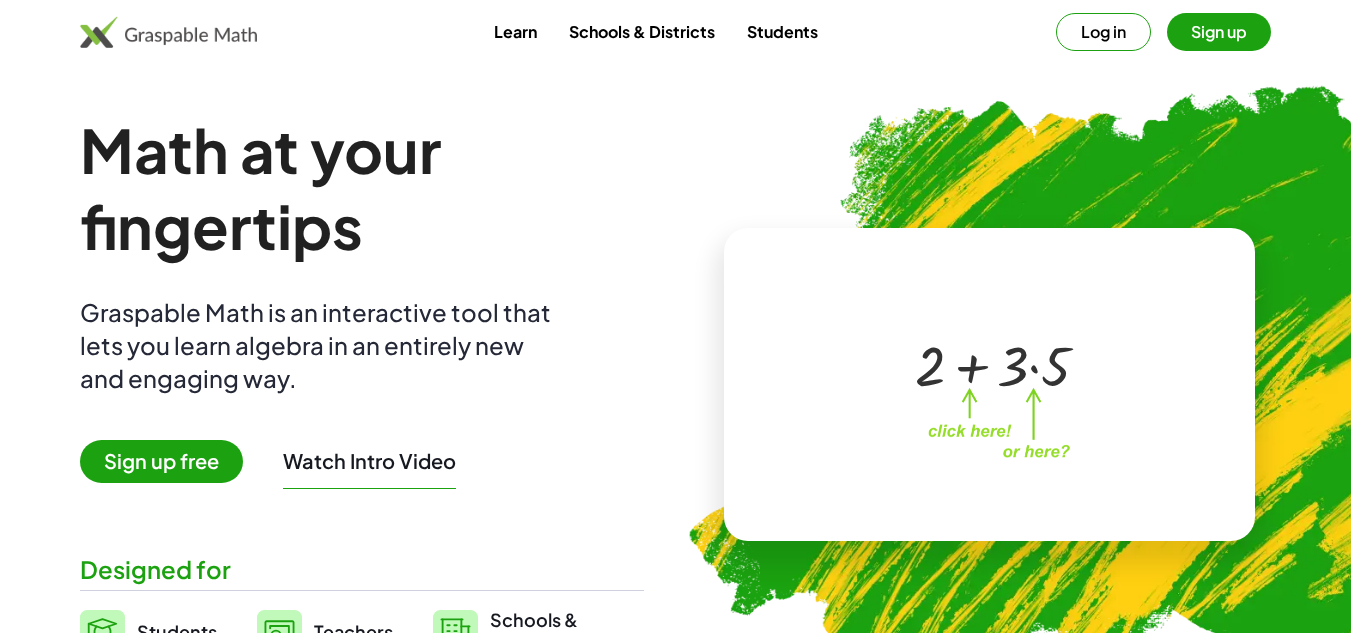 click at bounding box center [993, 364] 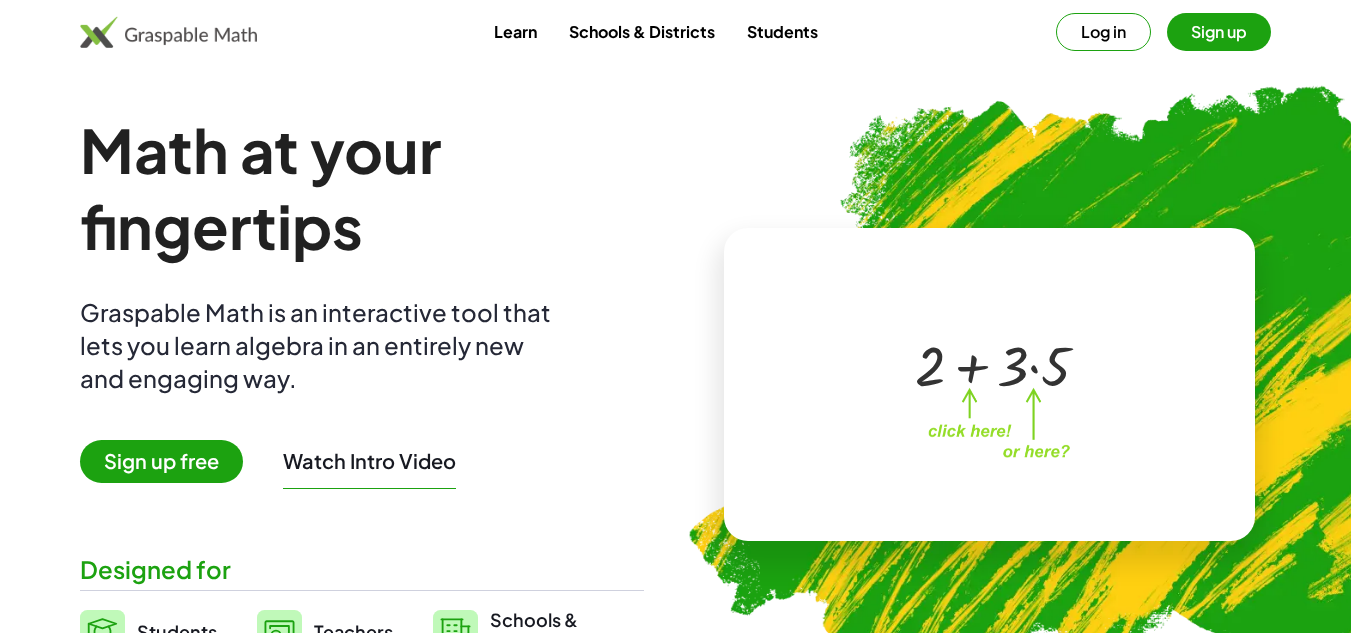 click on "Sign up free" at bounding box center (161, 461) 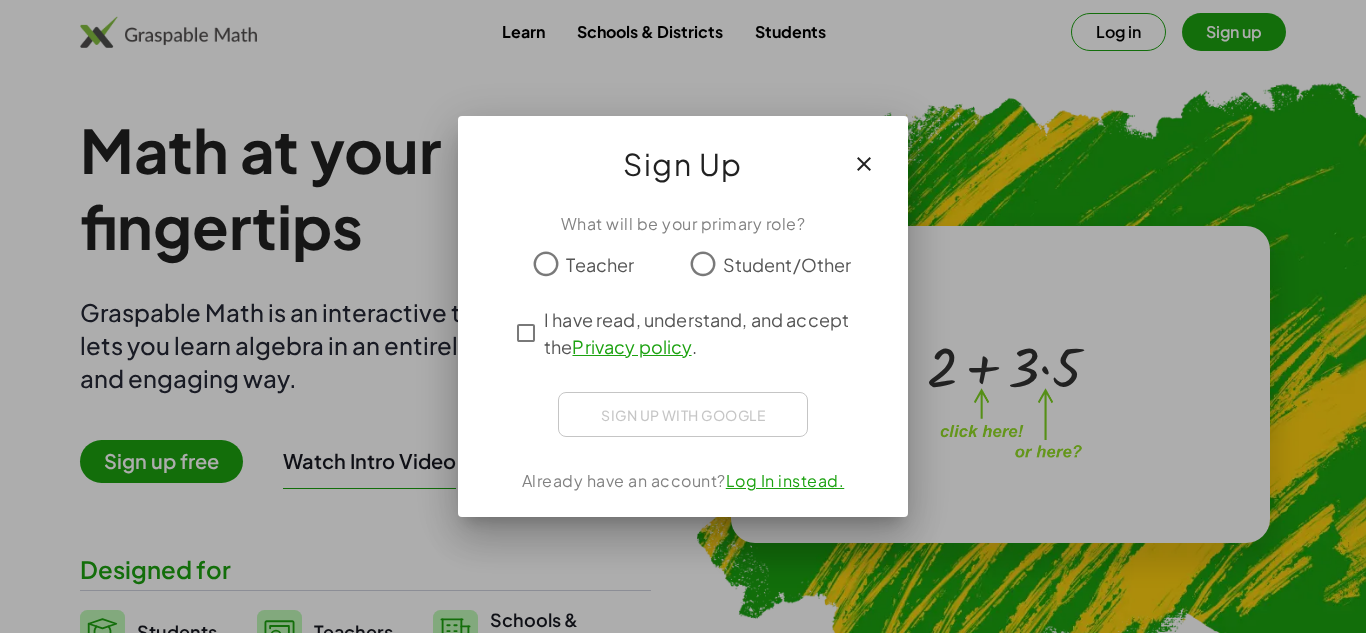 click on "What will be your primary role? Teacher Student/Other I have read, understand, and accept the Privacy policy . Sign up with Google Iniciar sesión con Google Iniciar sesión con Google. Se abre en una pestaña nueva. Already have an account? Log In instead." 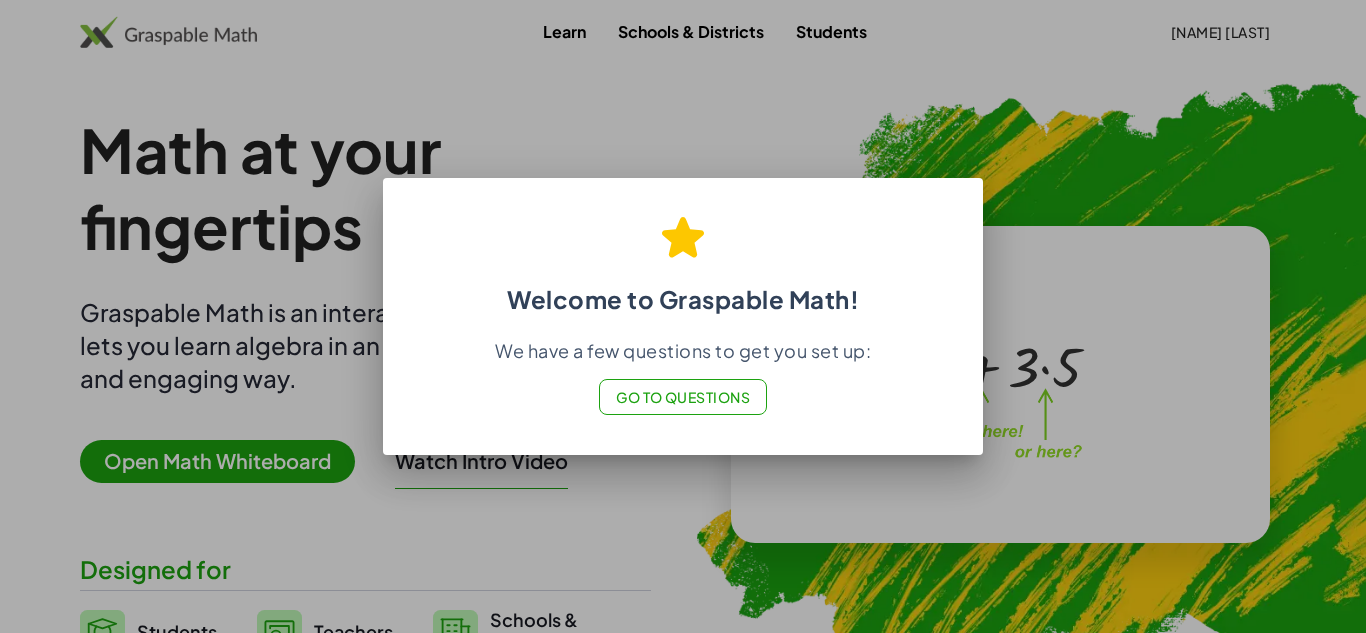 click on "Go to Questions" 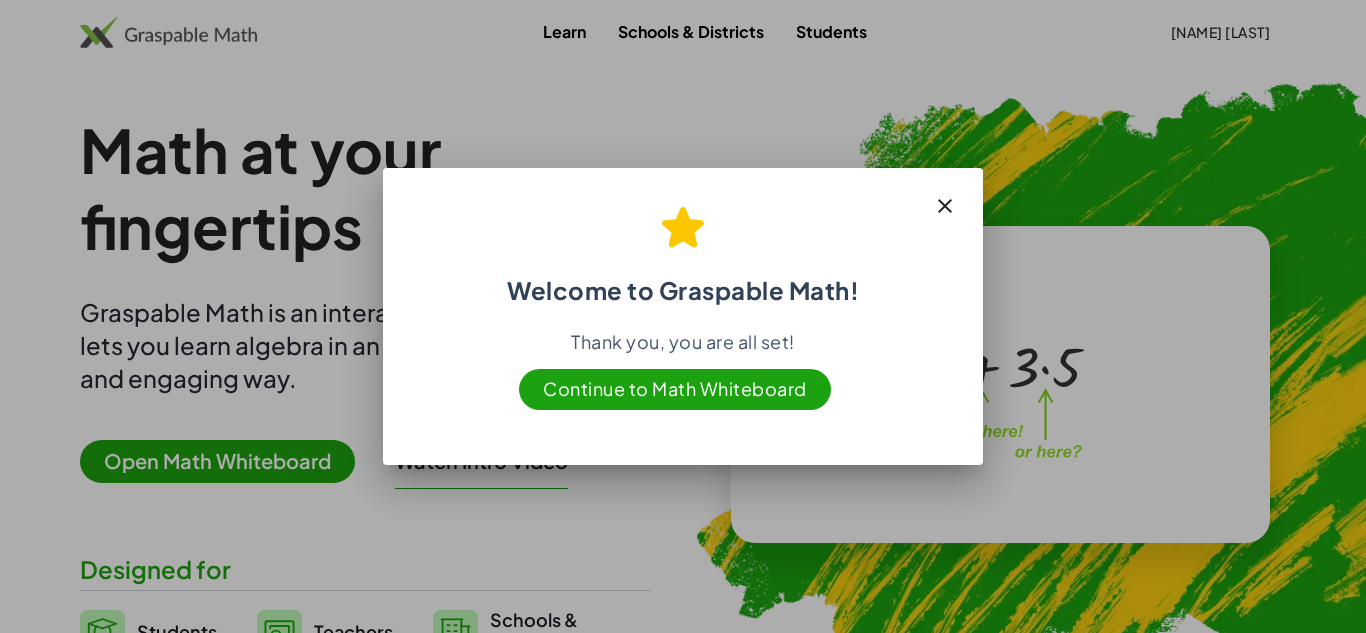 click on "Continue to Math Whiteboard" at bounding box center (675, 389) 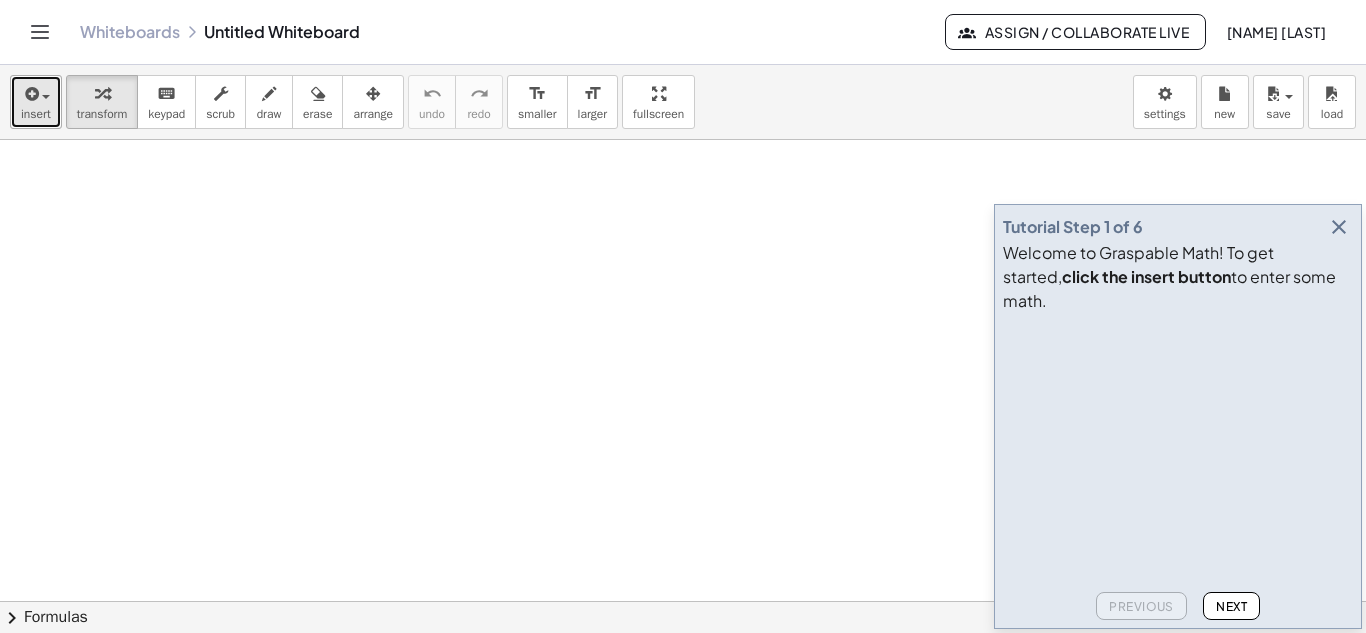 click at bounding box center (41, 96) 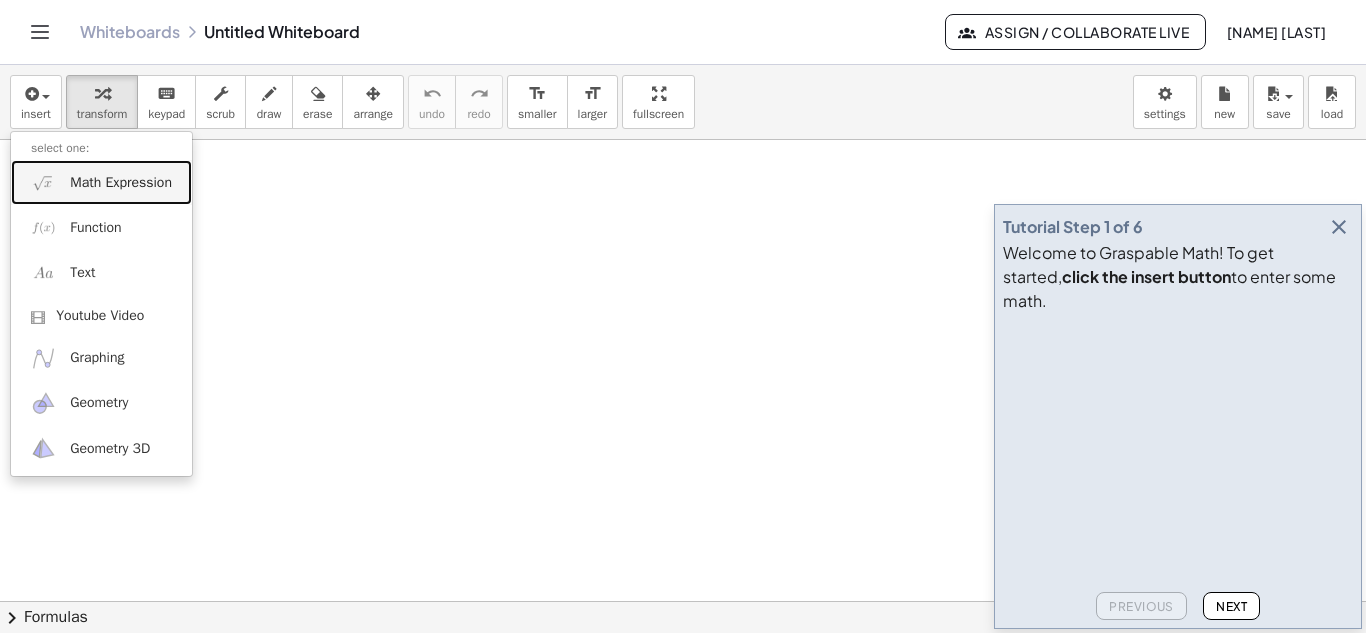click on "Math Expression" at bounding box center (121, 183) 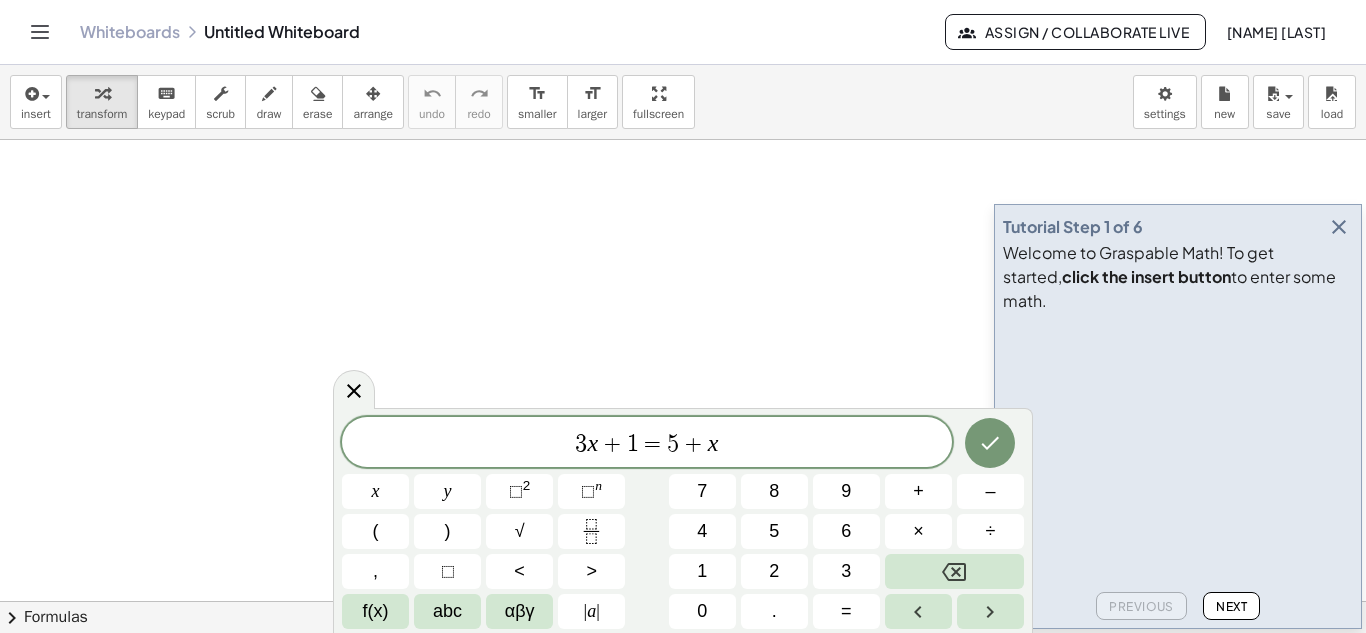 click on "3 x + 1 = 5 + x x y ⬚ 2 ⬚ n 7 8 9 + – ( ) √ 4 5 6 × ÷ , ⬚ < > 1 2 3 f(x) abc αβγ | a | 0 . =" at bounding box center [683, 523] 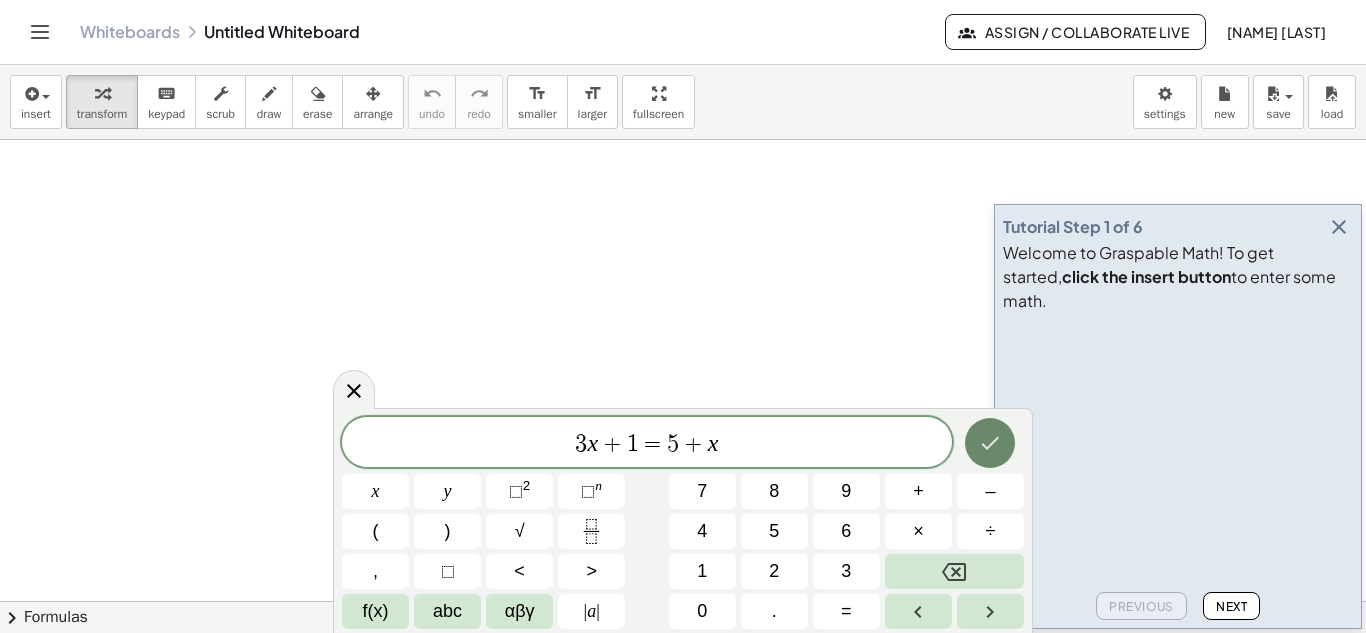 click 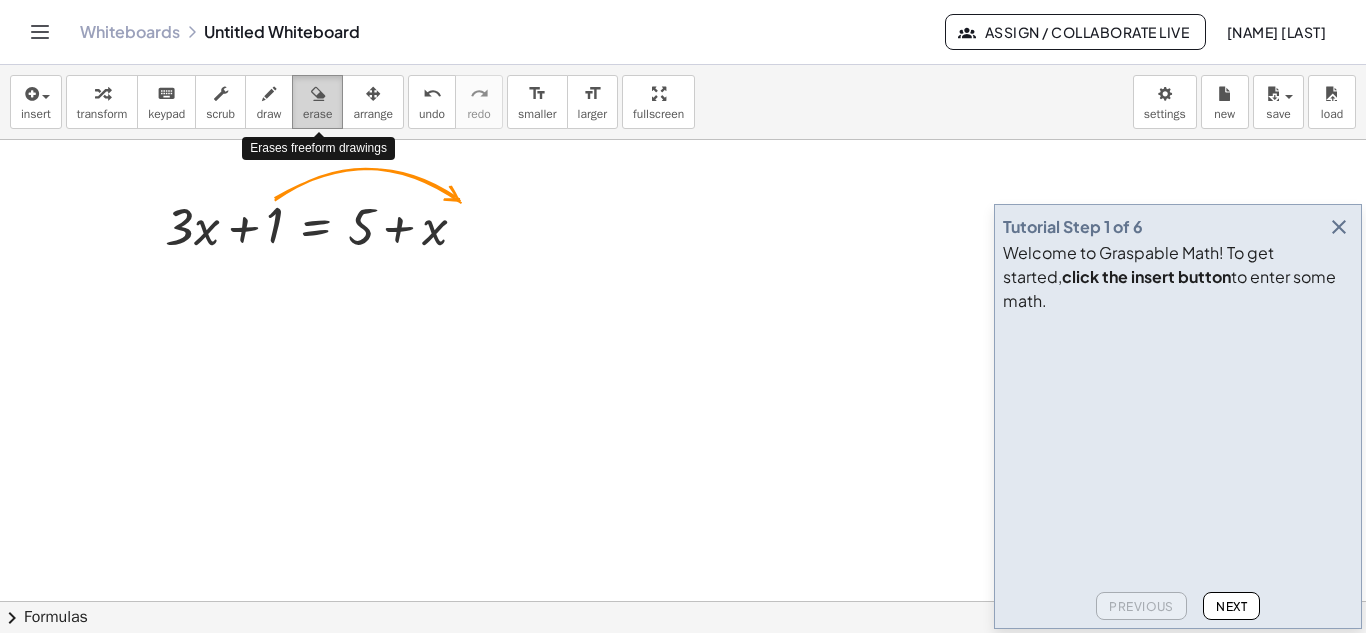 click on "erase" at bounding box center [317, 102] 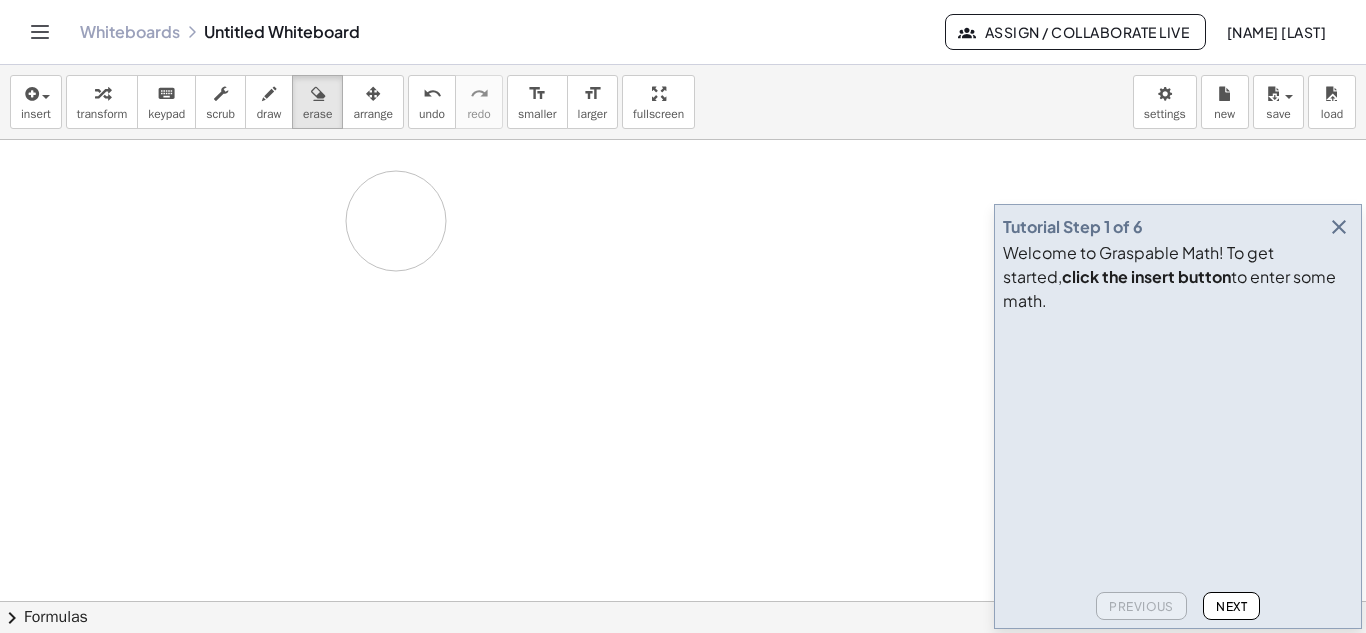 drag, startPoint x: 408, startPoint y: 191, endPoint x: 396, endPoint y: 222, distance: 33.24154 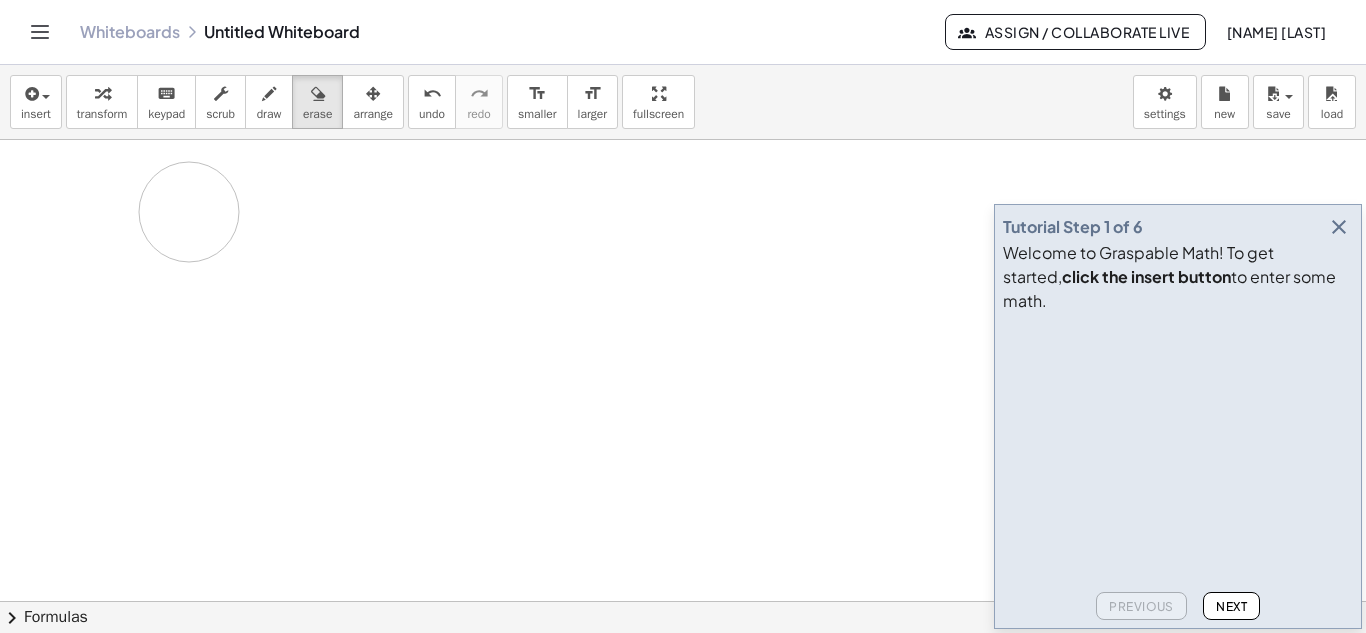 drag, startPoint x: 440, startPoint y: 222, endPoint x: 183, endPoint y: 214, distance: 257.12448 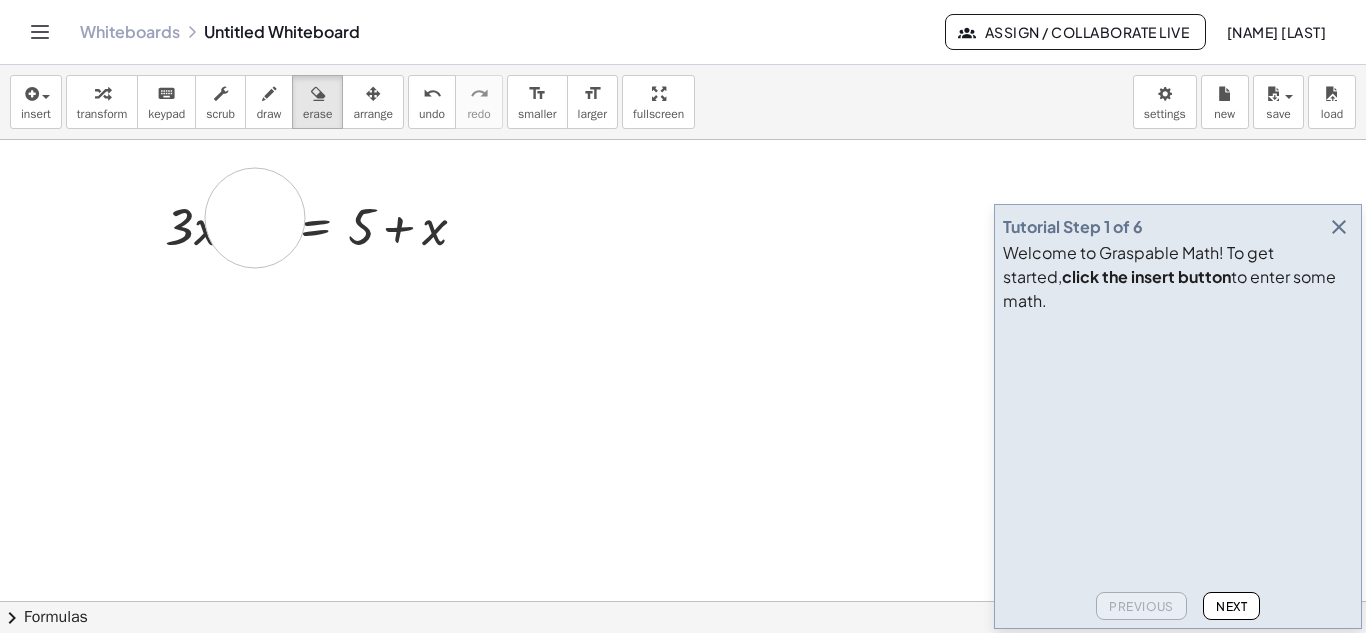 click at bounding box center [683, 666] 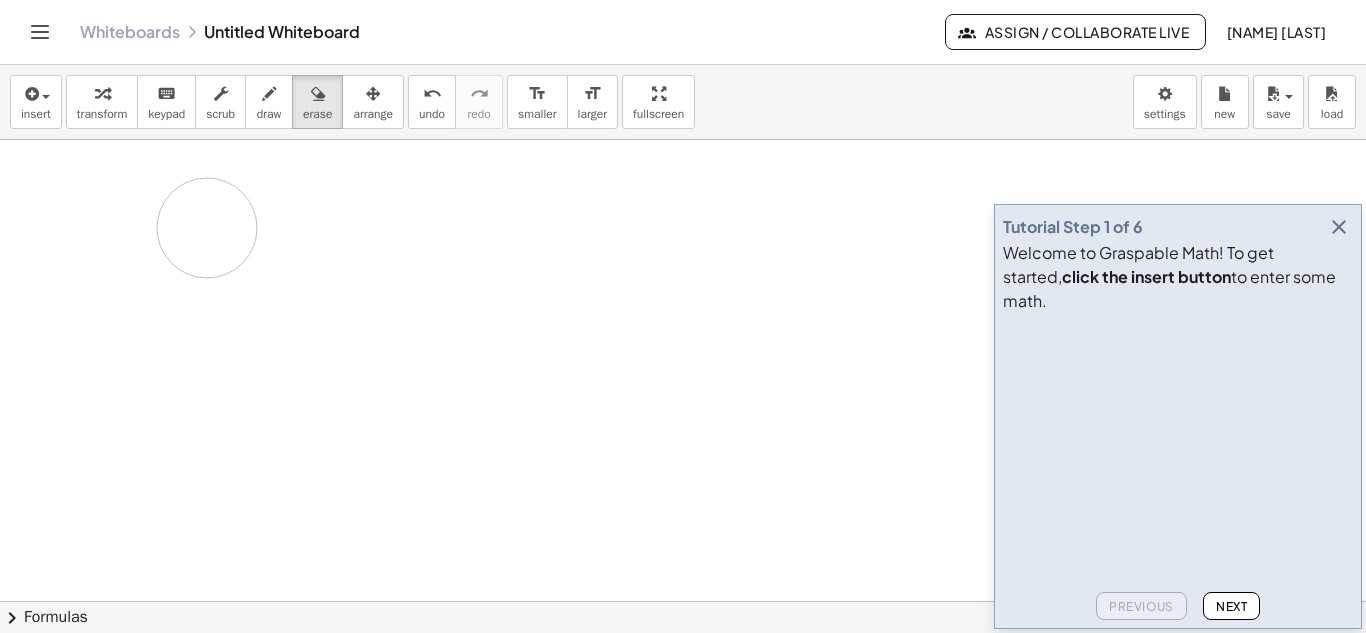 drag, startPoint x: 255, startPoint y: 218, endPoint x: 207, endPoint y: 228, distance: 49.0306 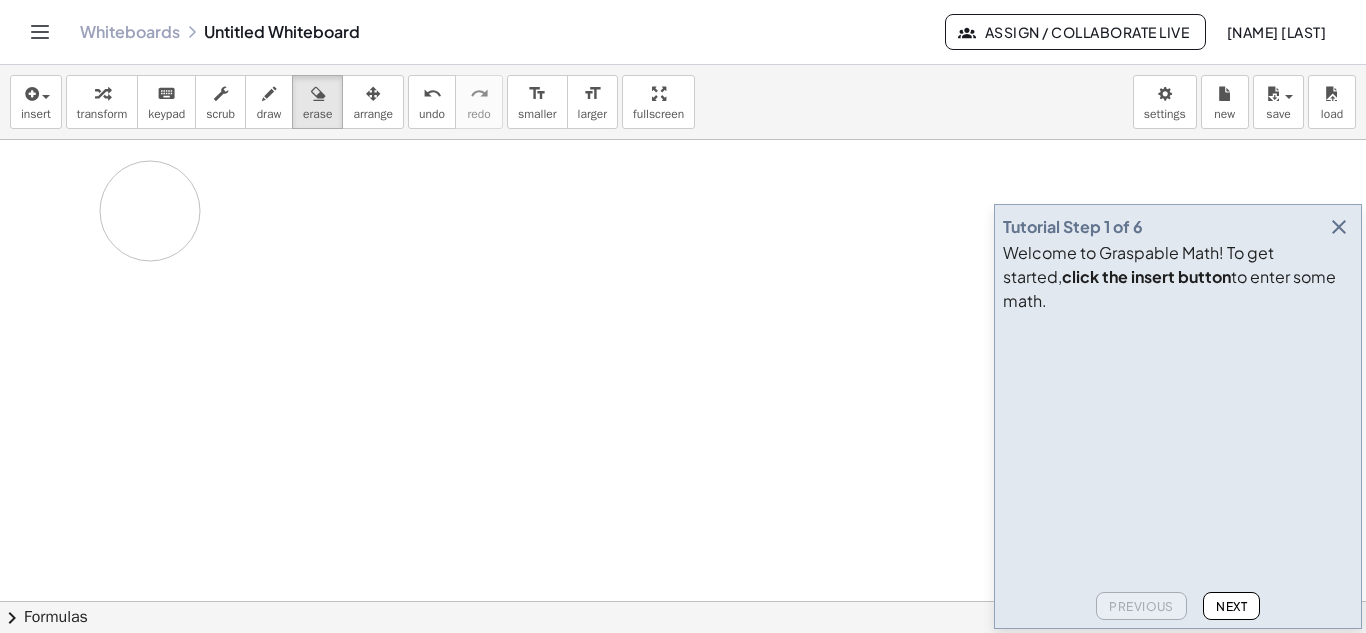 drag, startPoint x: 465, startPoint y: 225, endPoint x: 149, endPoint y: 211, distance: 316.30997 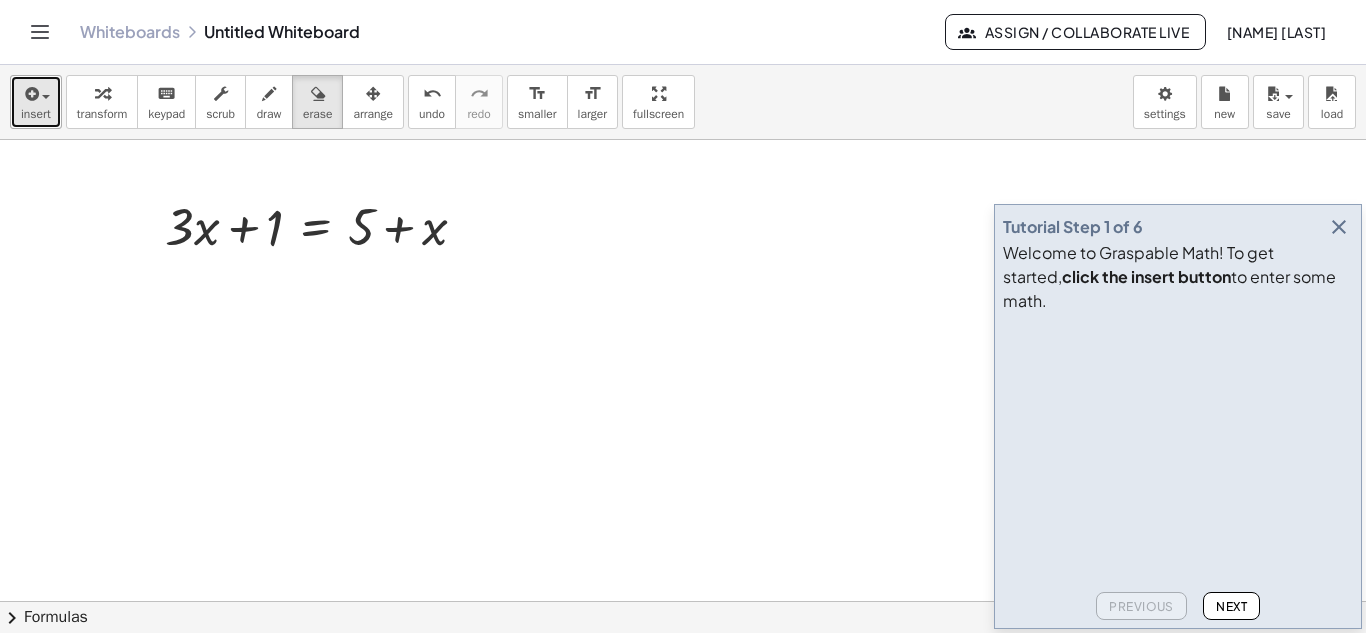 click on "insert" at bounding box center (36, 114) 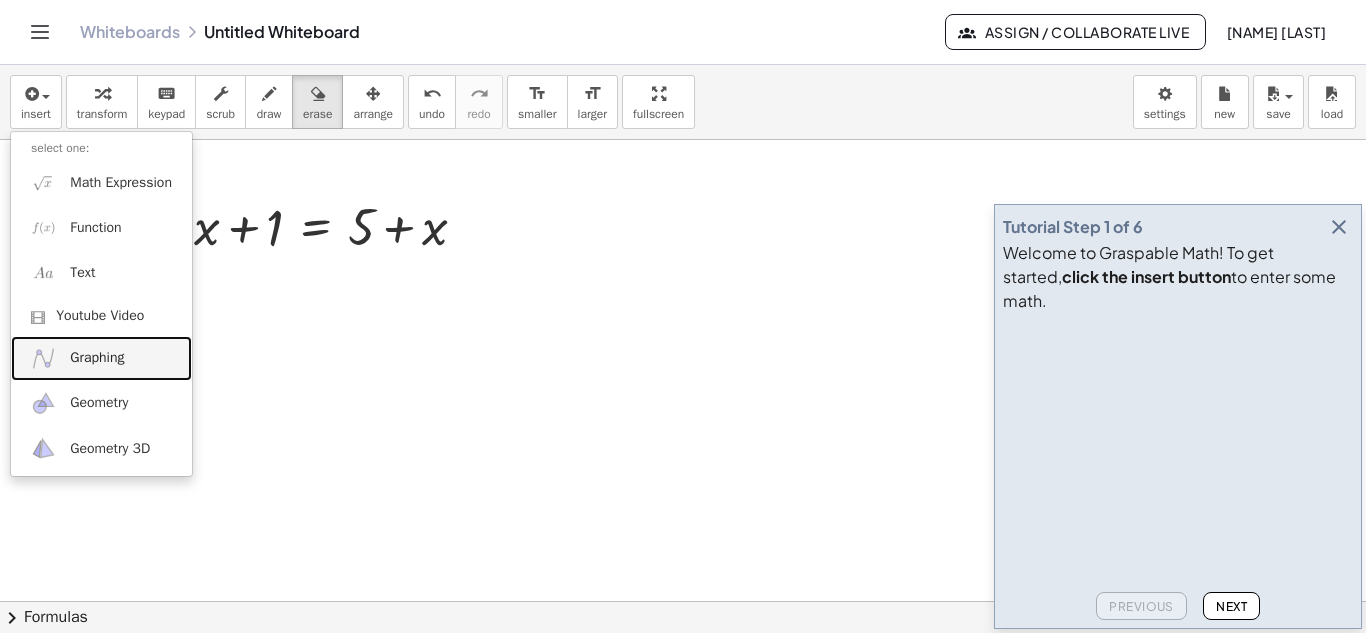 click on "Graphing" at bounding box center [101, 358] 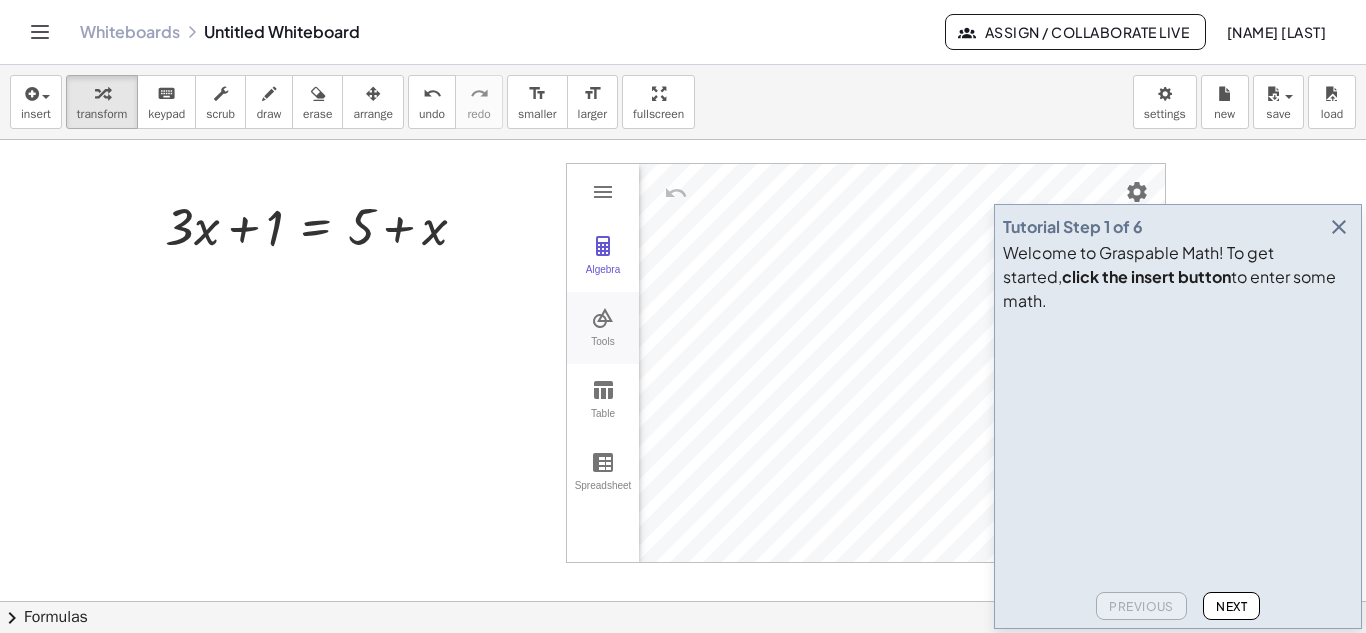 click at bounding box center [603, 318] 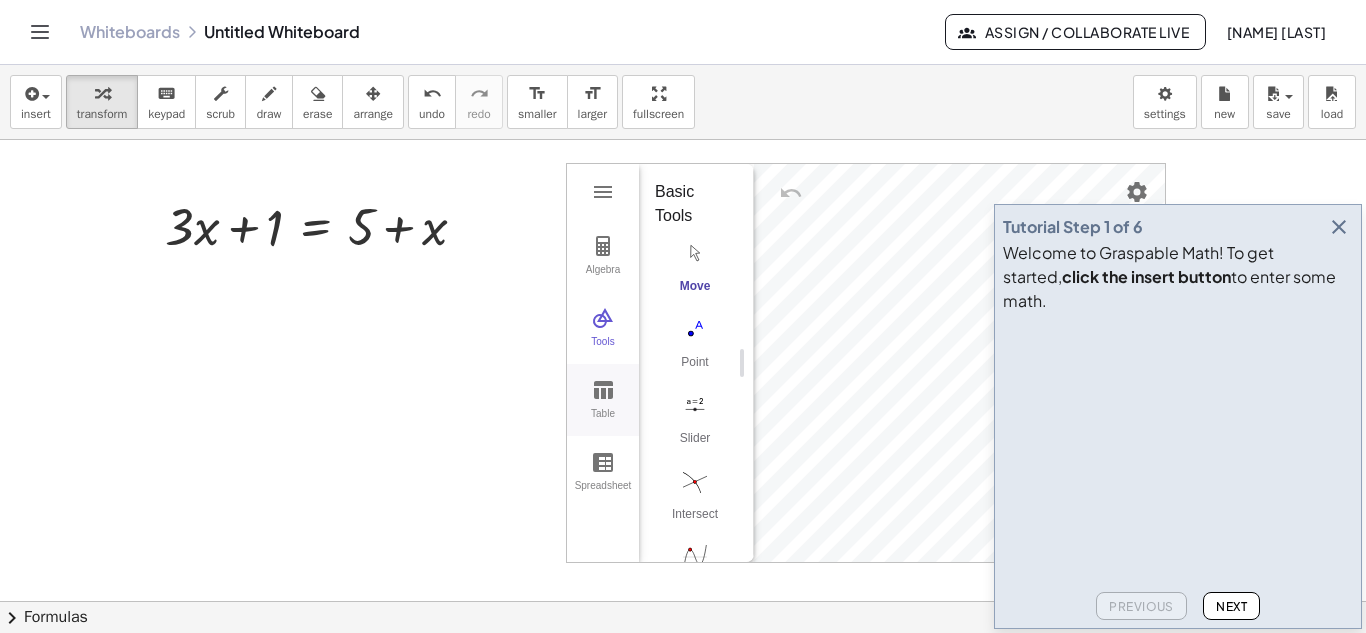 click on "Table" at bounding box center [603, 400] 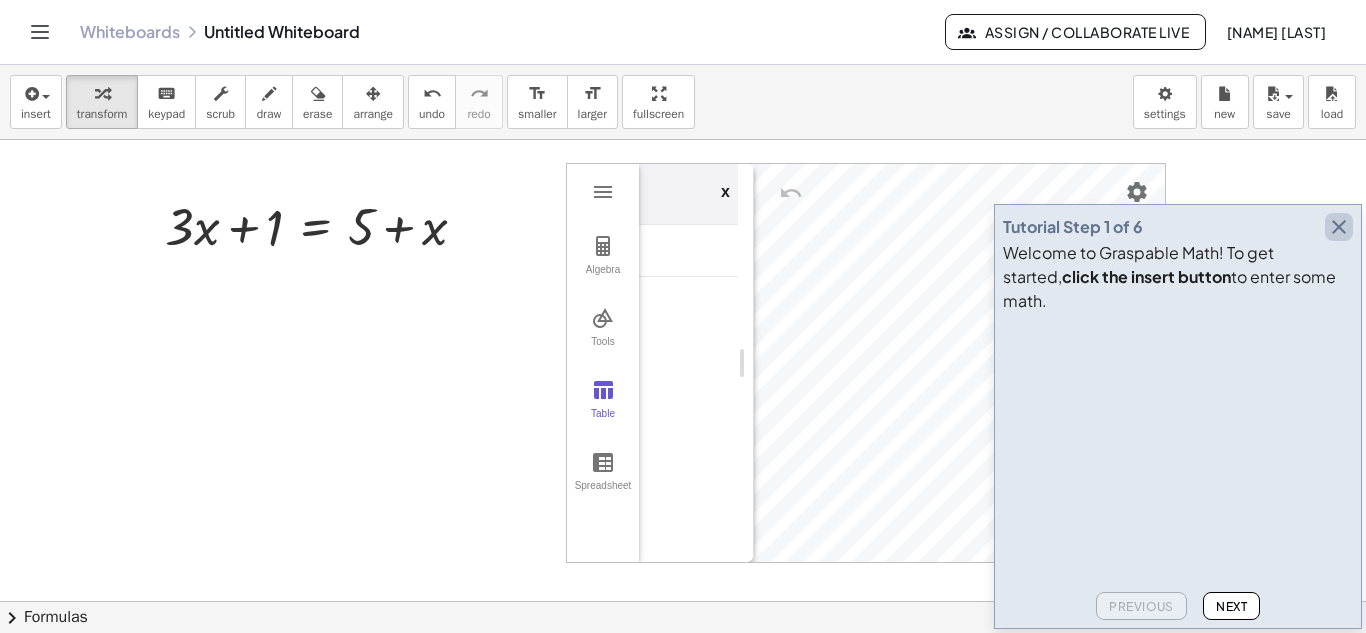 click at bounding box center [1339, 227] 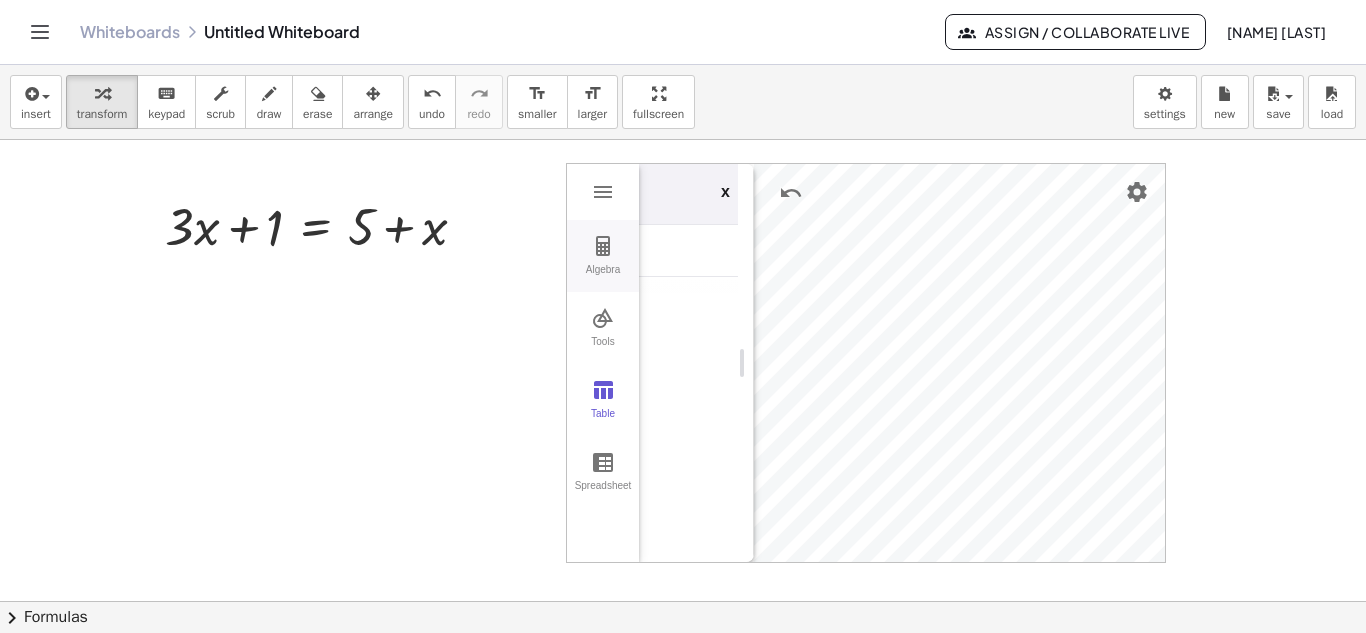 click on "Algebra" at bounding box center (603, 256) 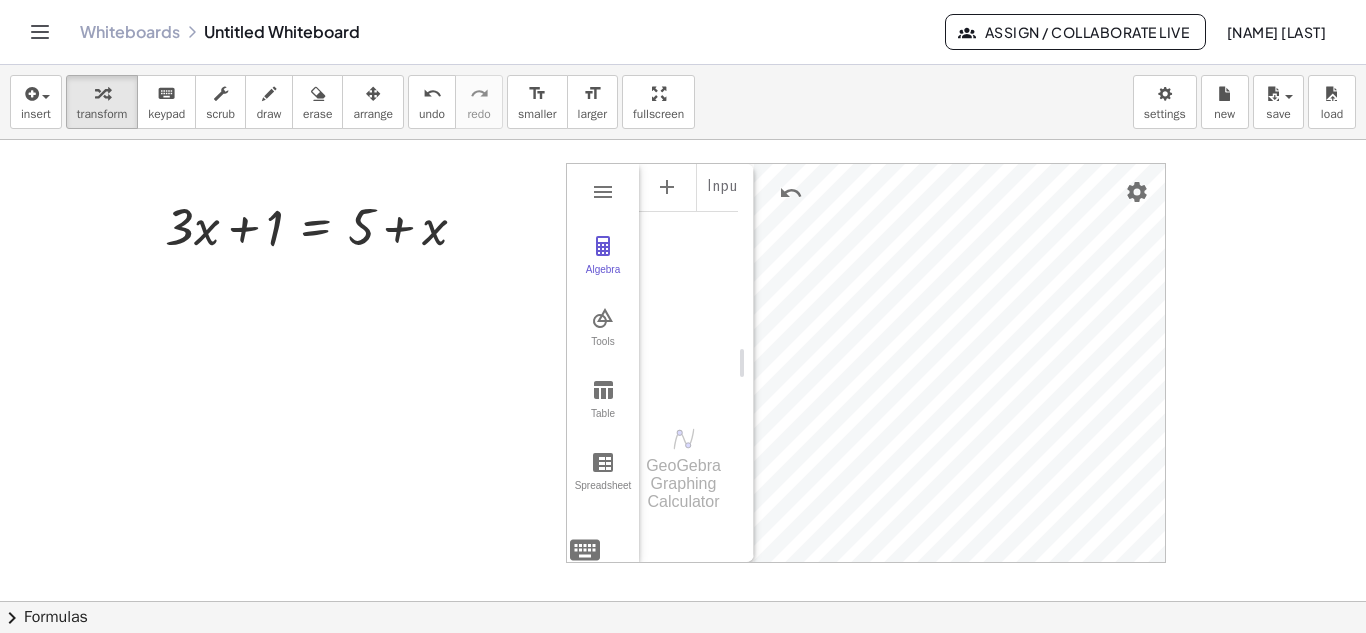 click on "GeoGebra Graphing Calculator" at bounding box center (688, 469) 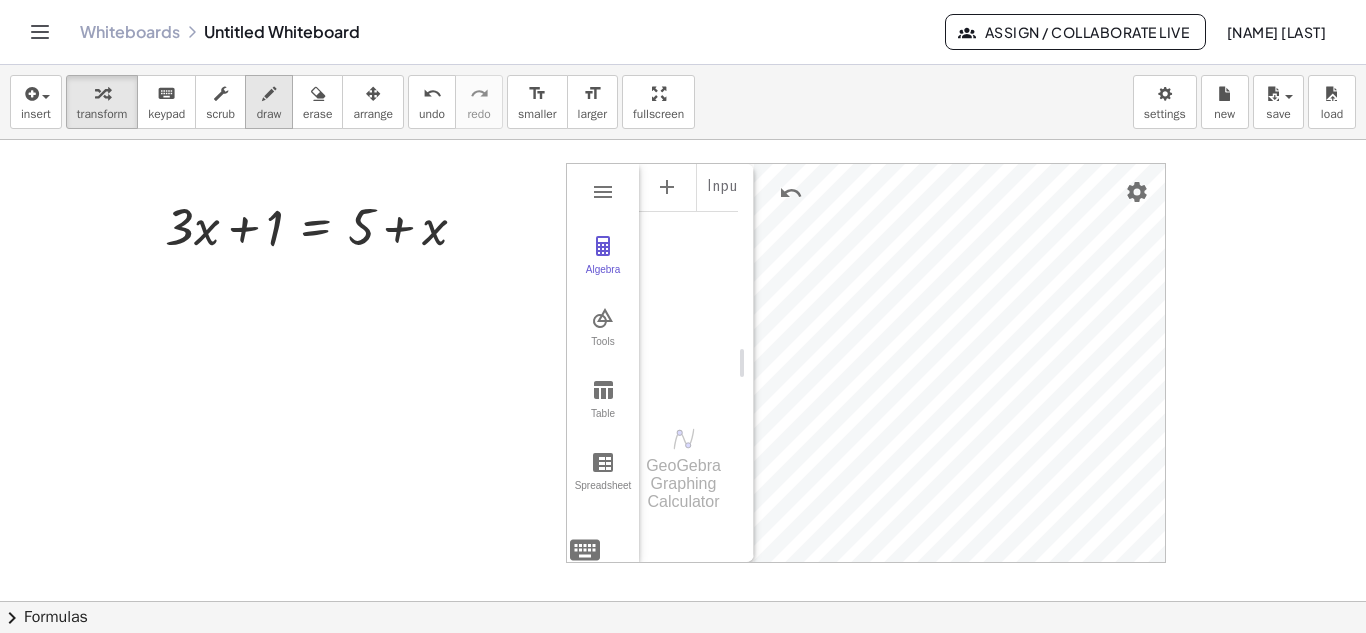 click on "draw" at bounding box center [269, 114] 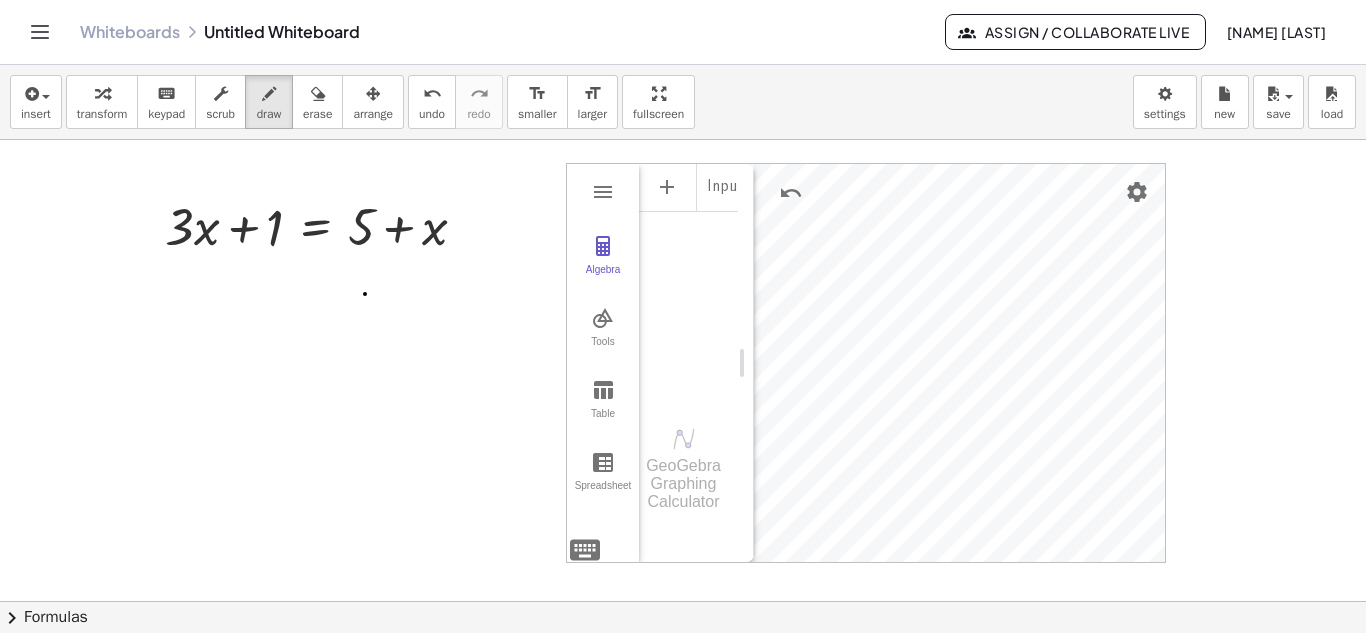 click at bounding box center (683, 666) 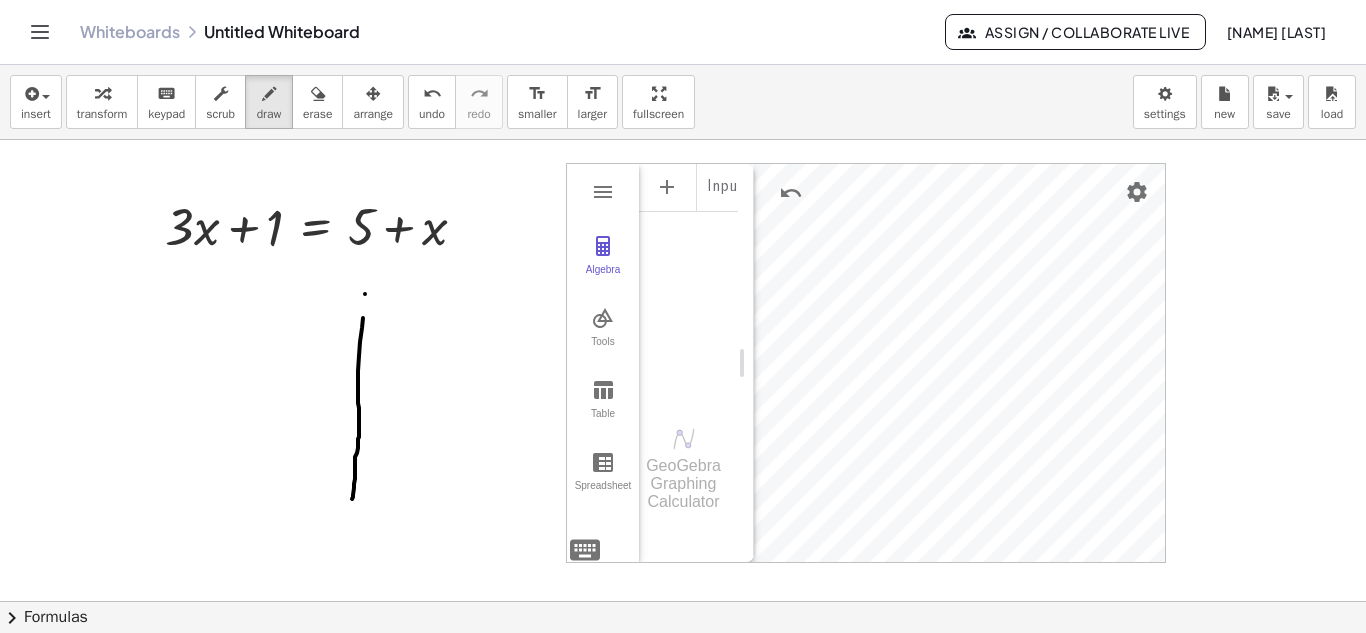 drag, startPoint x: 363, startPoint y: 318, endPoint x: 351, endPoint y: 515, distance: 197.36514 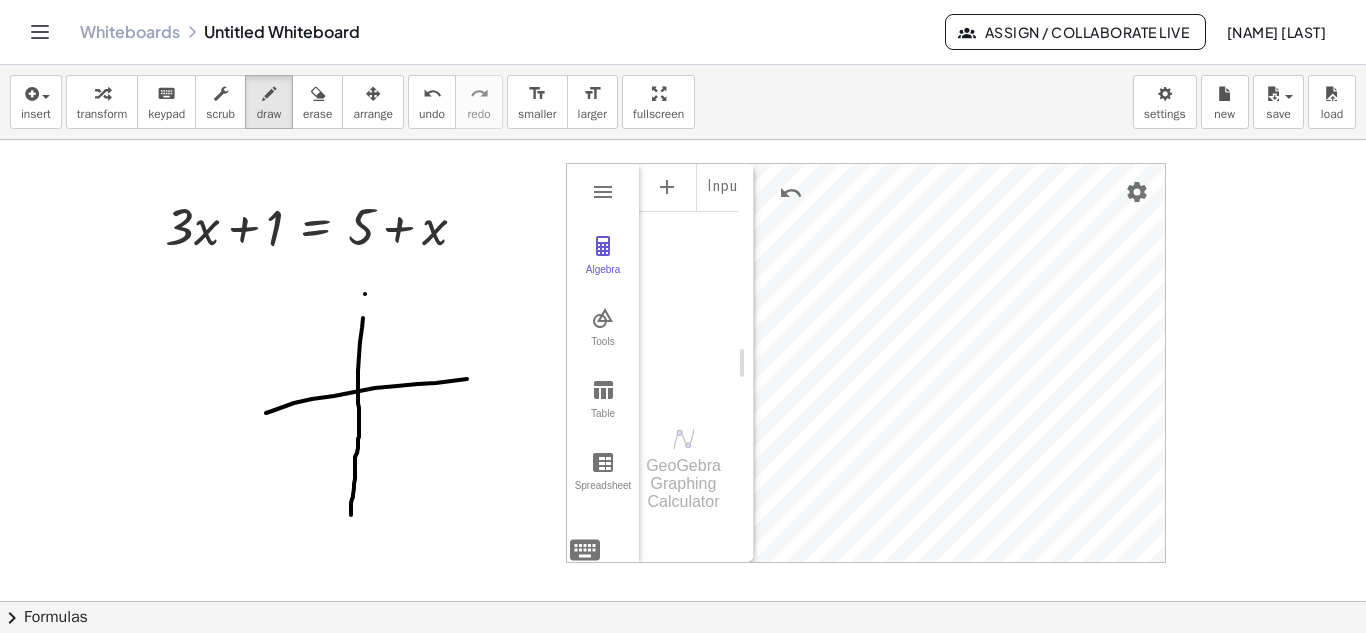 drag, startPoint x: 266, startPoint y: 413, endPoint x: 546, endPoint y: 366, distance: 283.91724 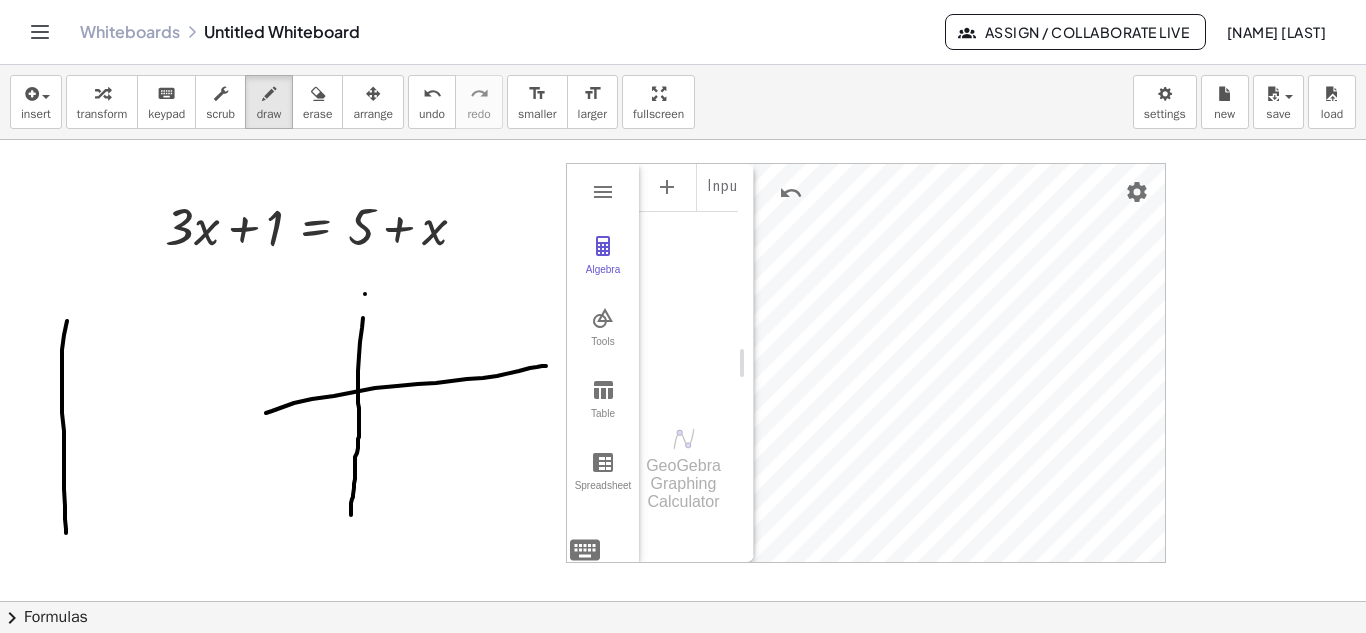 drag, startPoint x: 67, startPoint y: 321, endPoint x: 75, endPoint y: 580, distance: 259.12354 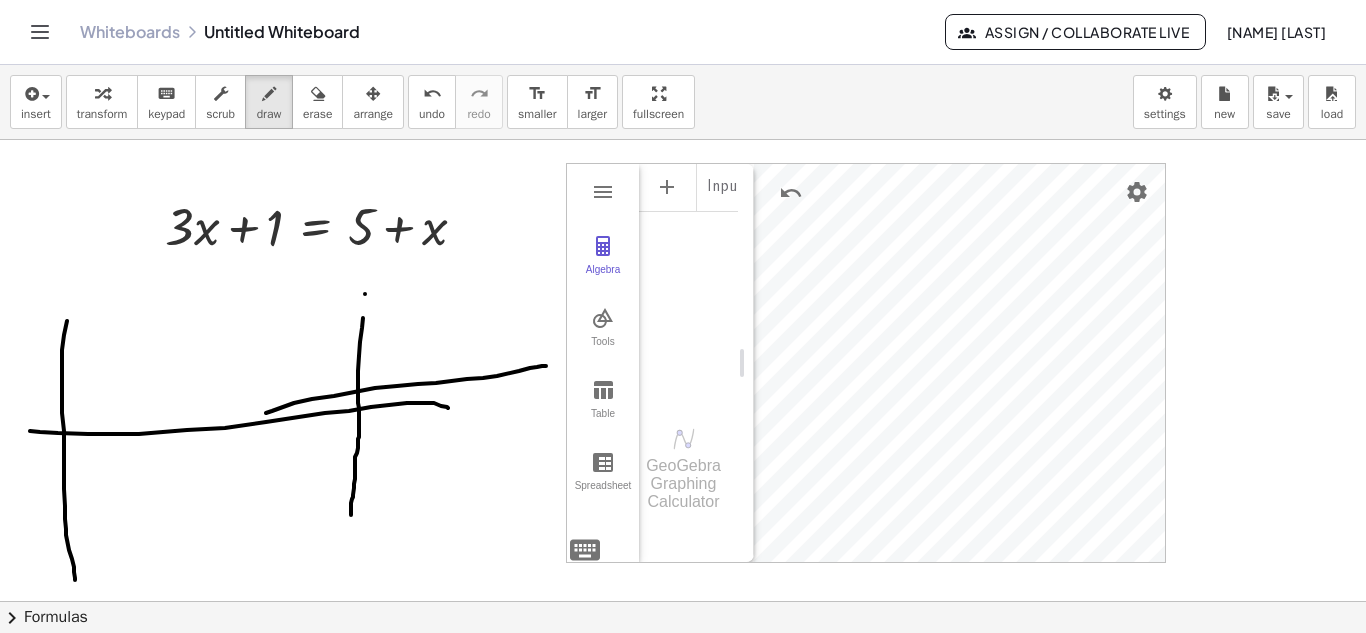 drag, startPoint x: 30, startPoint y: 431, endPoint x: 448, endPoint y: 408, distance: 418.6323 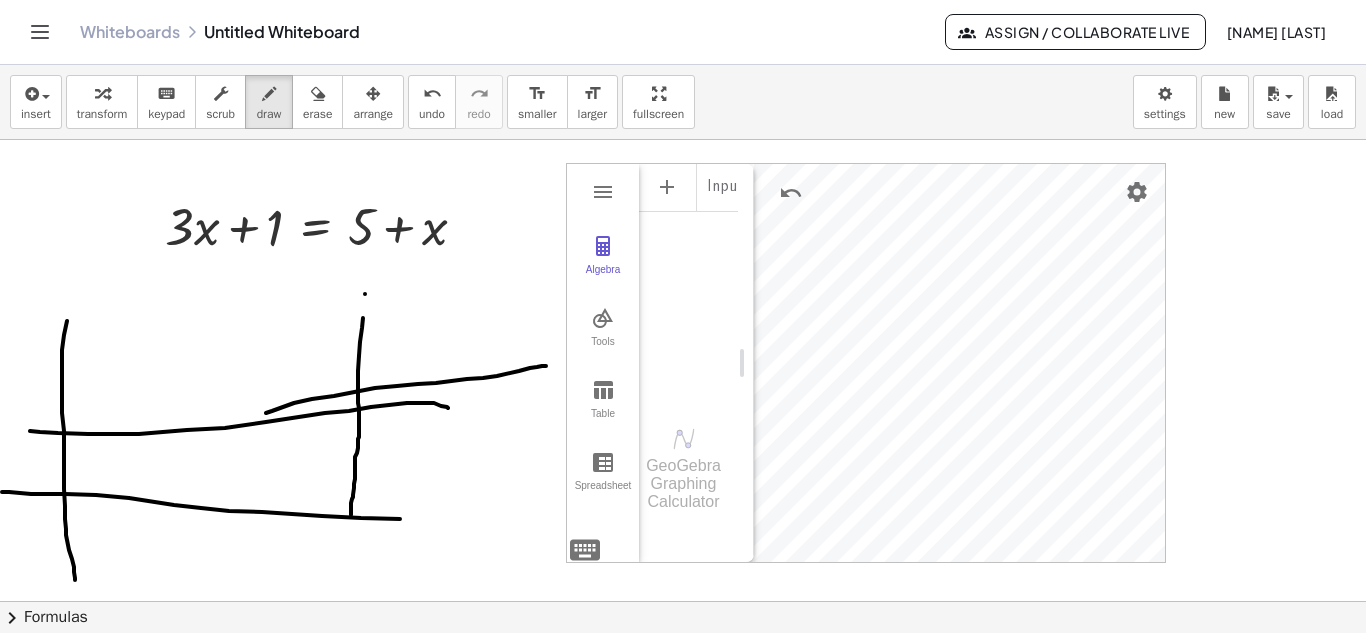 drag, startPoint x: 2, startPoint y: 492, endPoint x: 467, endPoint y: 524, distance: 466.09976 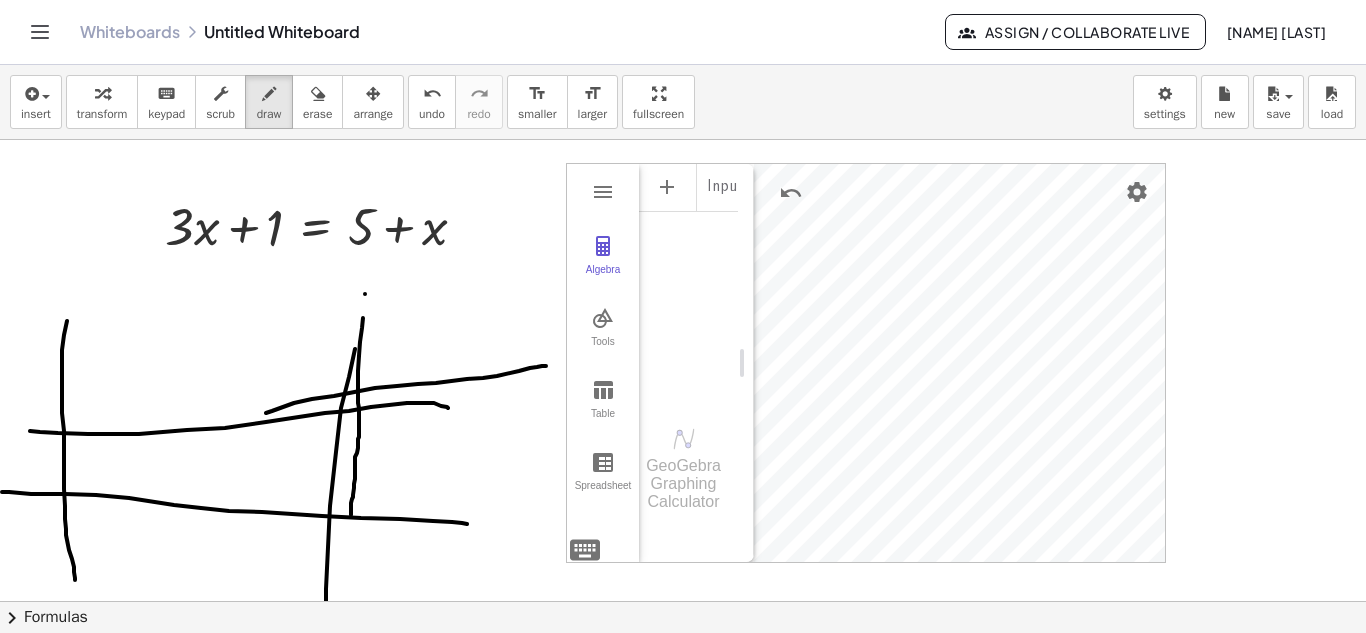 drag, startPoint x: 355, startPoint y: 349, endPoint x: 325, endPoint y: 659, distance: 311.44824 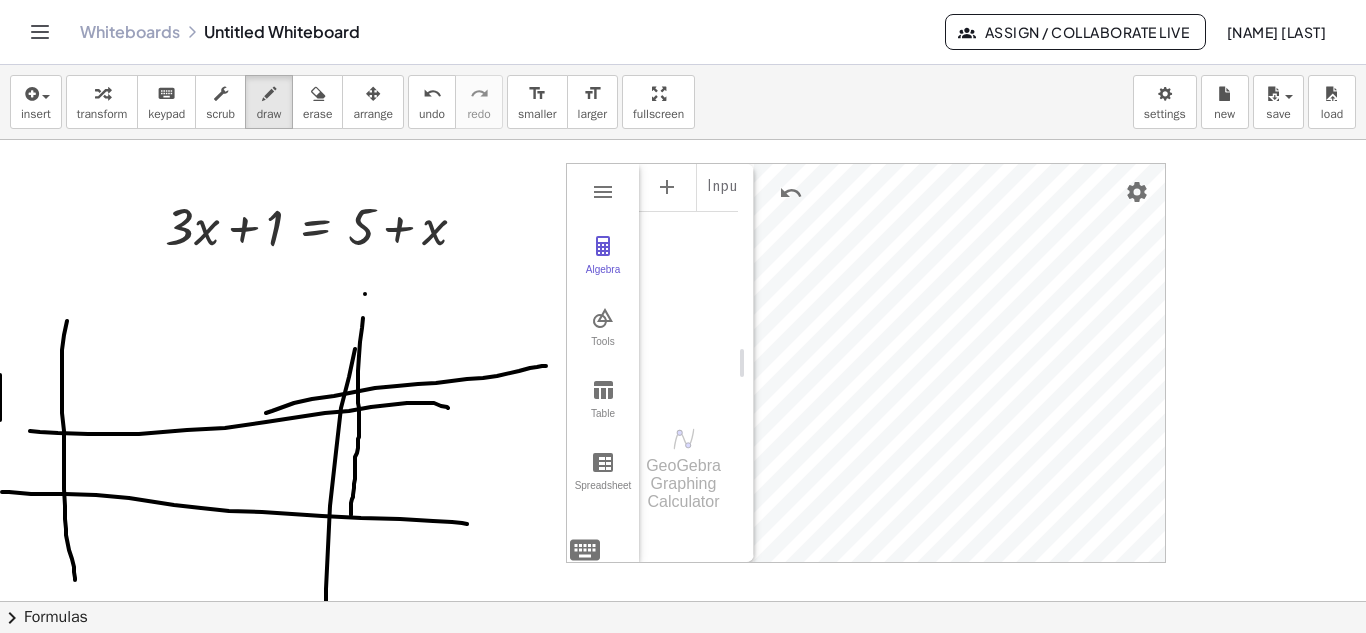 drag, startPoint x: 0, startPoint y: 375, endPoint x: 0, endPoint y: 420, distance: 45 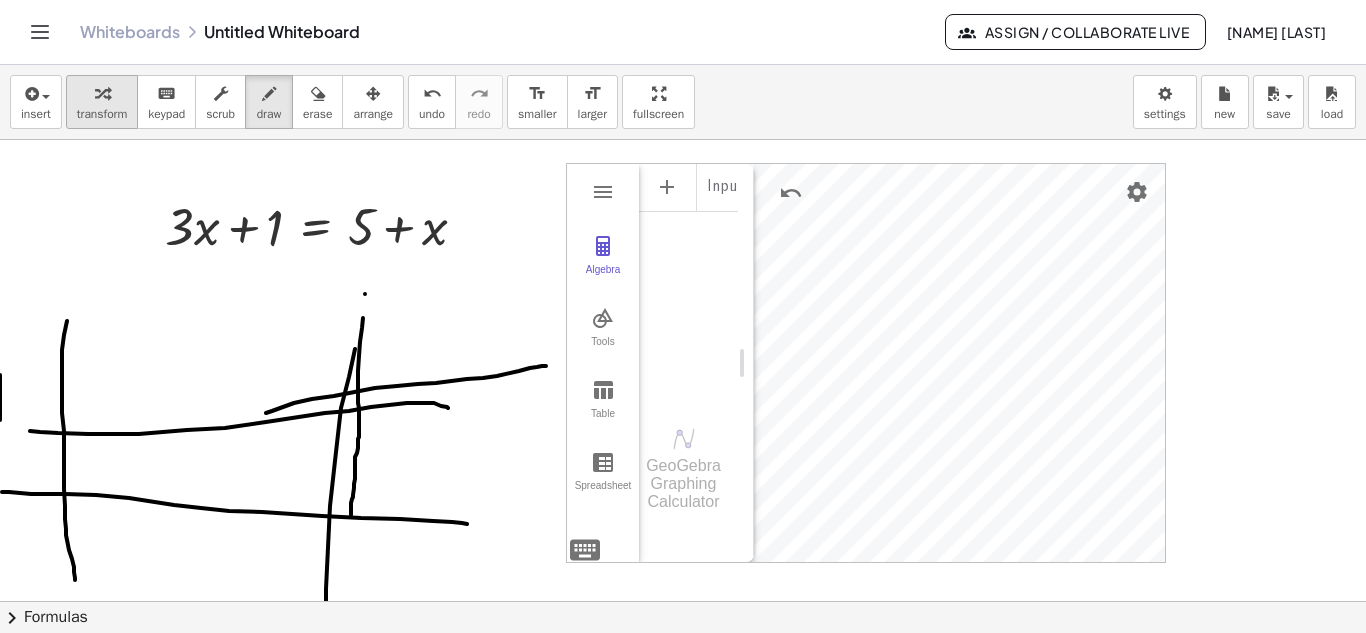 click on "transform" at bounding box center [102, 102] 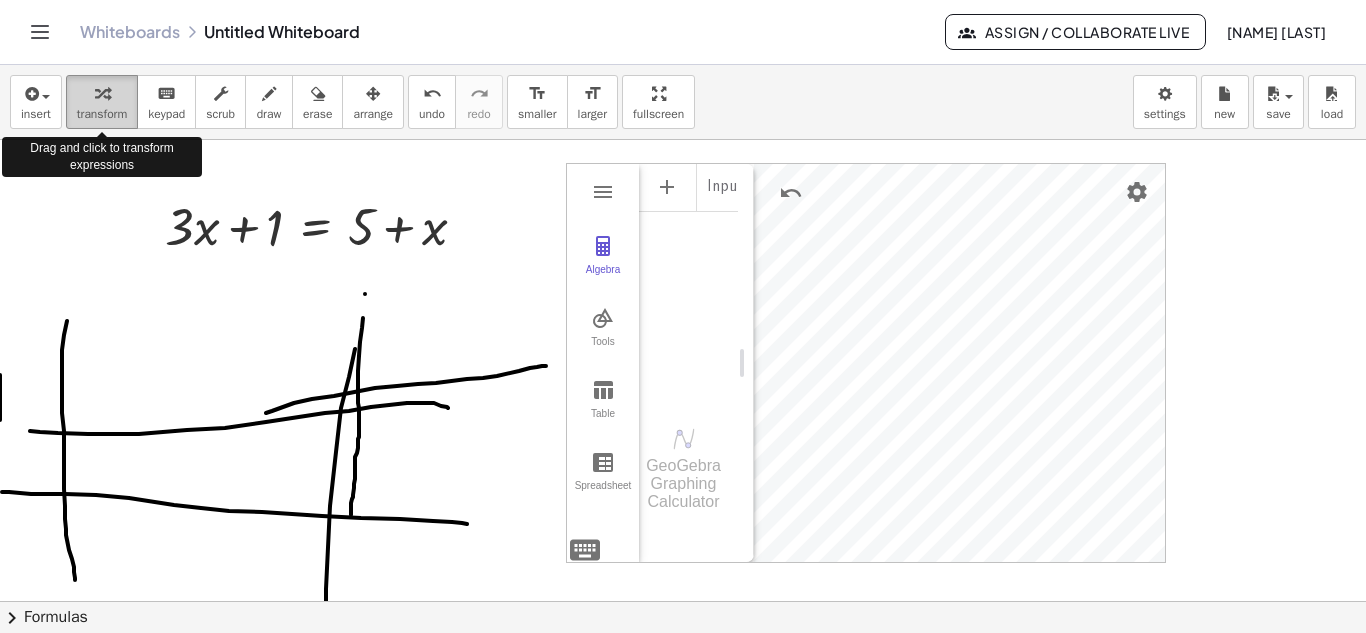 click on "transform" at bounding box center (102, 102) 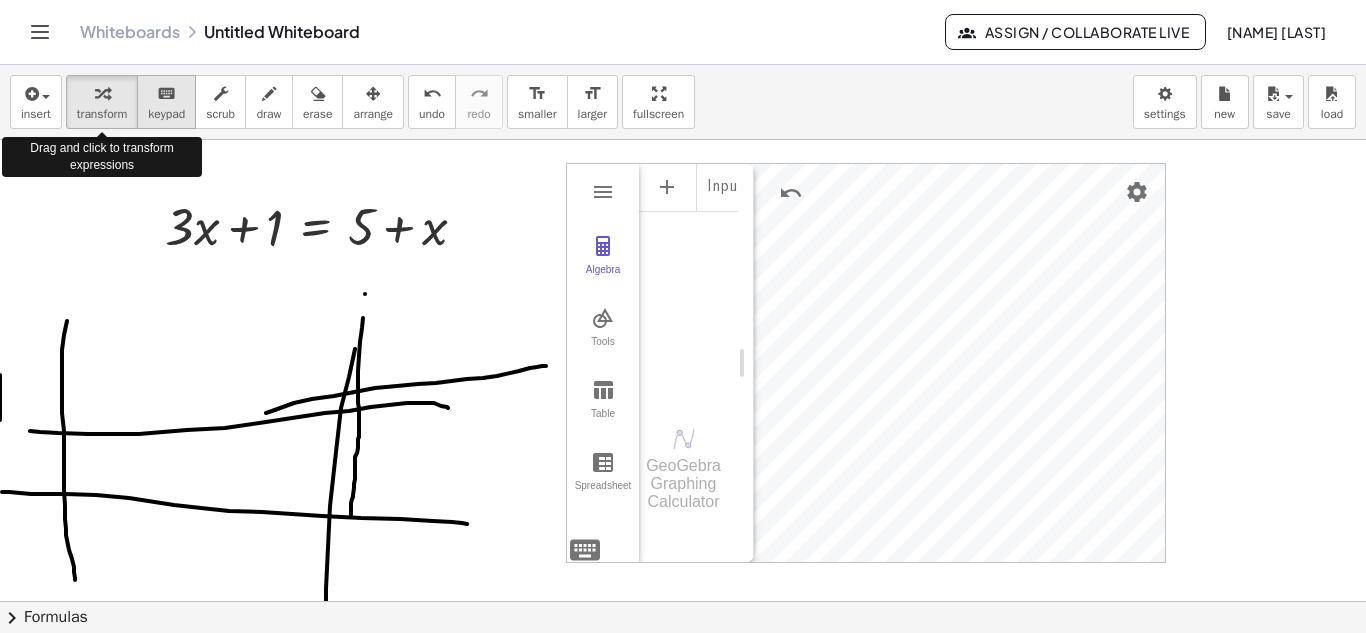 click on "keyboard" at bounding box center (166, 94) 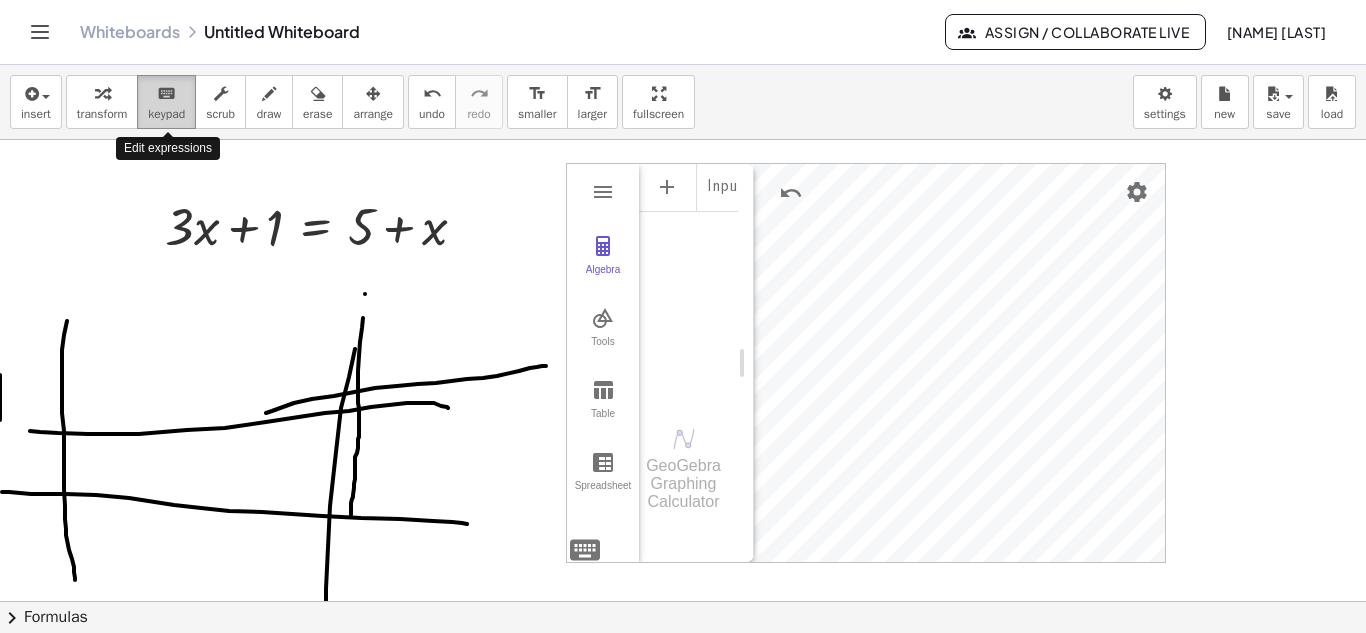 click on "keyboard" at bounding box center (166, 94) 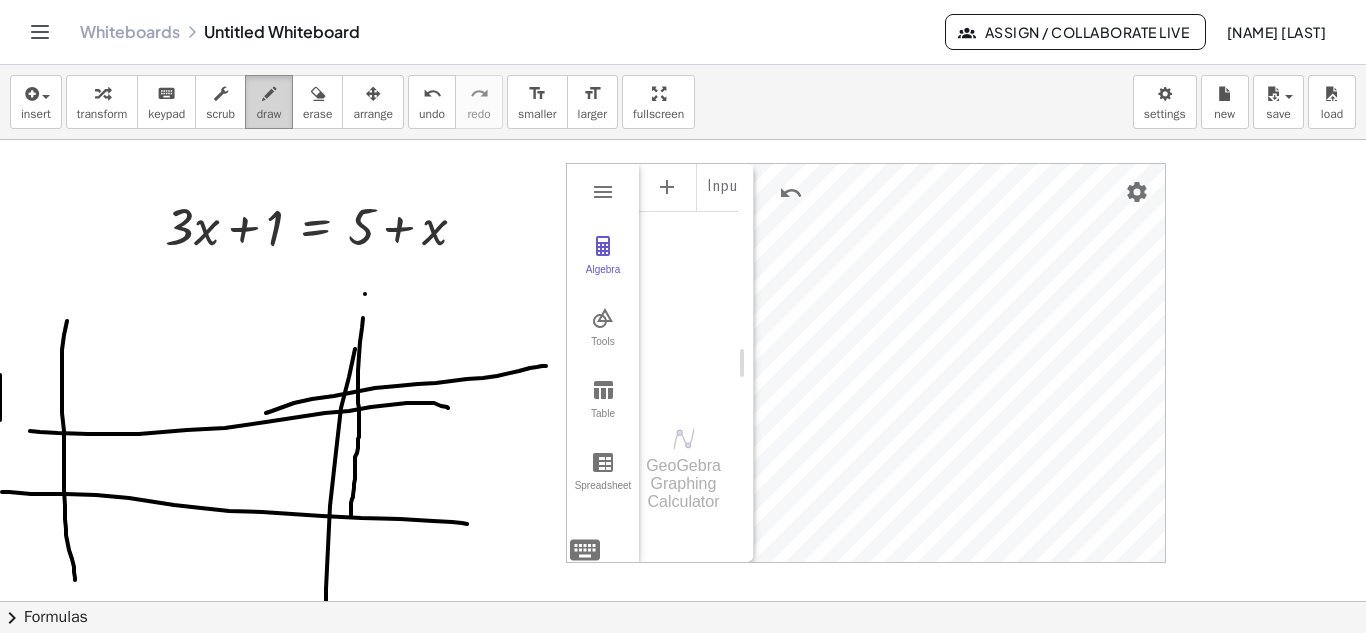 click on "draw" at bounding box center (269, 102) 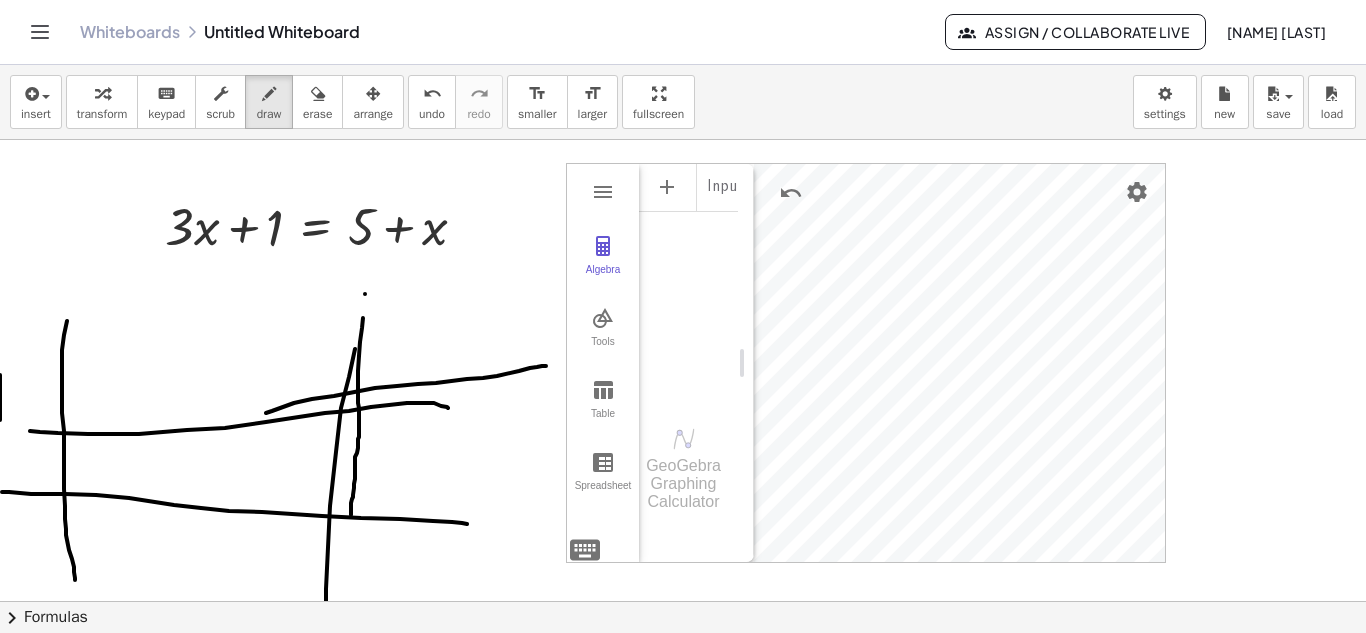 click at bounding box center (683, 666) 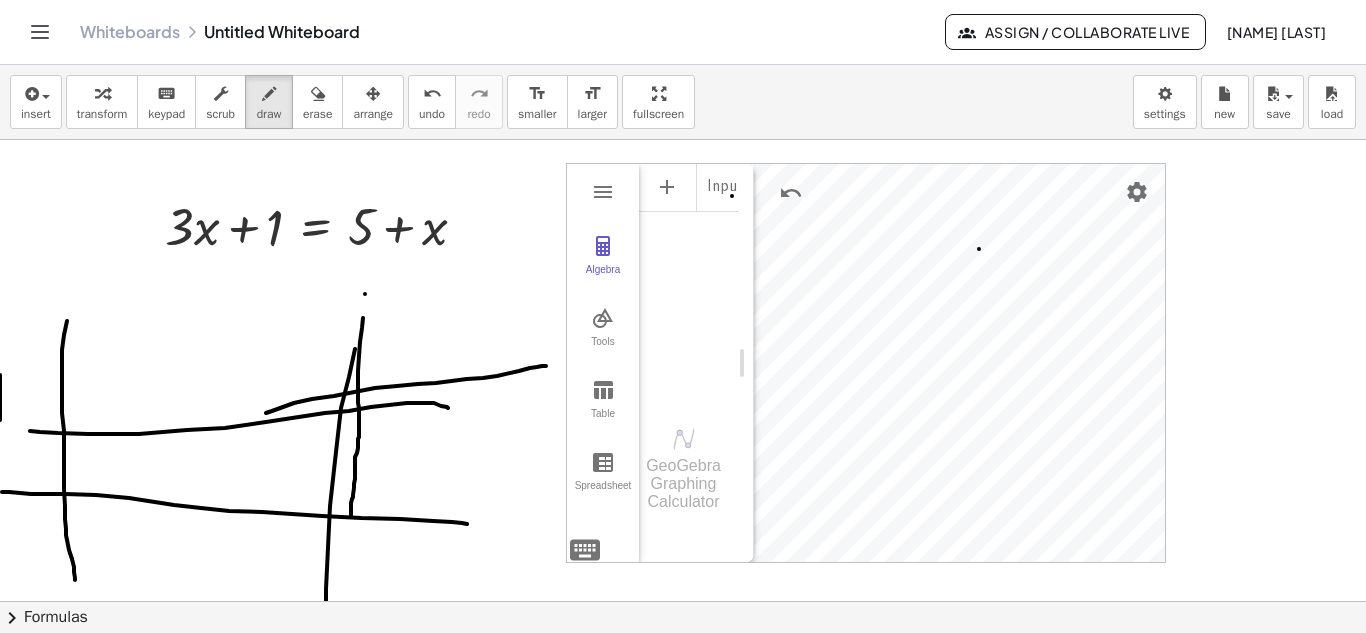 click at bounding box center (683, 666) 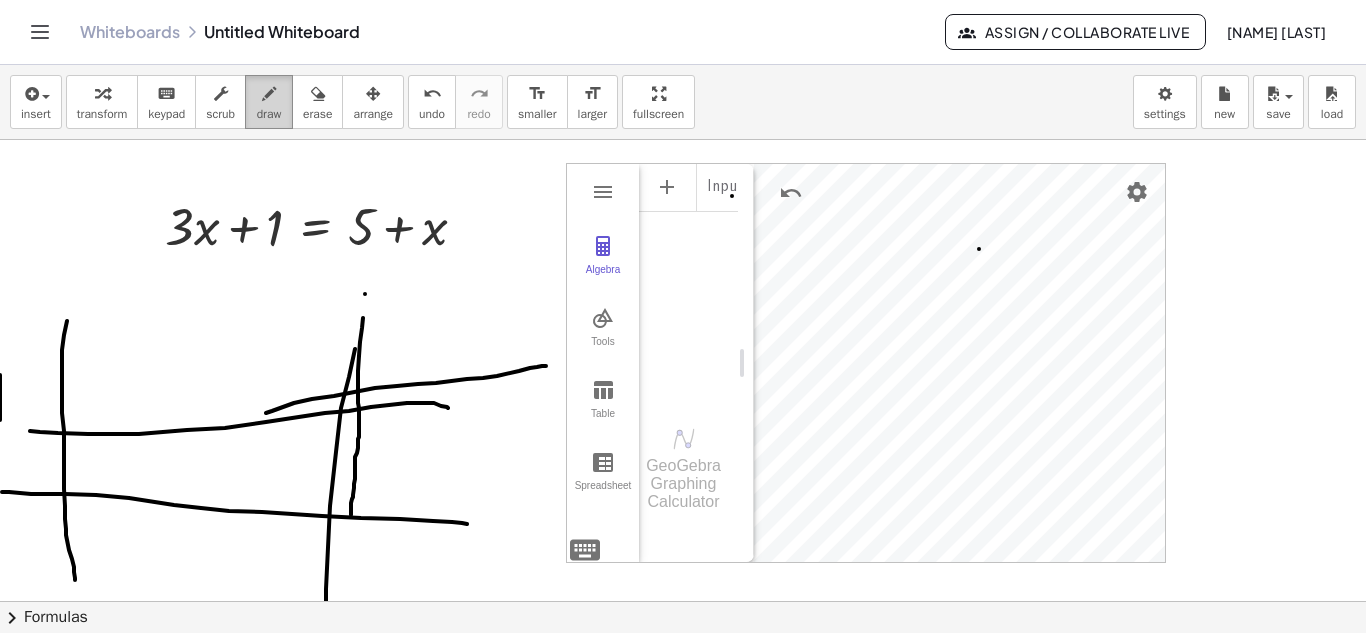 click at bounding box center (269, 94) 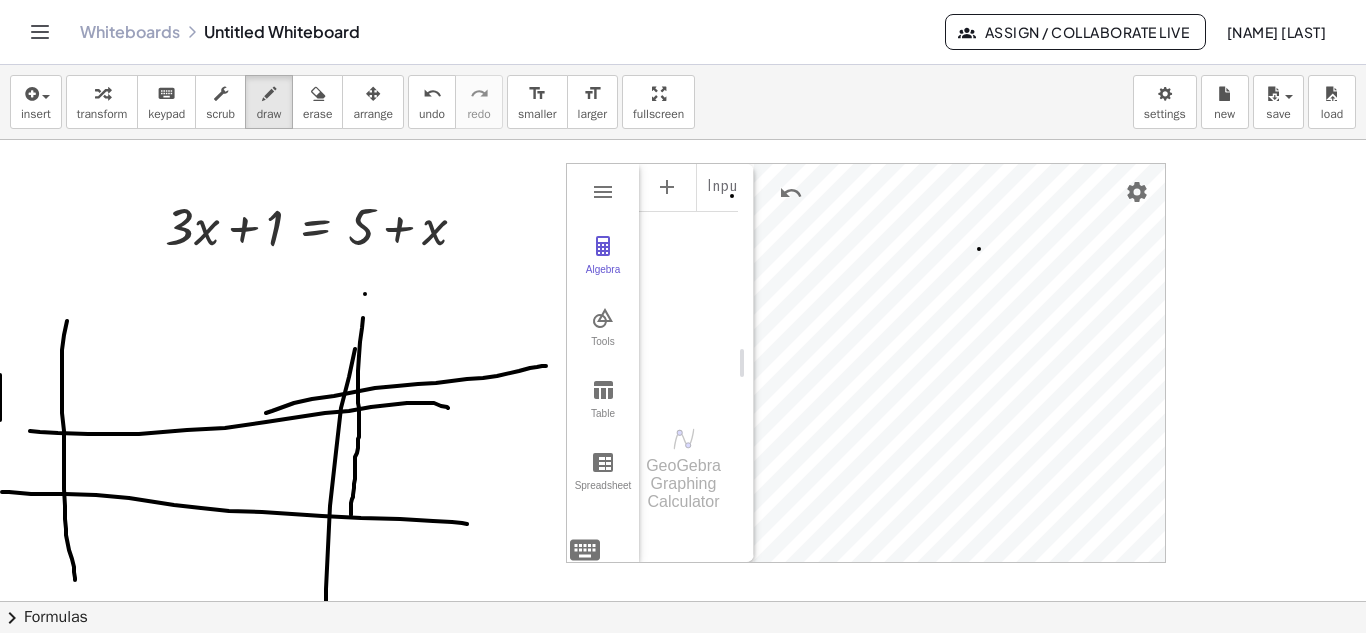 click at bounding box center [683, 666] 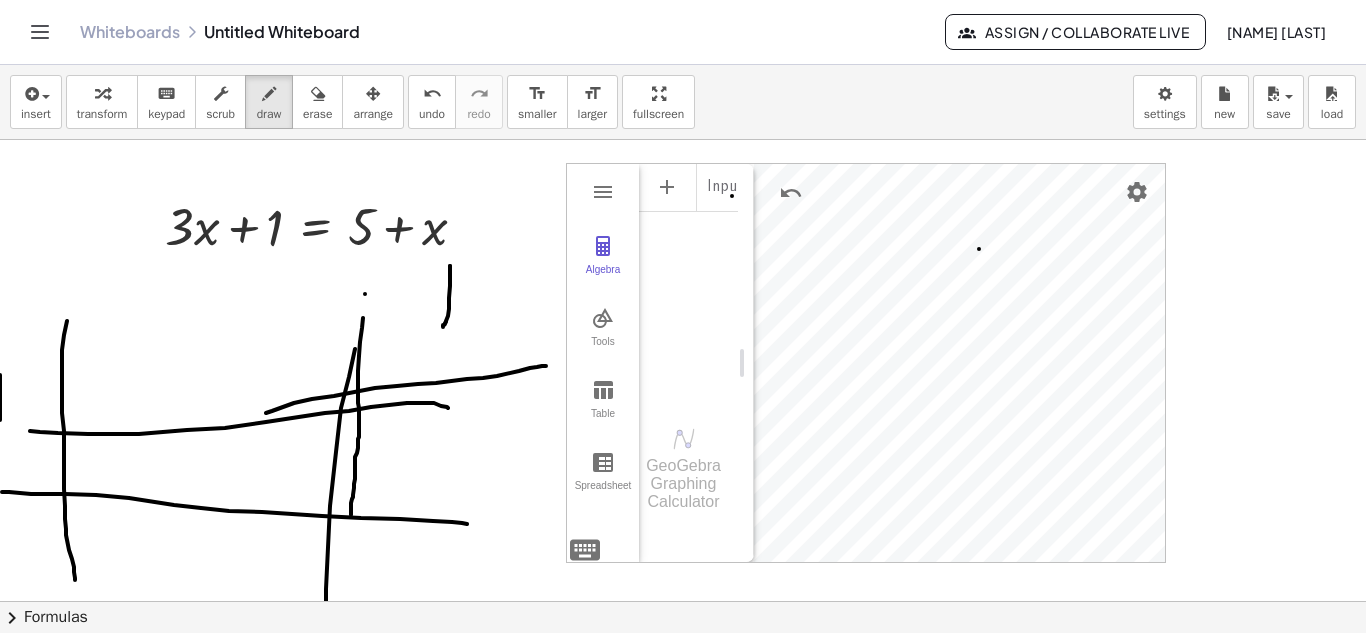 drag, startPoint x: 450, startPoint y: 266, endPoint x: 442, endPoint y: 326, distance: 60.530983 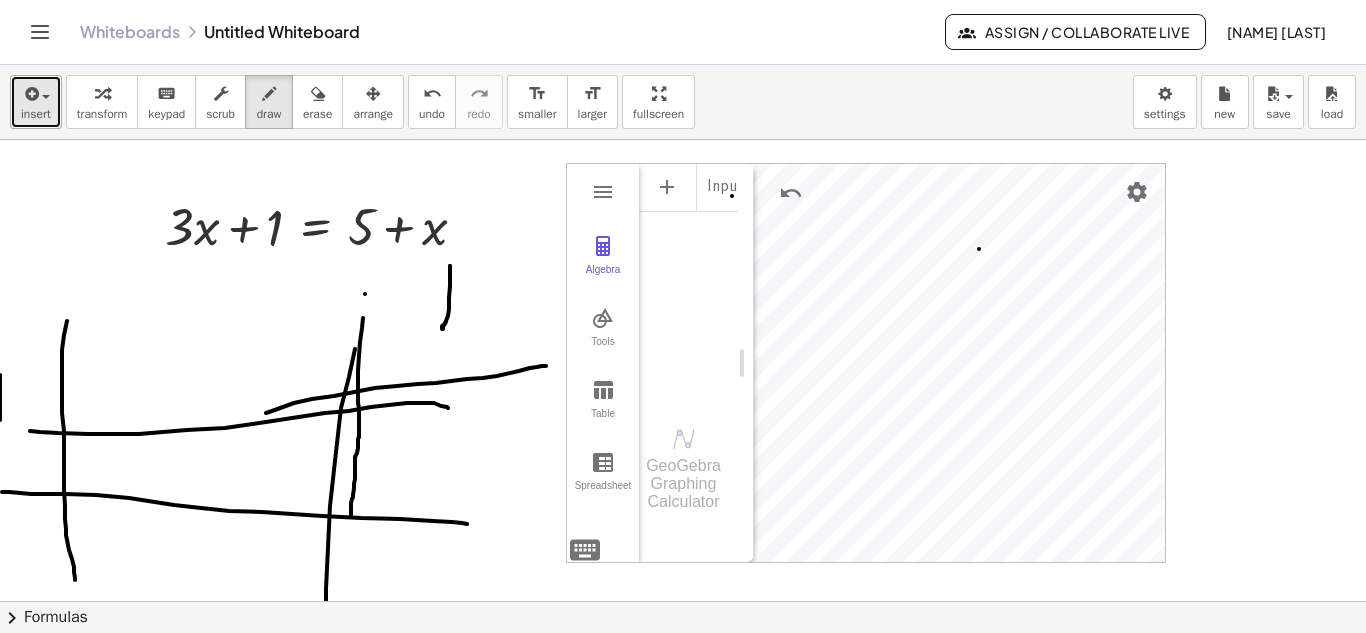 click at bounding box center [30, 94] 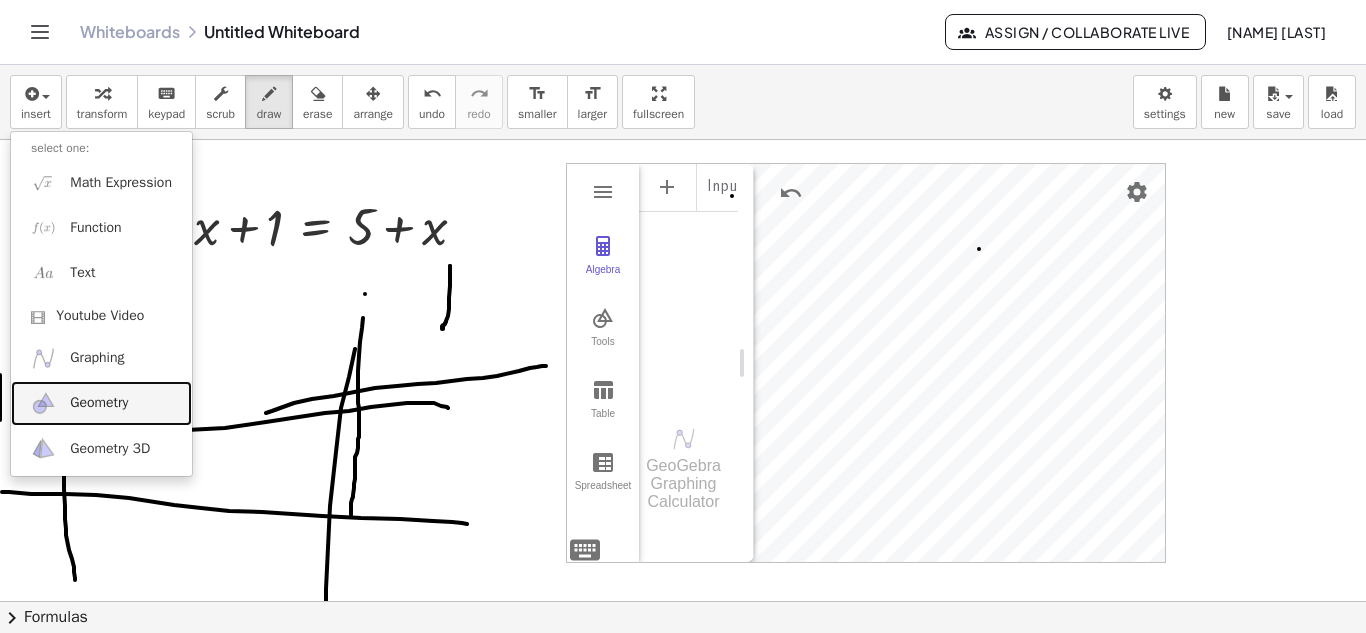 click on "Geometry" at bounding box center (99, 403) 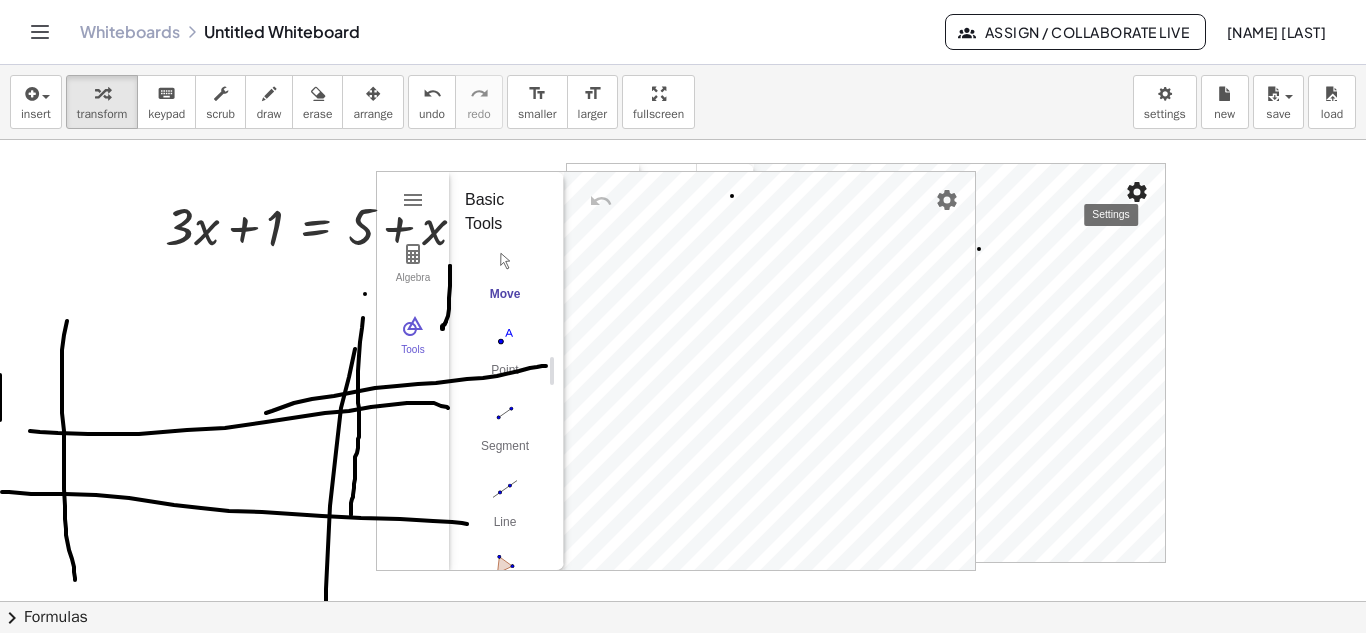 click at bounding box center [1137, 192] 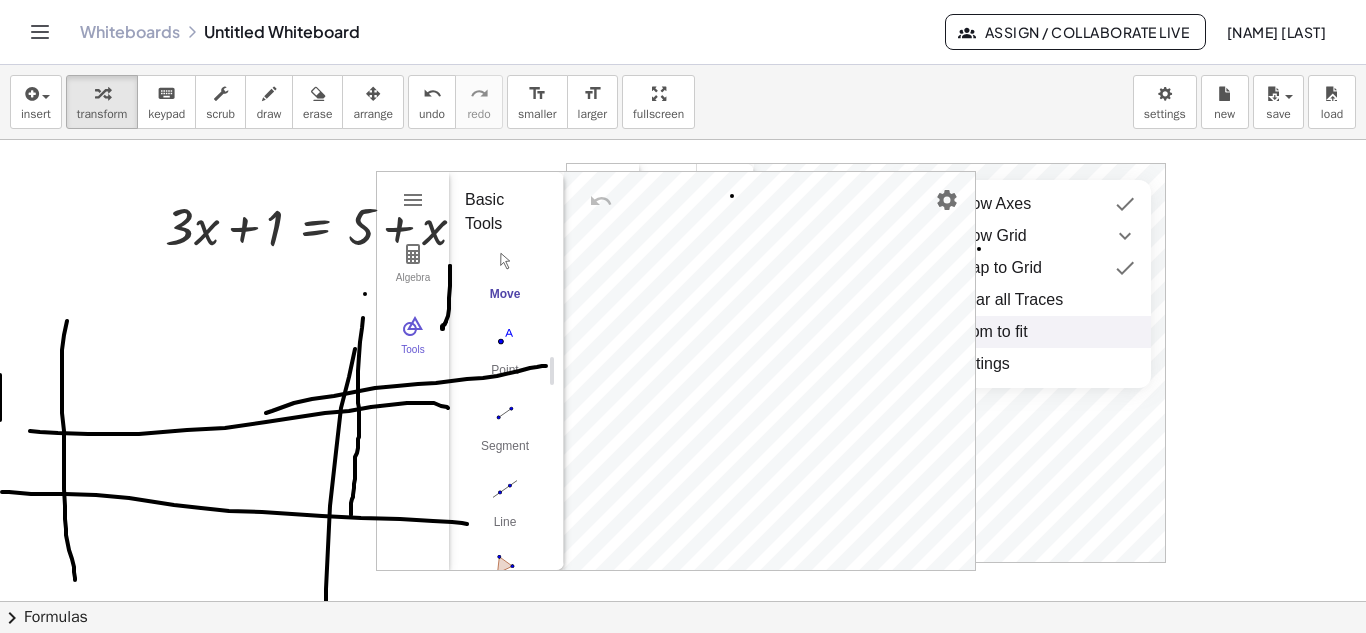 click on "Zoom to fit" at bounding box center (1023, 332) 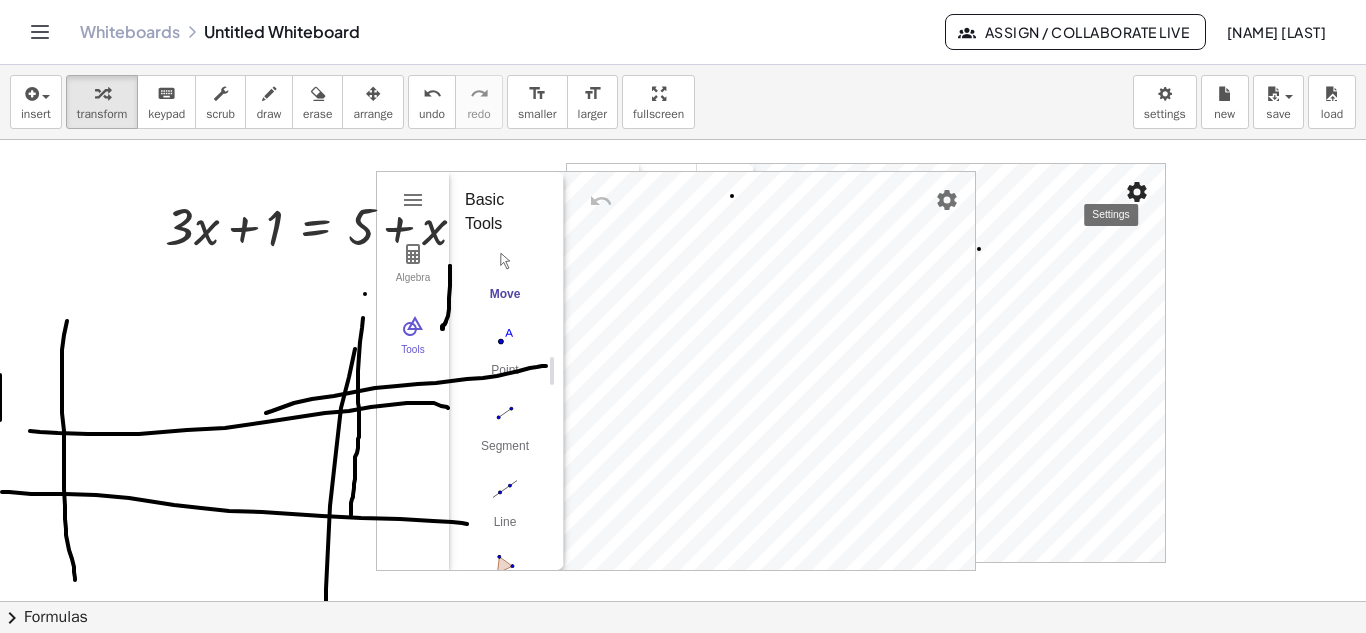 click at bounding box center (1137, 192) 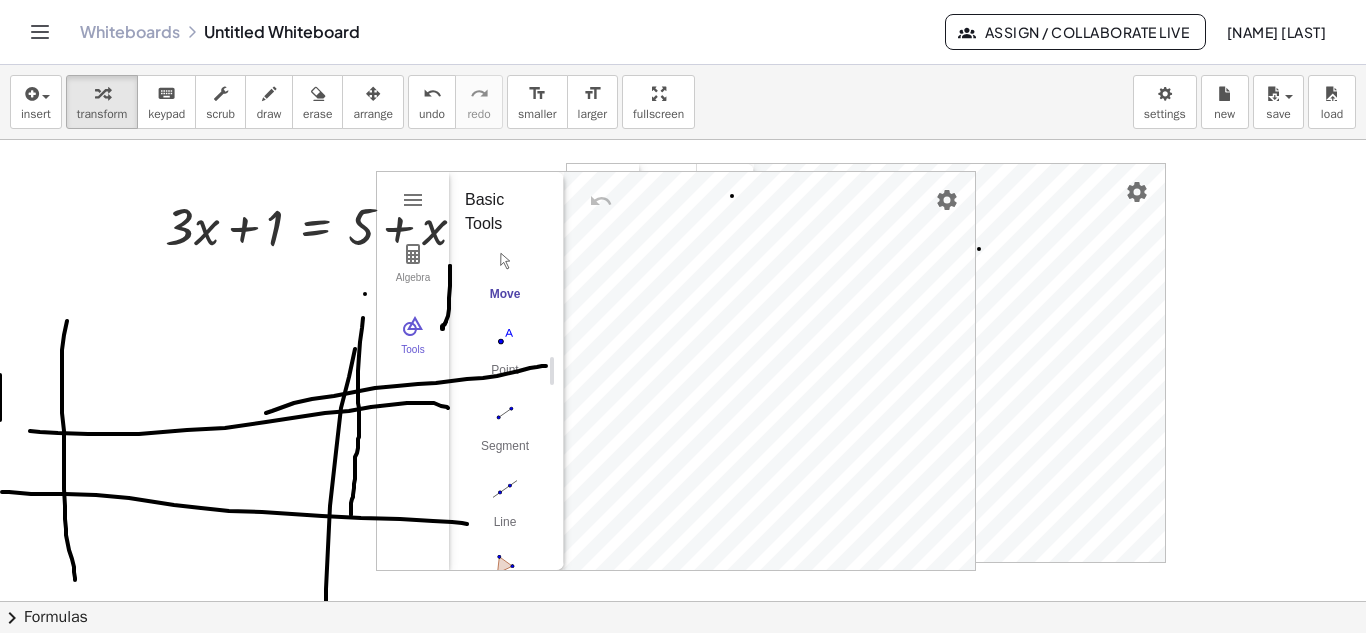 click on "Move Point Segment Line Polygon Circle with Center through Point" at bounding box center (498, 472) 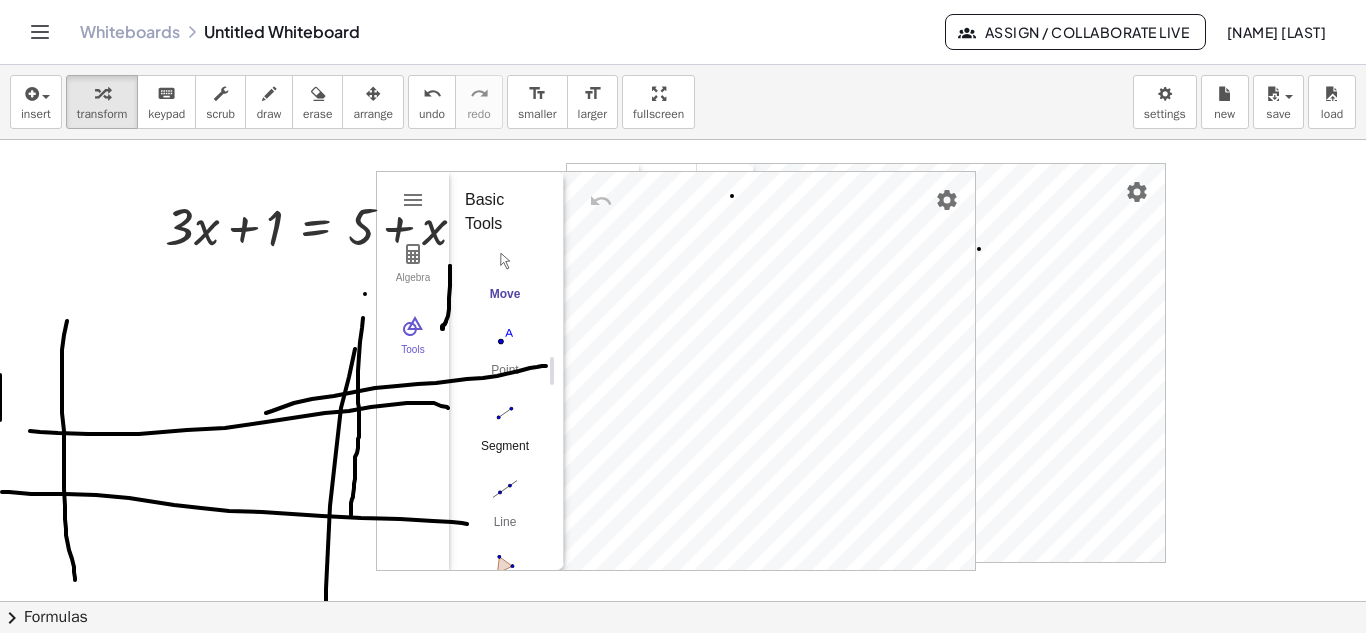 click at bounding box center [505, 413] 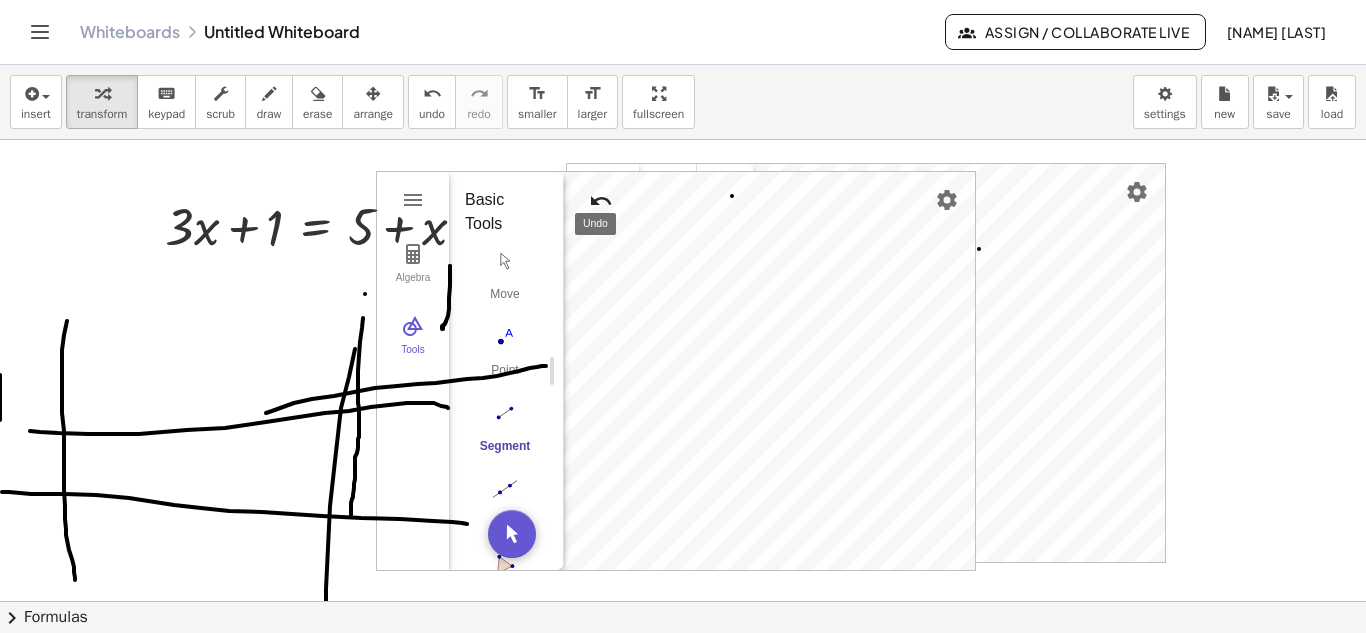 click at bounding box center (601, 201) 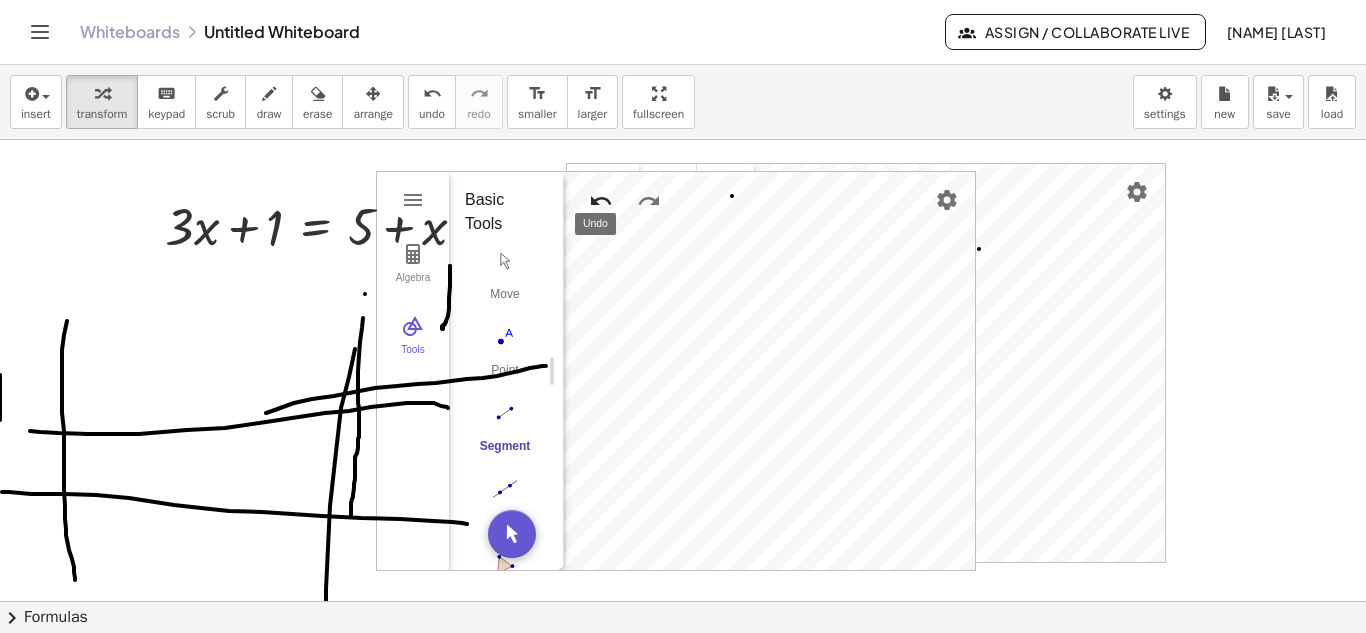click at bounding box center [601, 201] 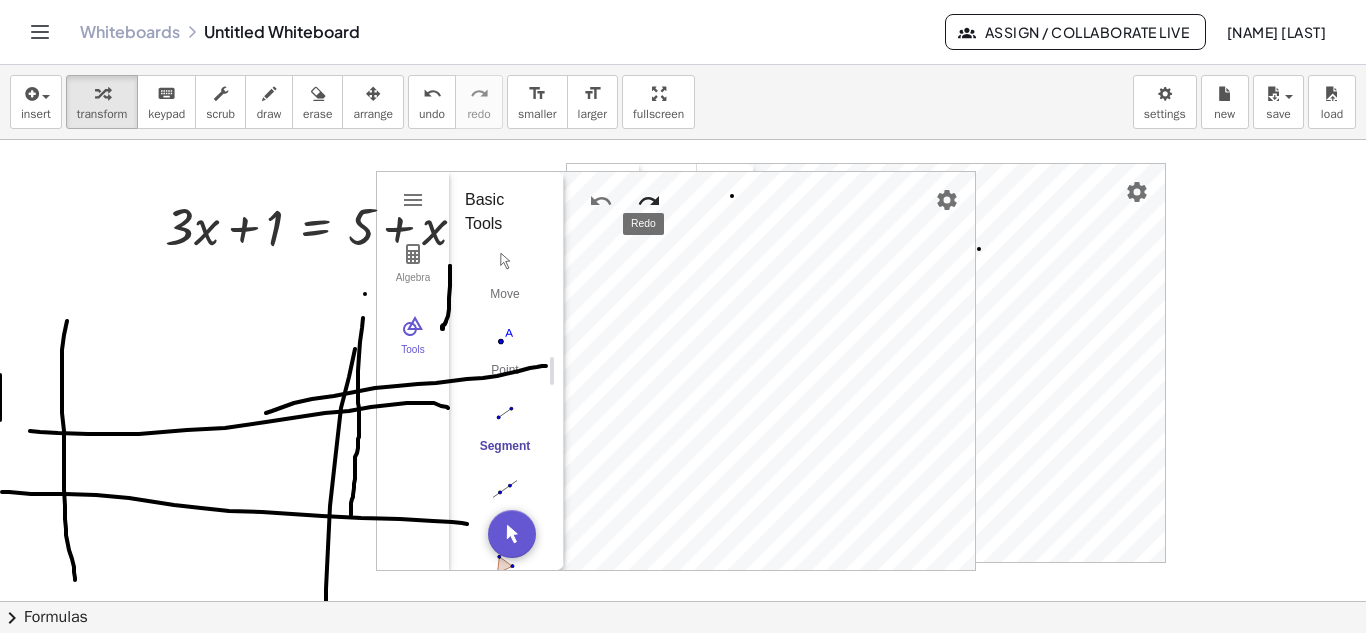 click at bounding box center (649, 201) 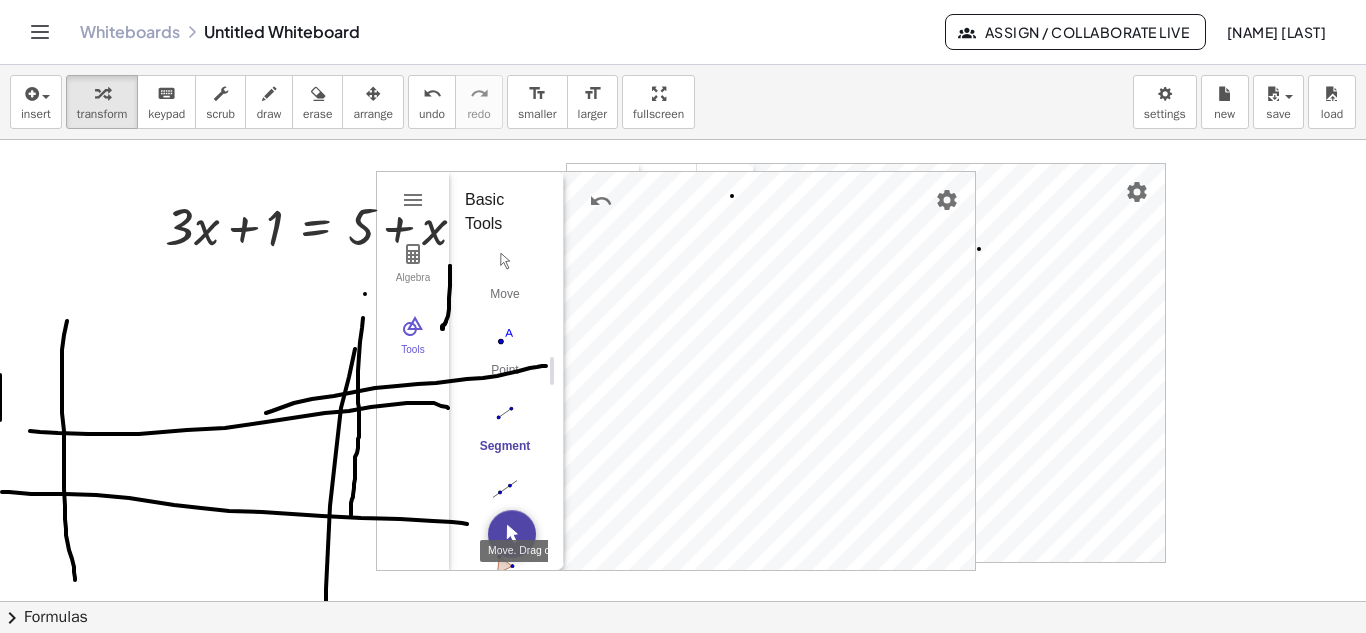 click at bounding box center [512, 534] 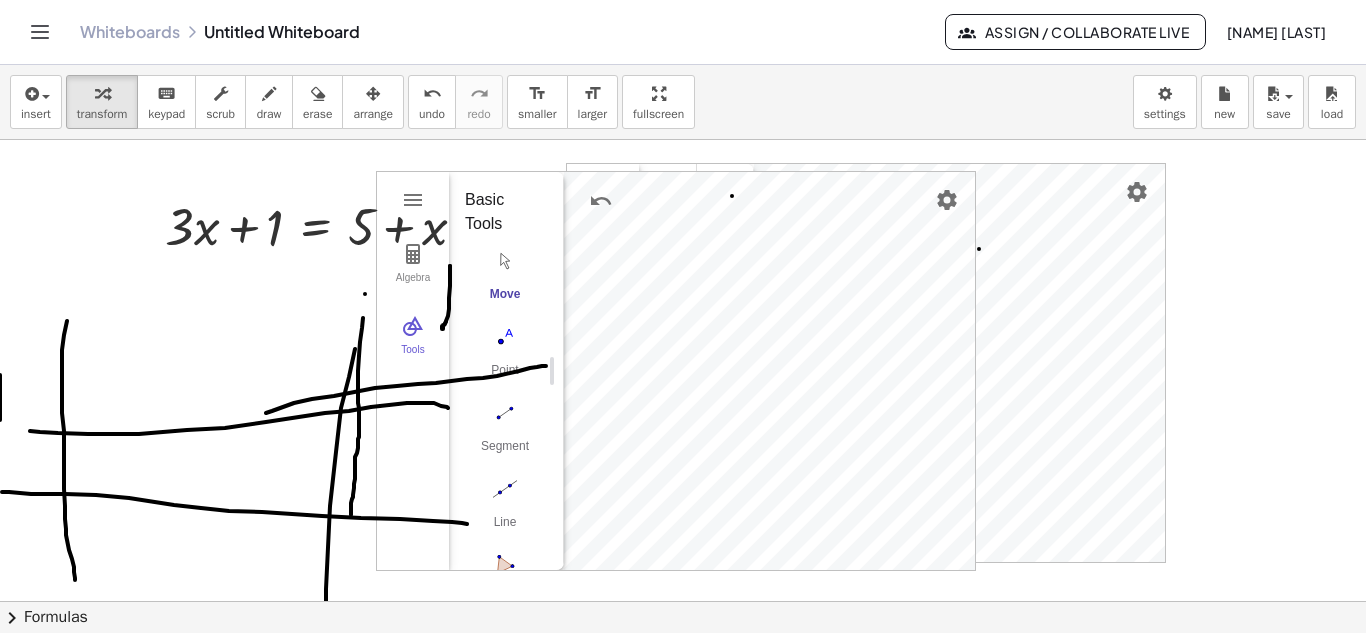 click at bounding box center (683, 666) 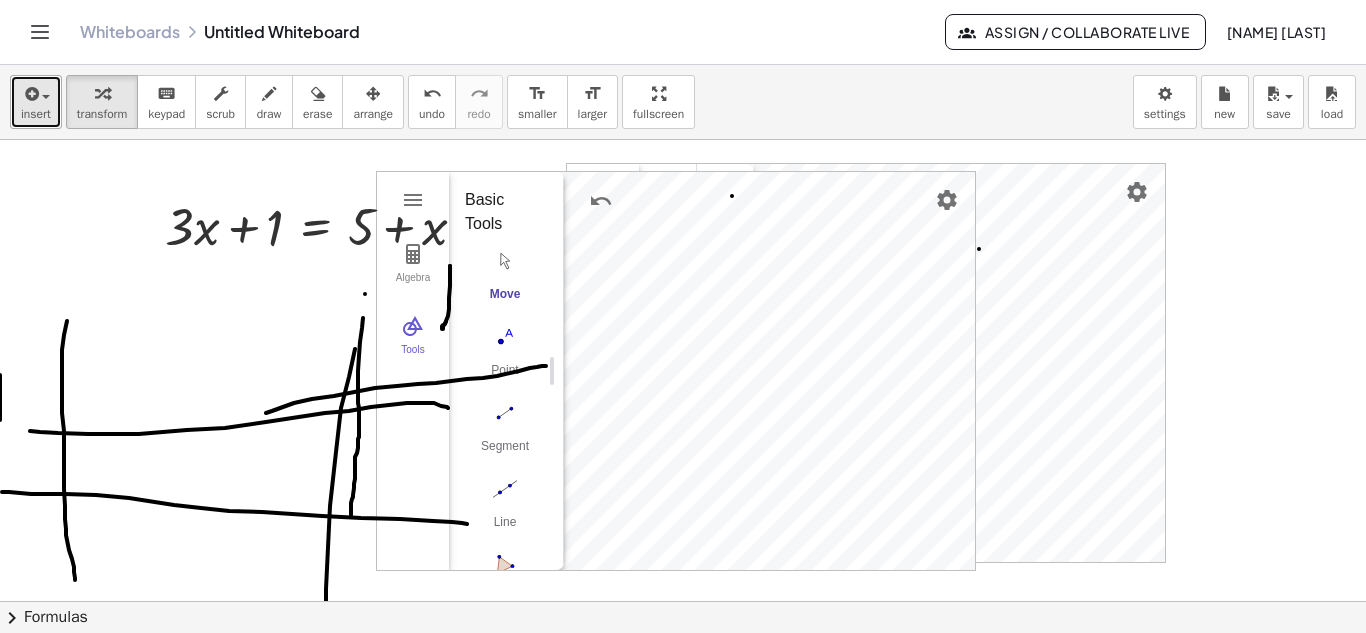 click at bounding box center [30, 94] 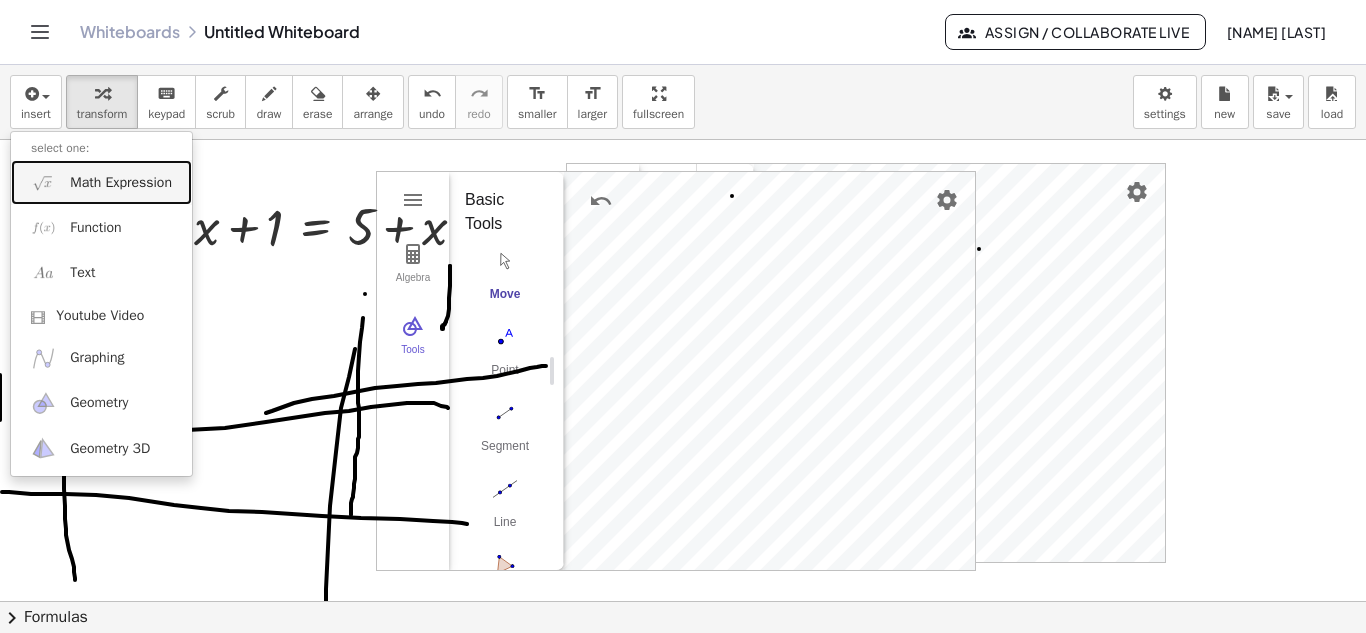 click on "Math Expression" at bounding box center [101, 182] 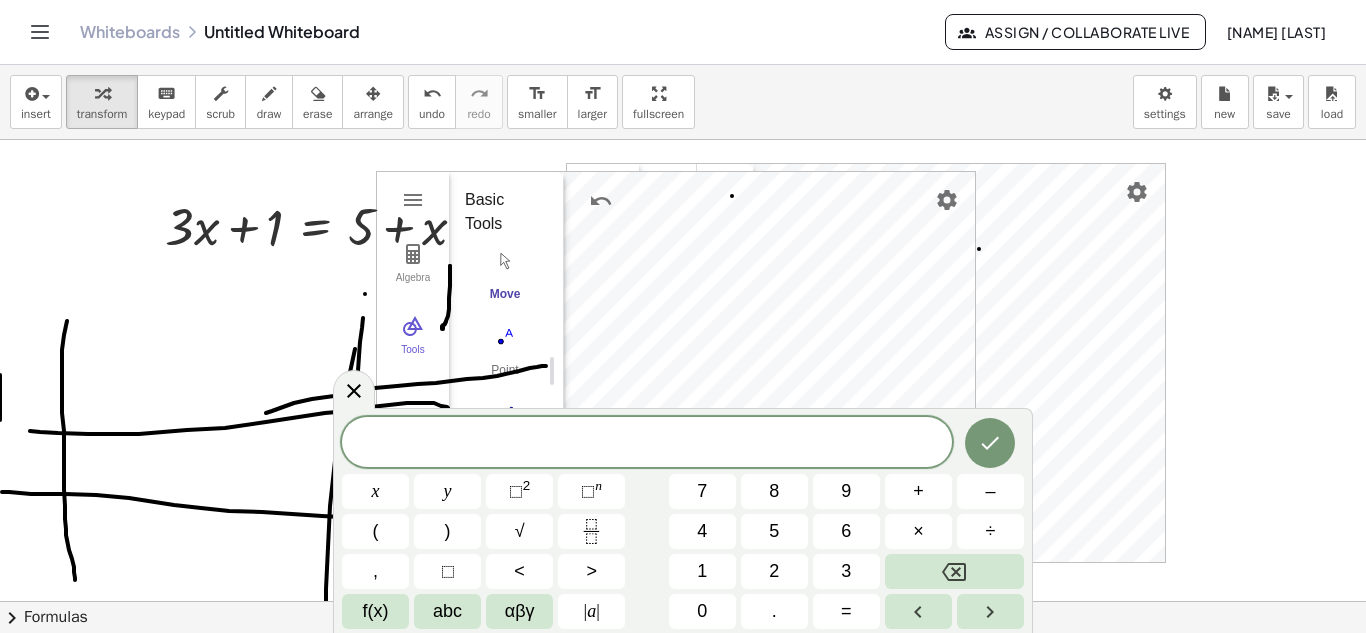 click on "​ x y ⬚ 2 ⬚ n 7 8 9 + – ( ) √ 4 5 6 × ÷ , ⬚ < > 1 2 3 f(x) abc αβγ | a | 0 . =" at bounding box center [683, 523] 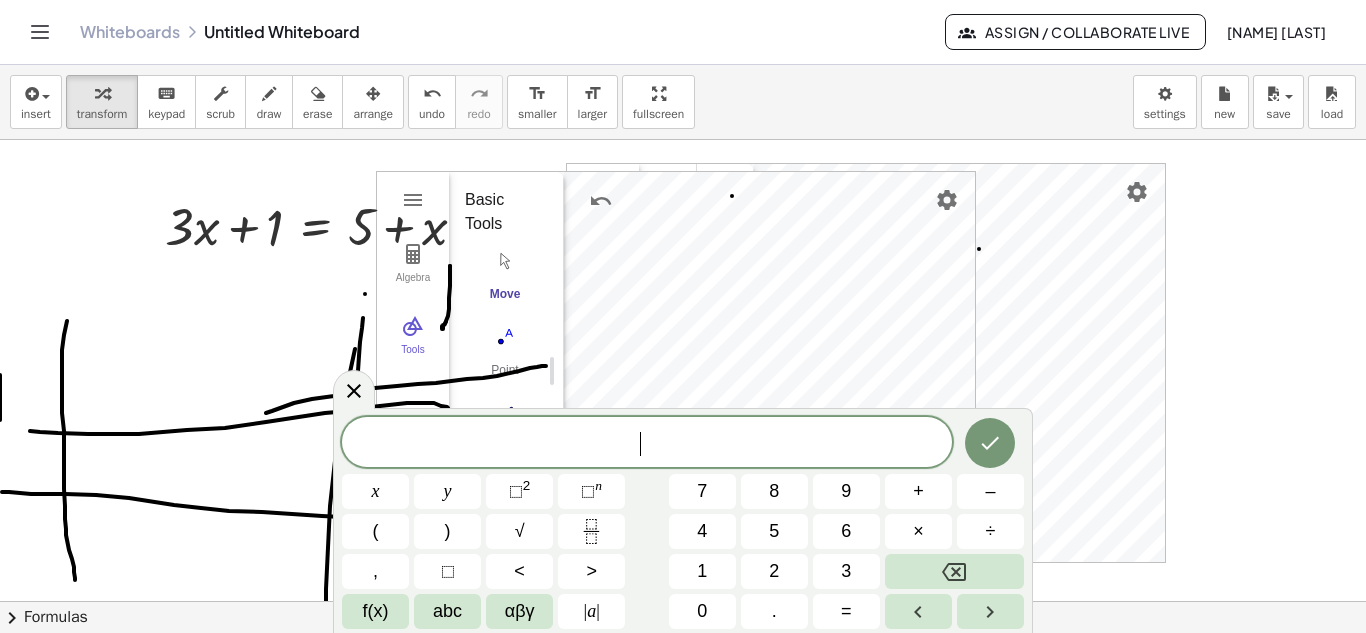 click on "​" 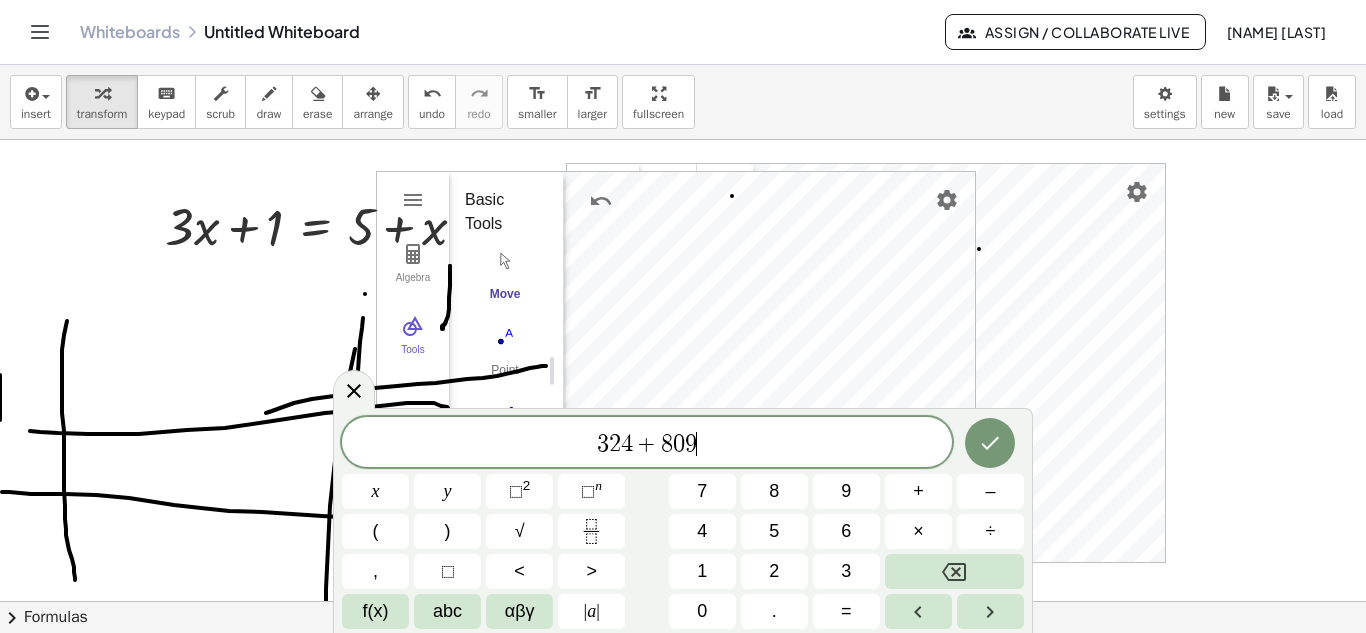 click 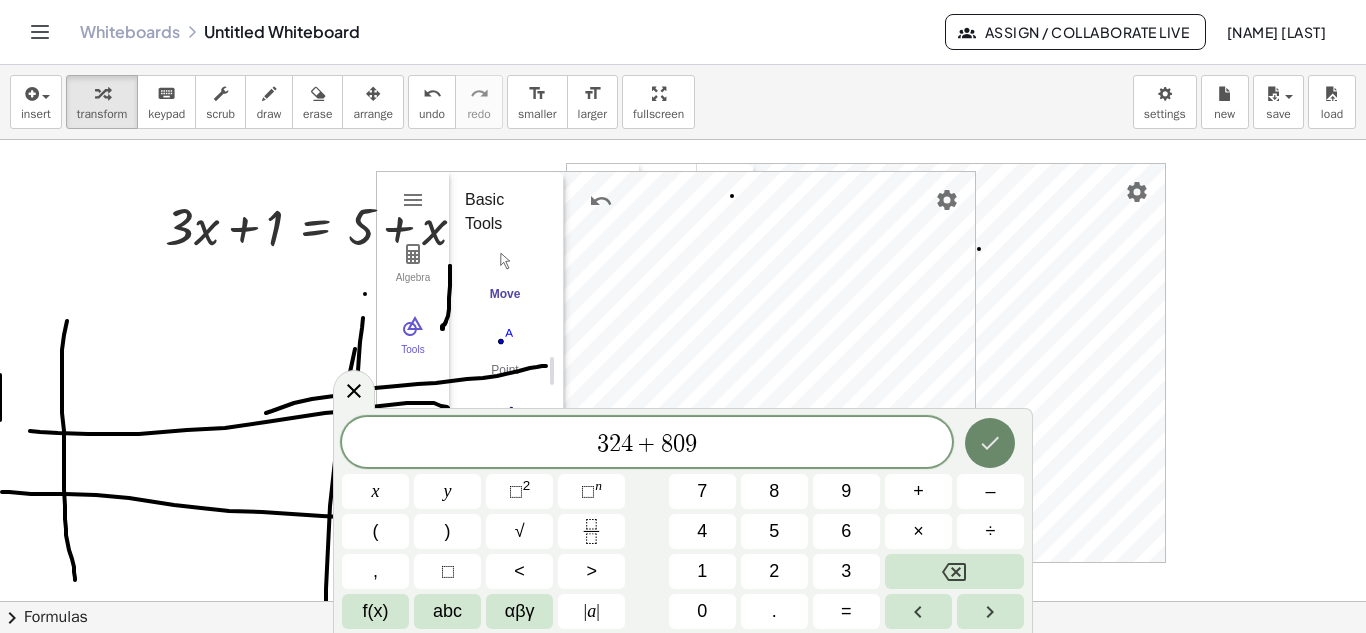 click 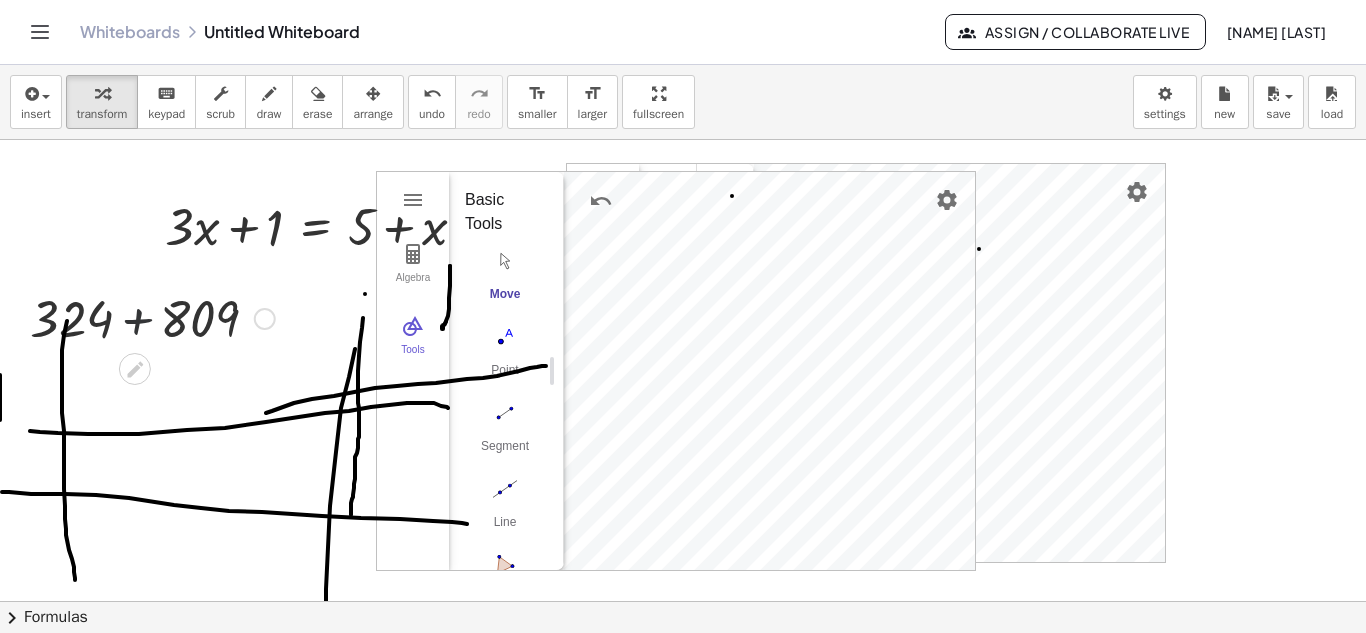 click at bounding box center (152, 317) 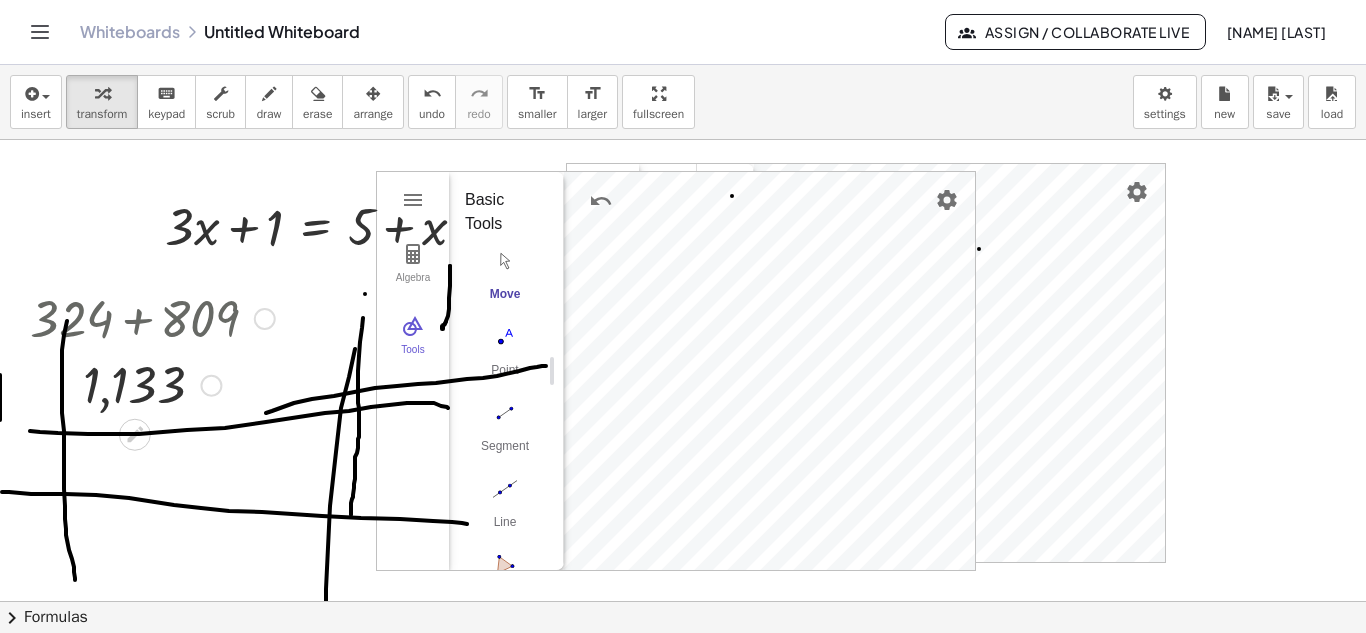 click at bounding box center [152, 317] 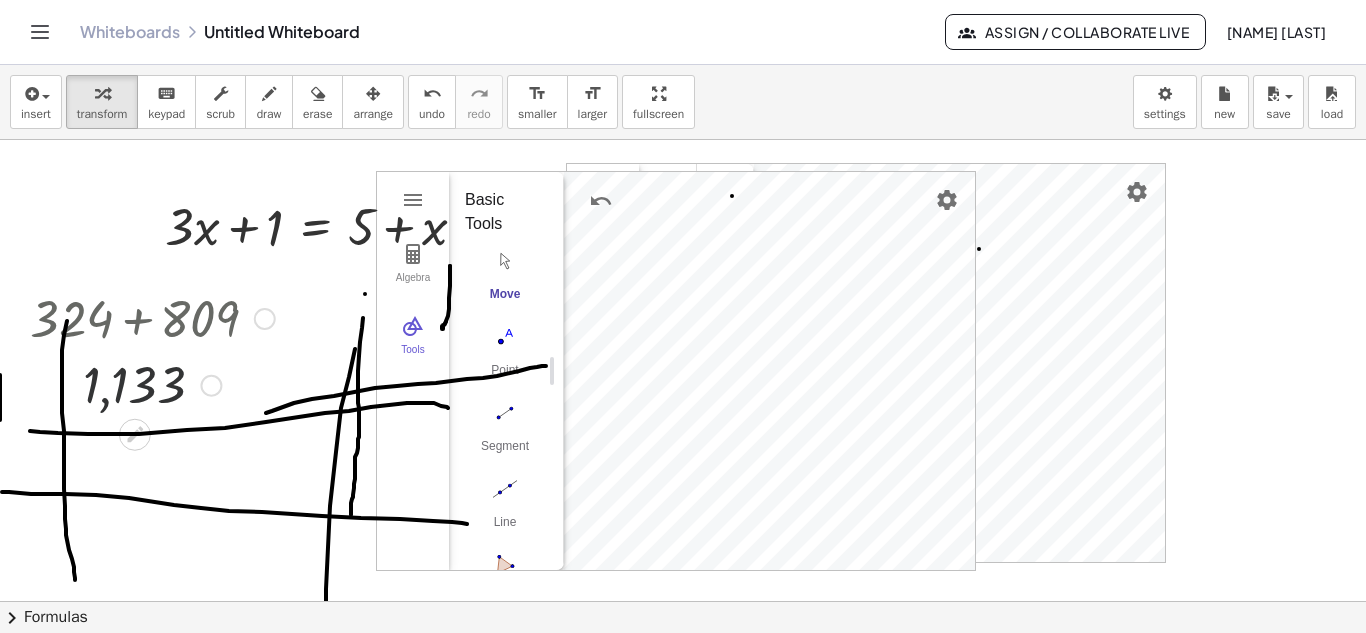 click at bounding box center [152, 384] 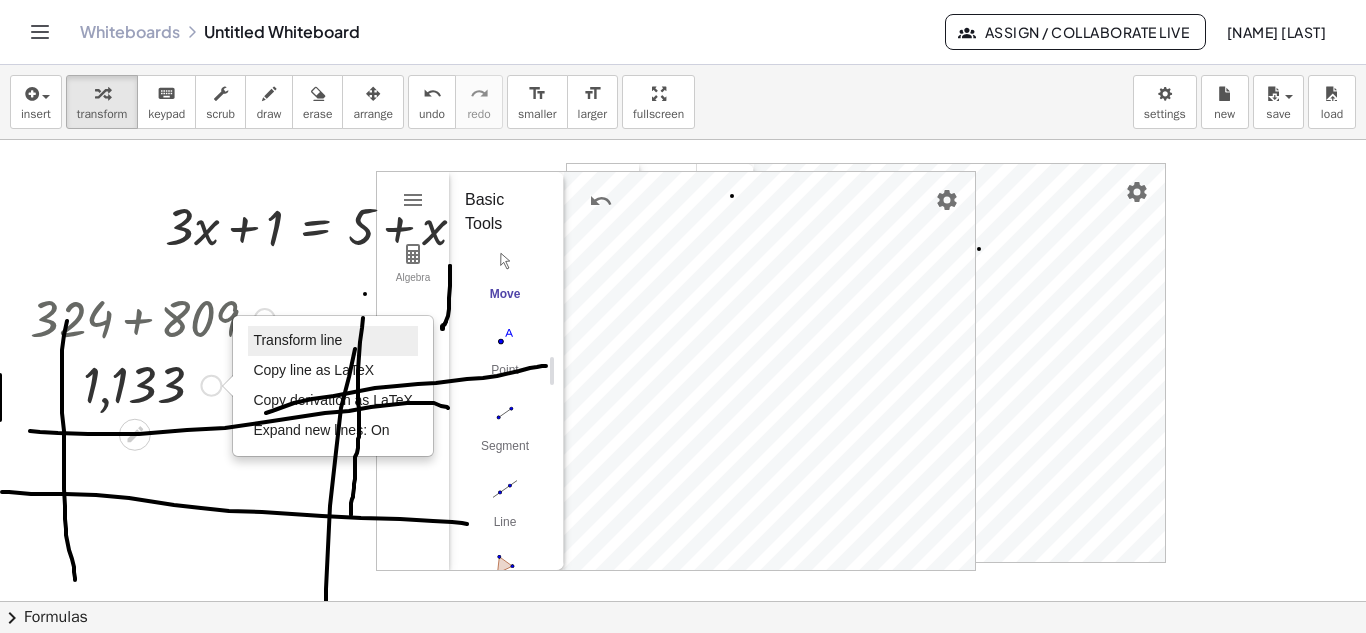 click on "Transform line" at bounding box center (297, 340) 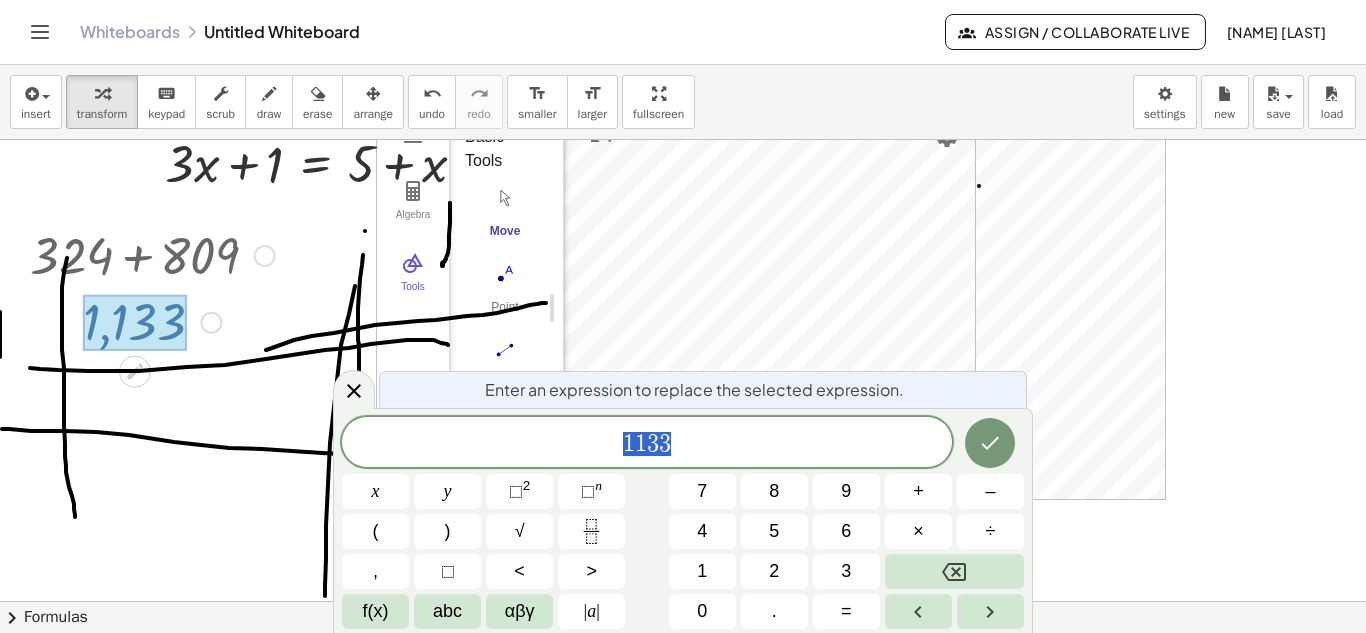 scroll, scrollTop: 64, scrollLeft: 0, axis: vertical 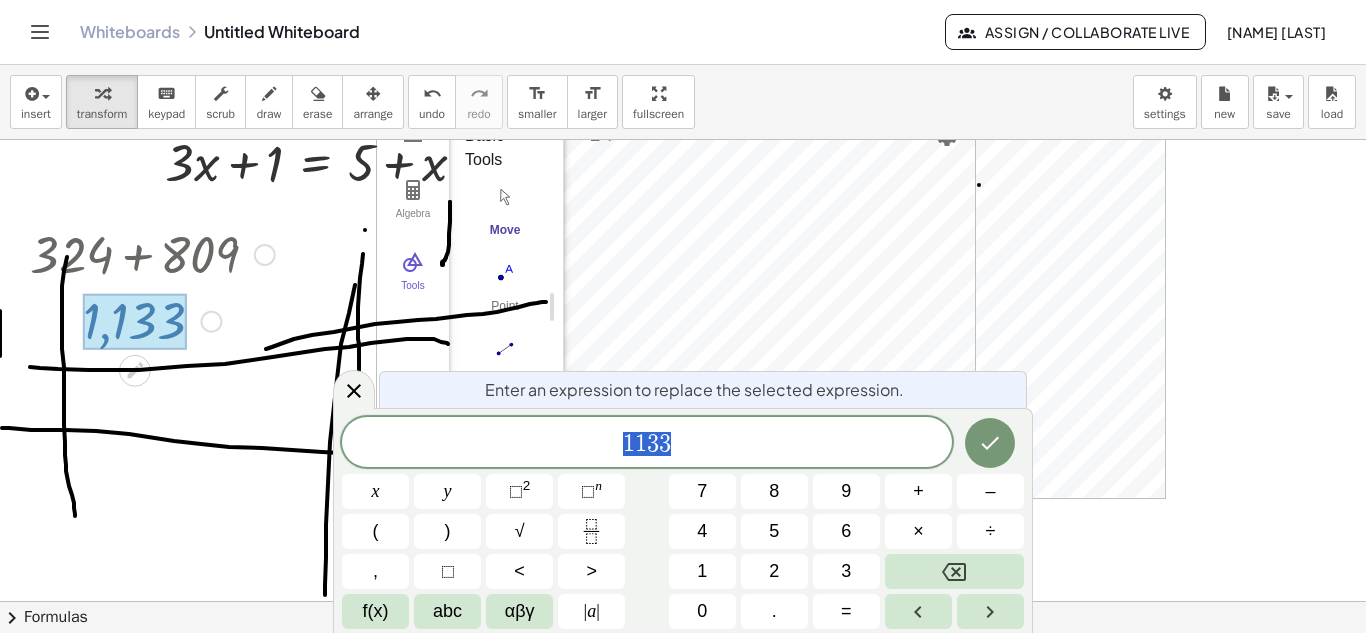 click at bounding box center (152, 253) 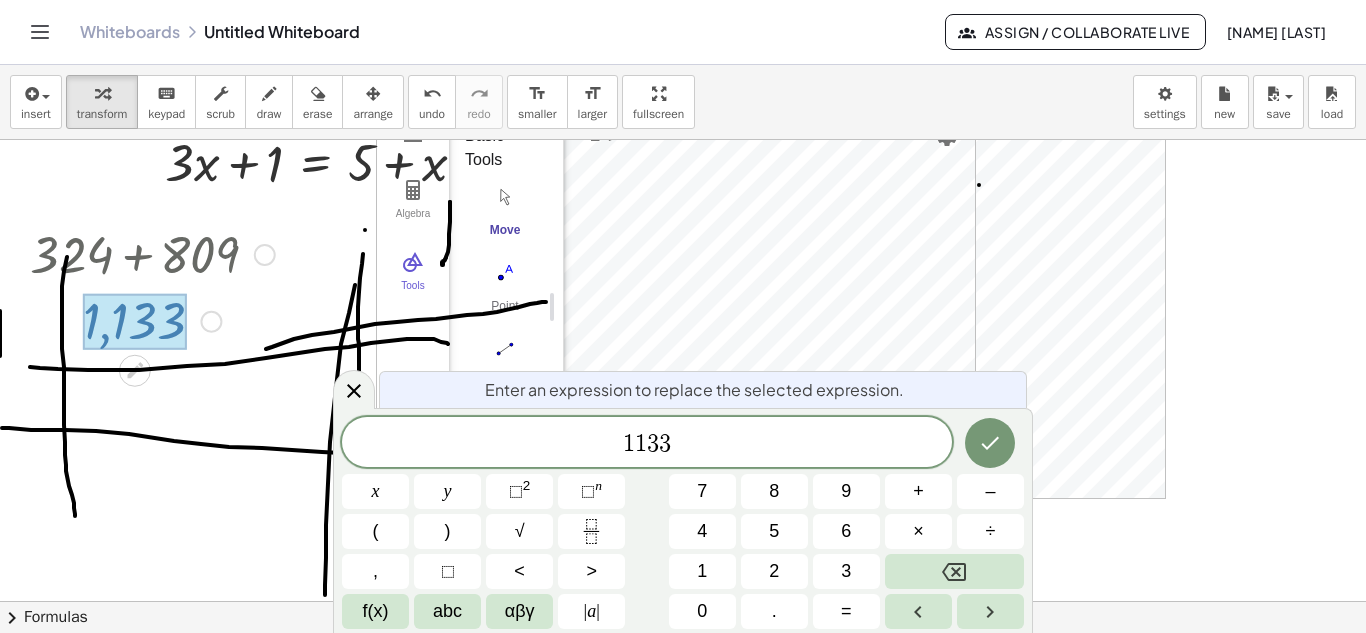 click at bounding box center (265, 255) 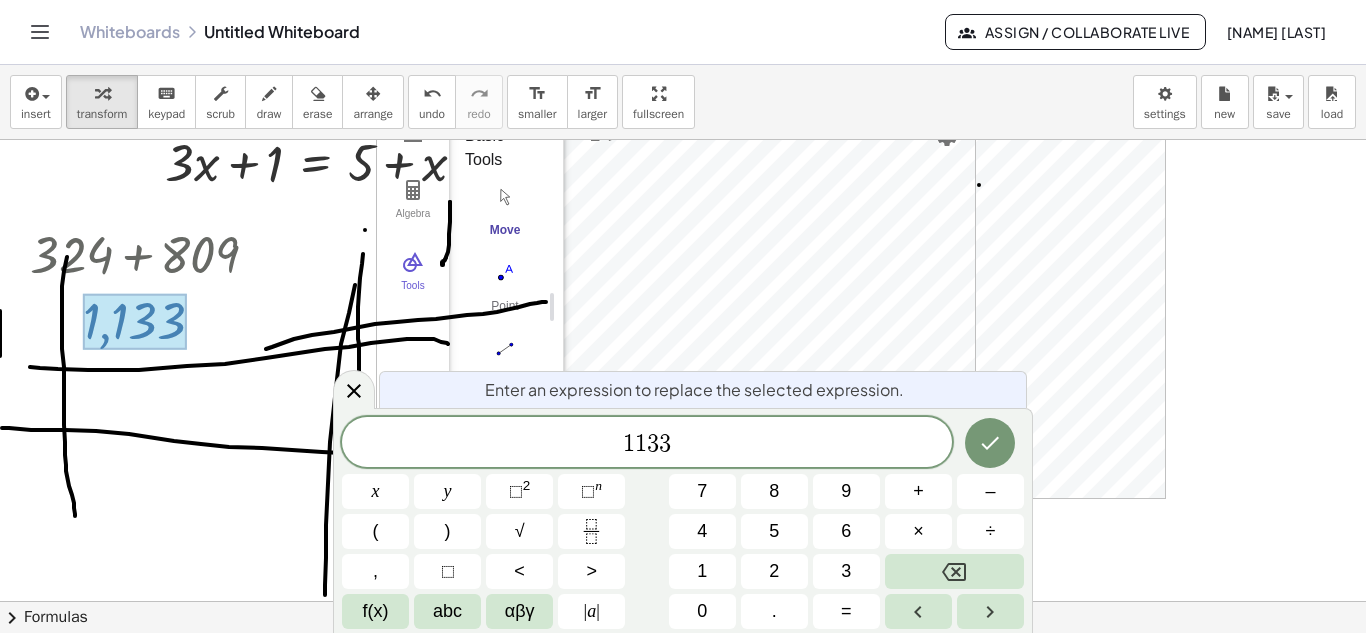 click at bounding box center [40, 32] 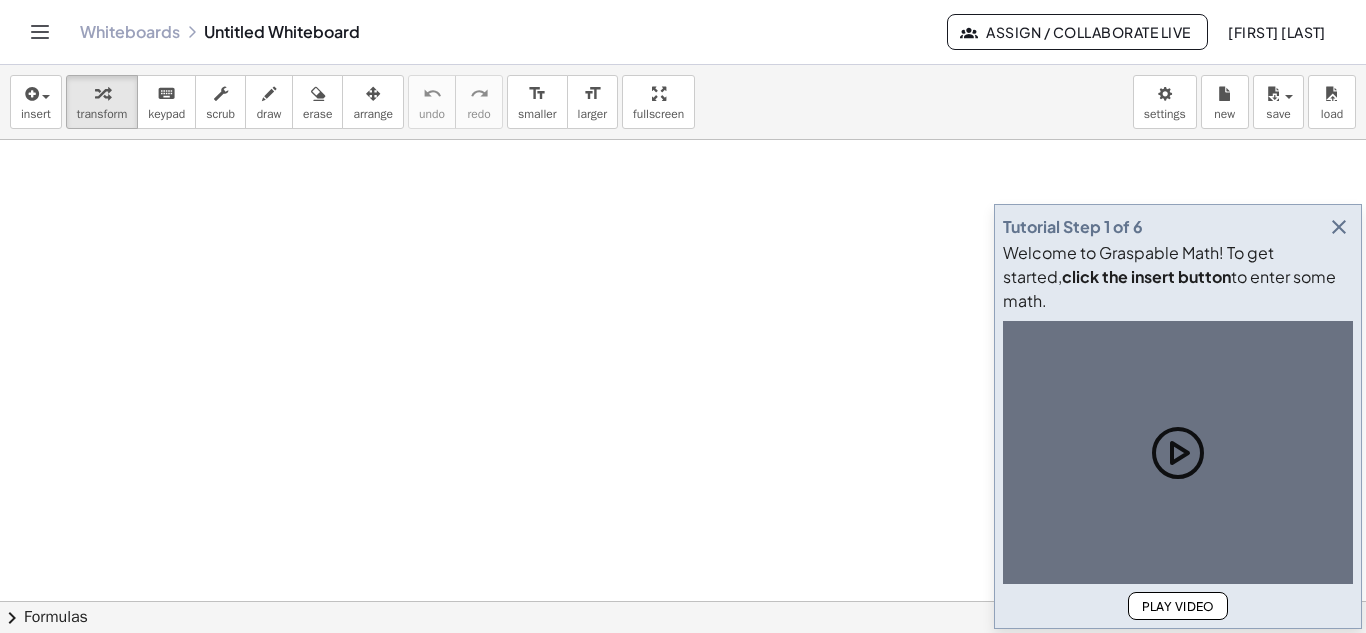 scroll, scrollTop: 0, scrollLeft: 0, axis: both 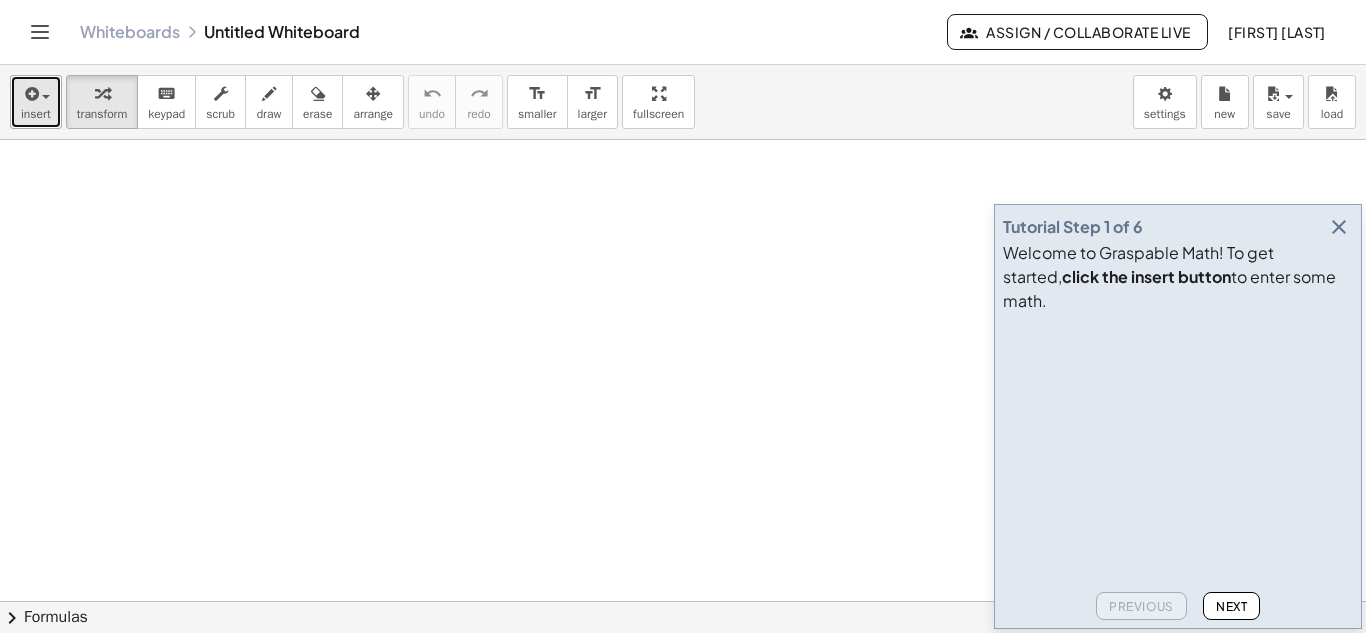 click on "insert" at bounding box center [36, 114] 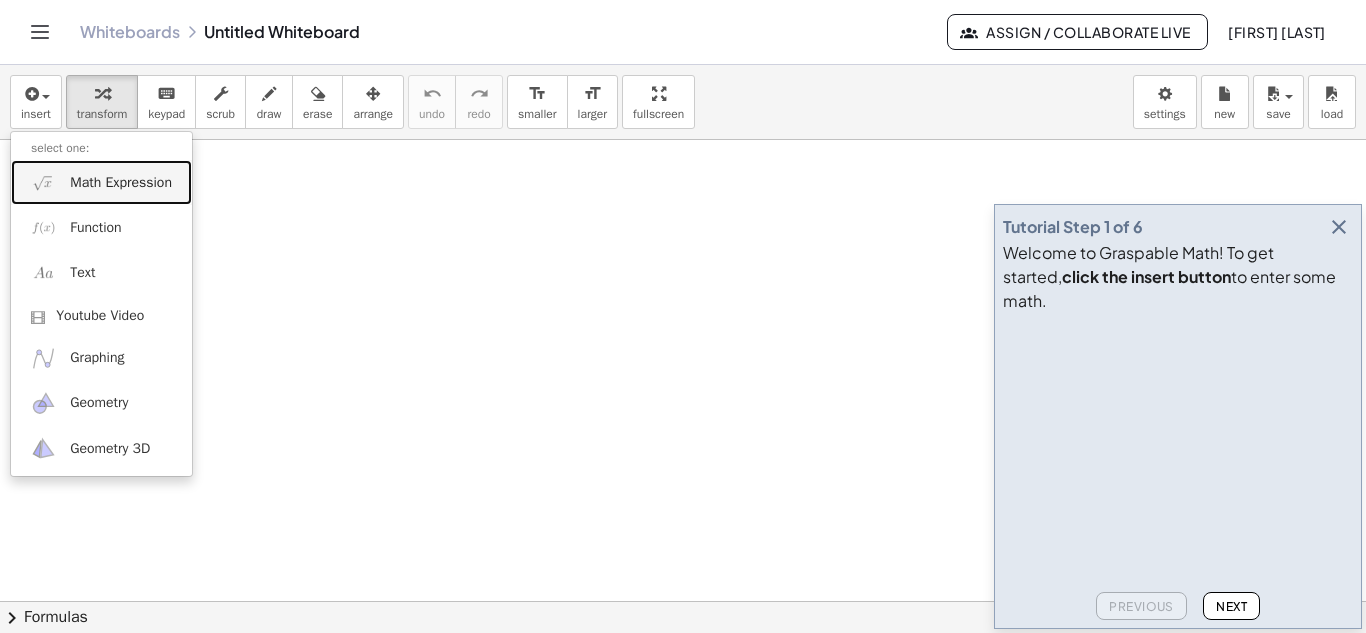 click on "Math Expression" at bounding box center (121, 183) 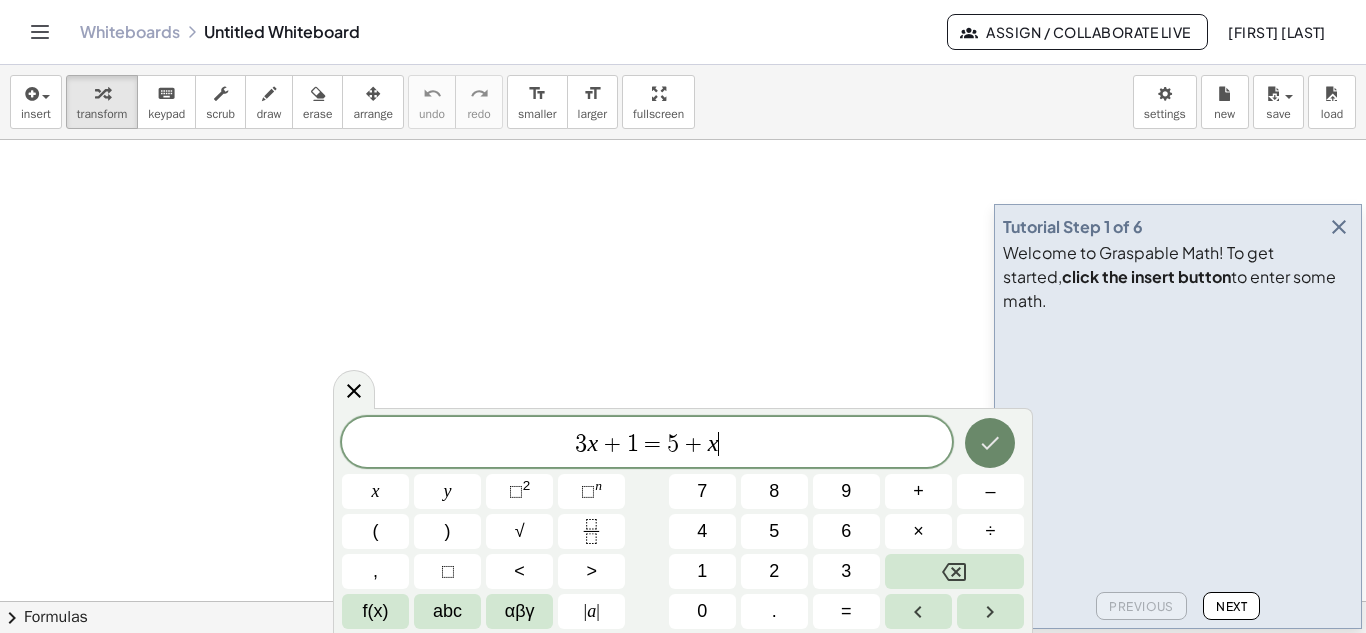 click 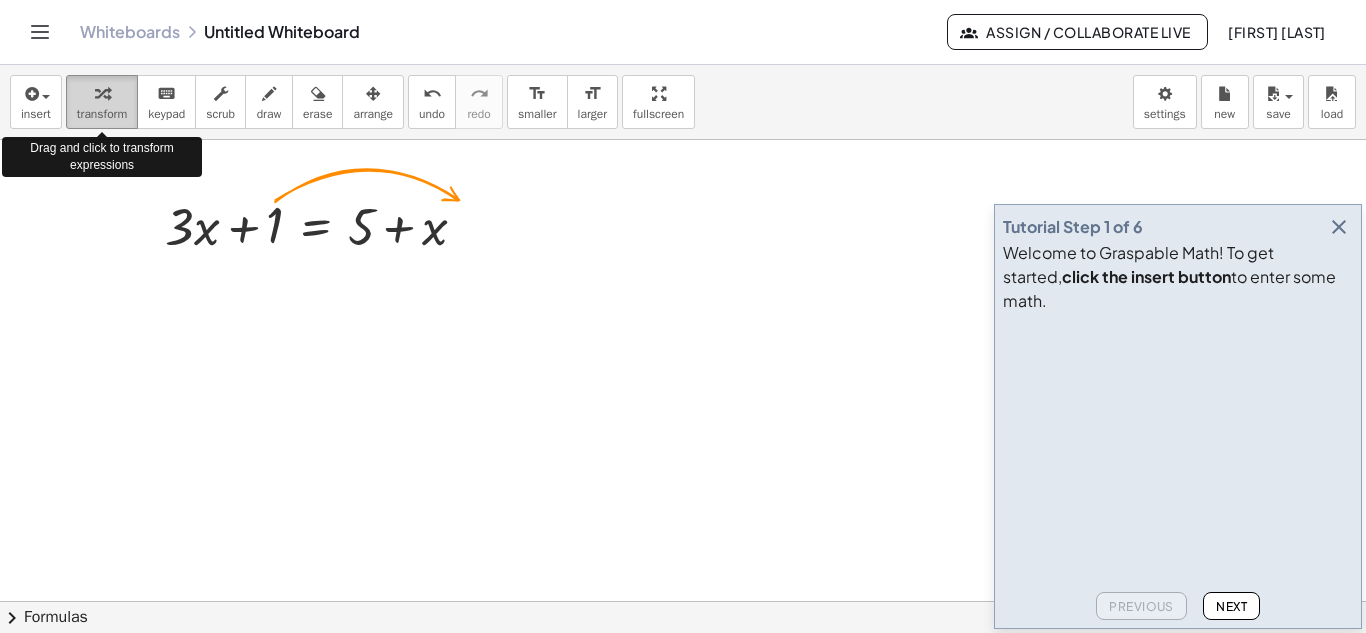 click on "transform" at bounding box center (102, 114) 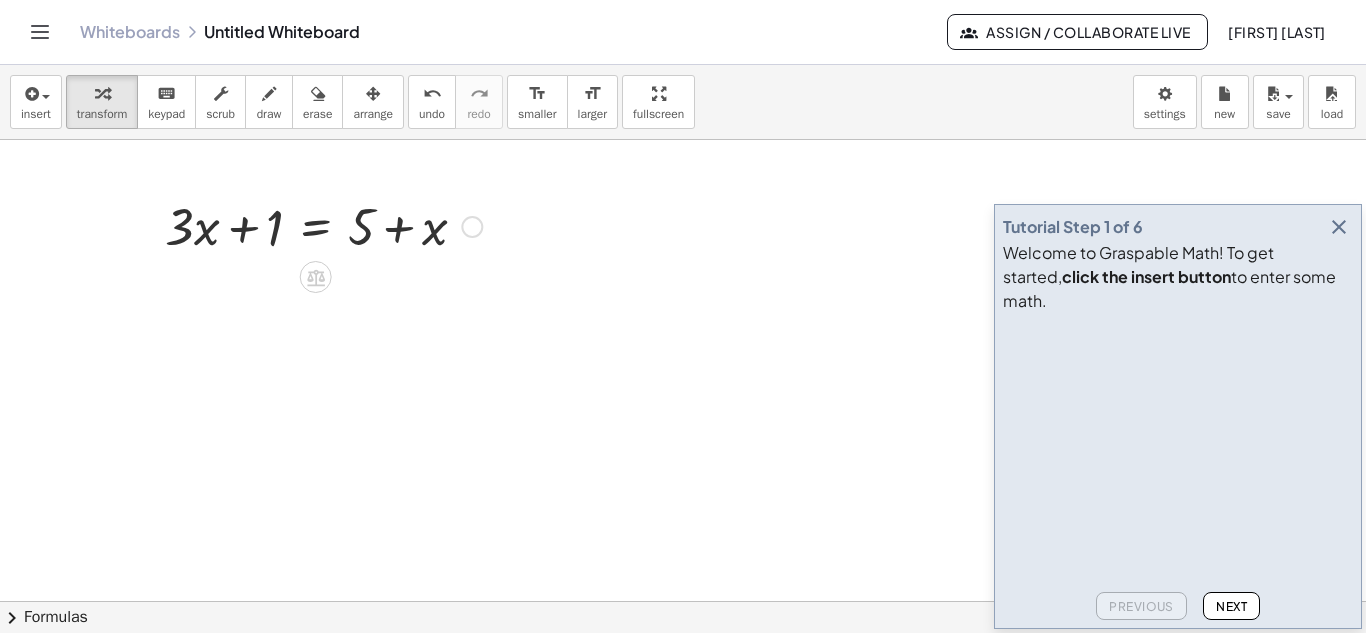 click at bounding box center [323, 225] 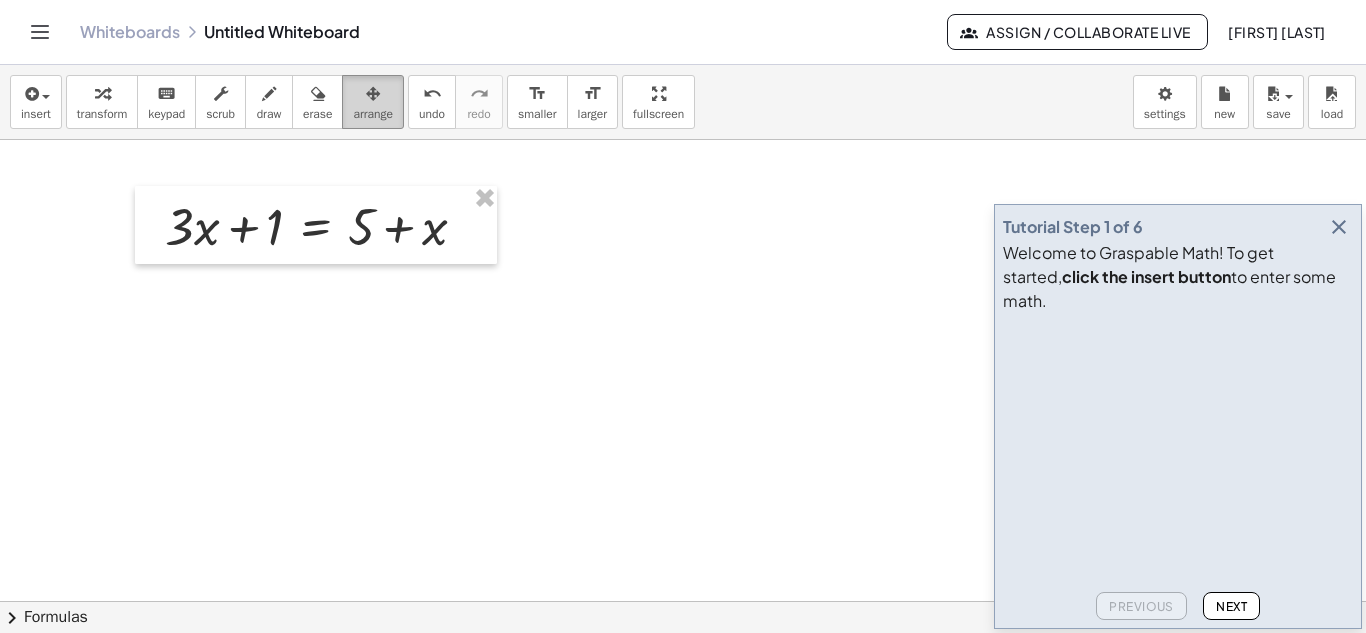 click on "arrange" at bounding box center [373, 114] 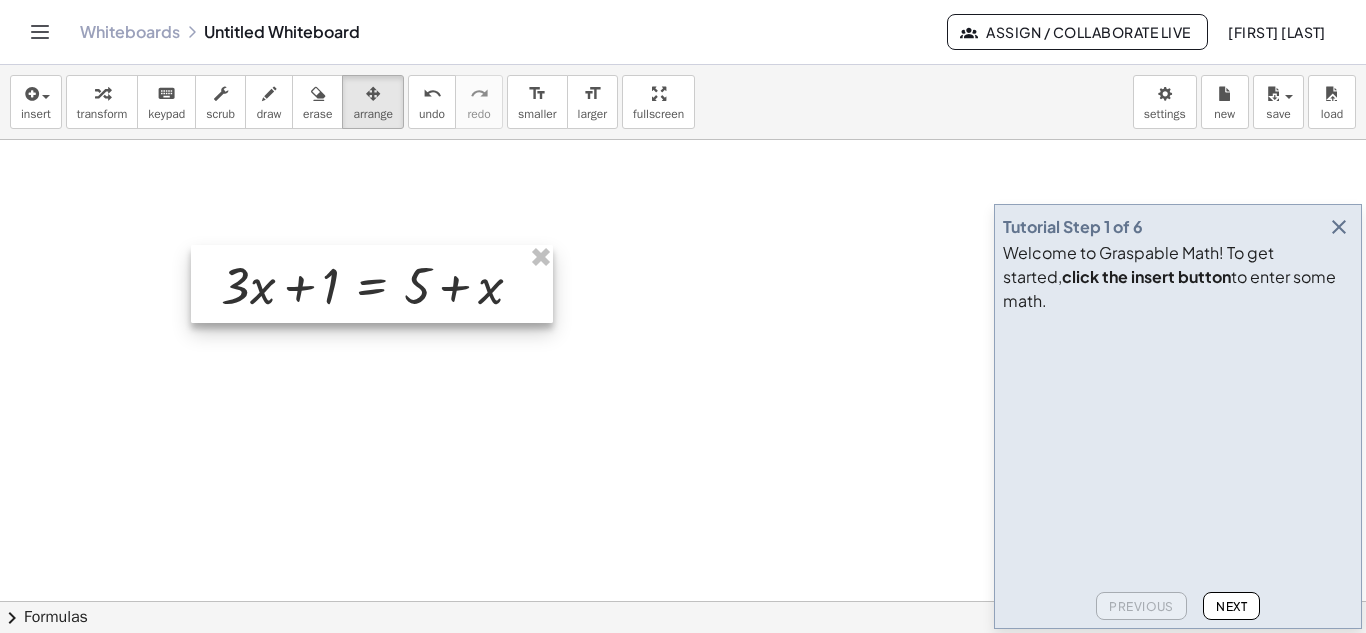 drag, startPoint x: 291, startPoint y: 236, endPoint x: 347, endPoint y: 295, distance: 81.34495 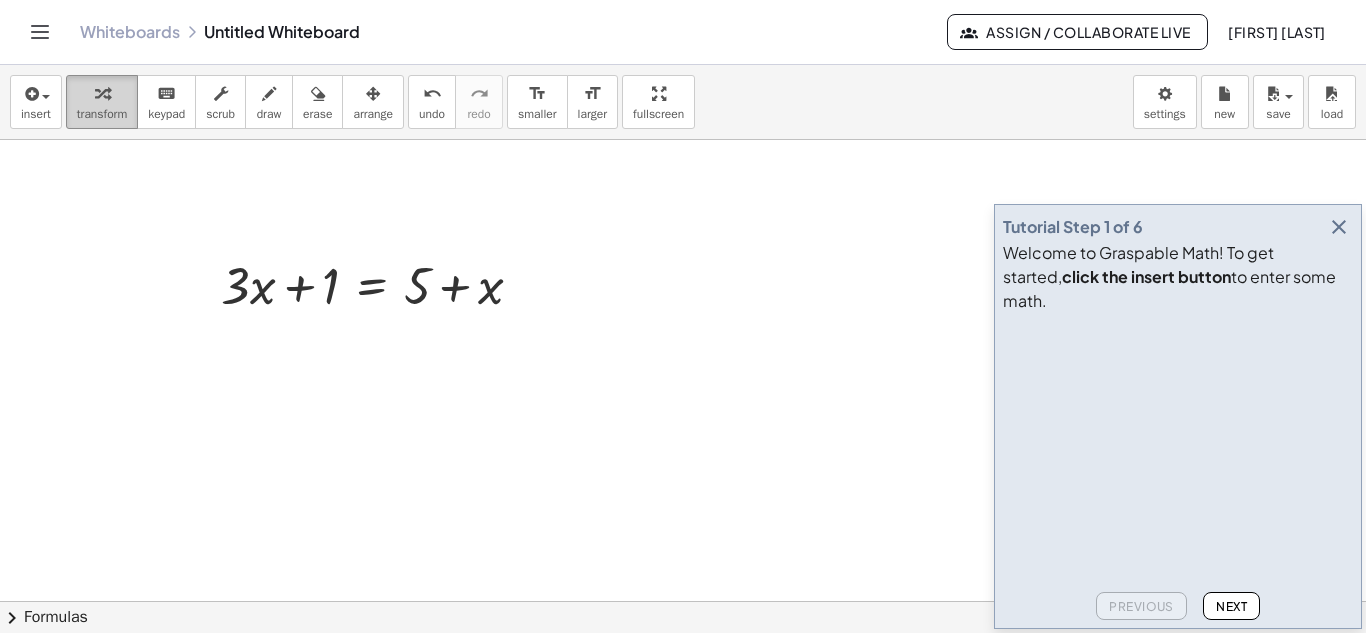 click on "transform" at bounding box center [102, 102] 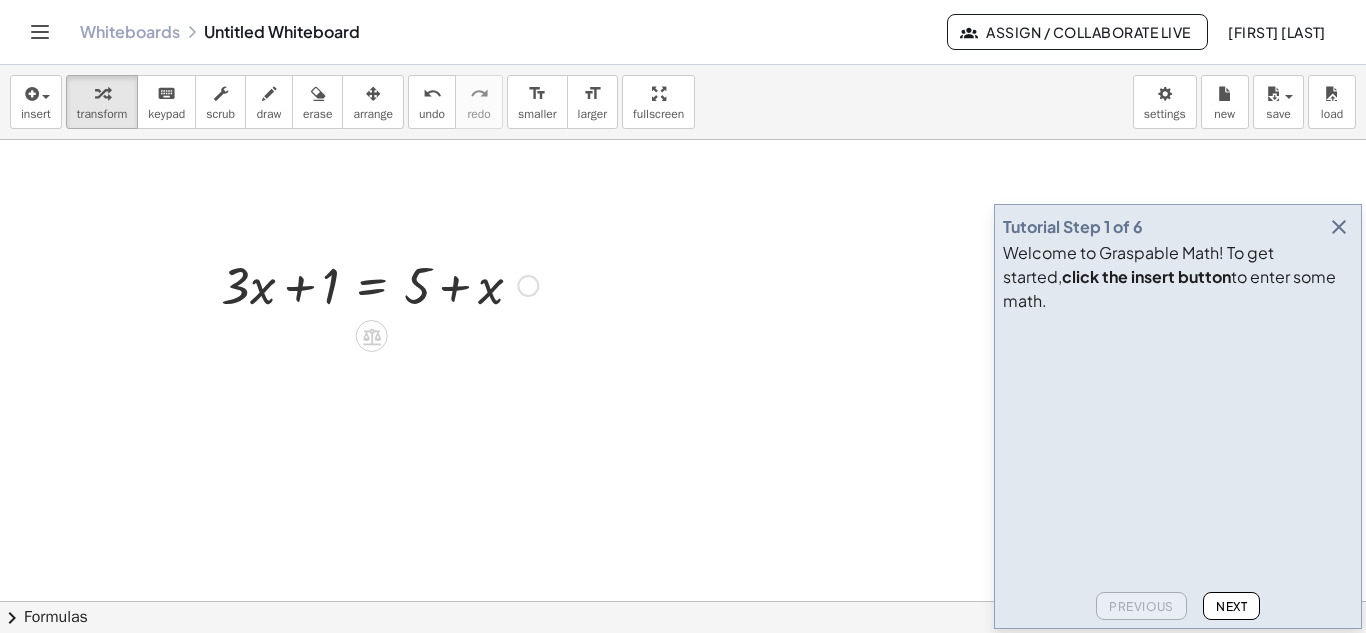 click at bounding box center [379, 284] 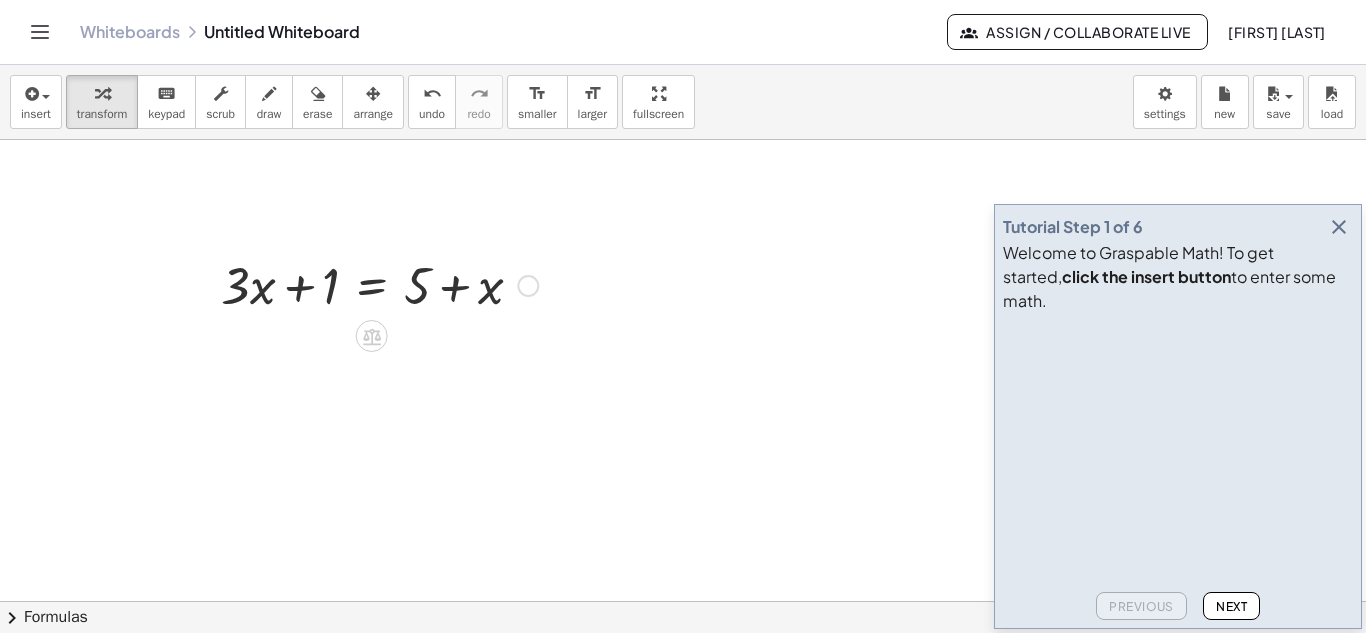 click at bounding box center [528, 286] 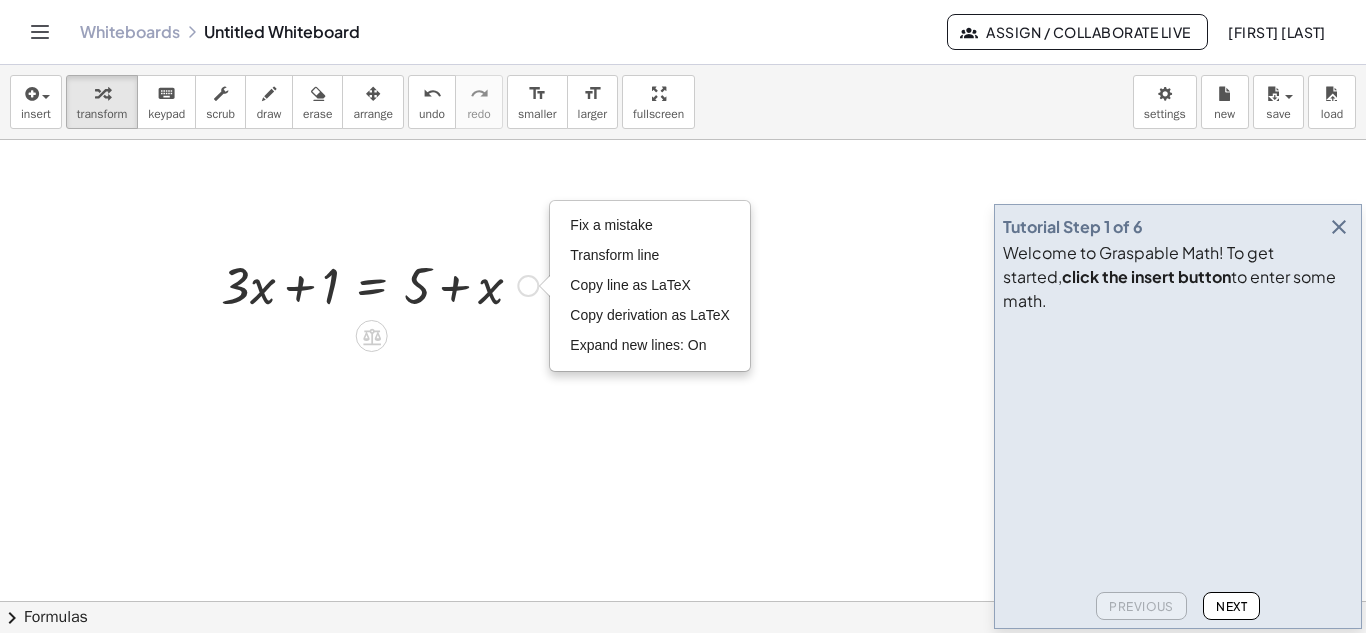 click on "Fix a mistake Transform line Copy line as LaTeX Copy derivation as LaTeX Expand new lines: On" at bounding box center (528, 286) 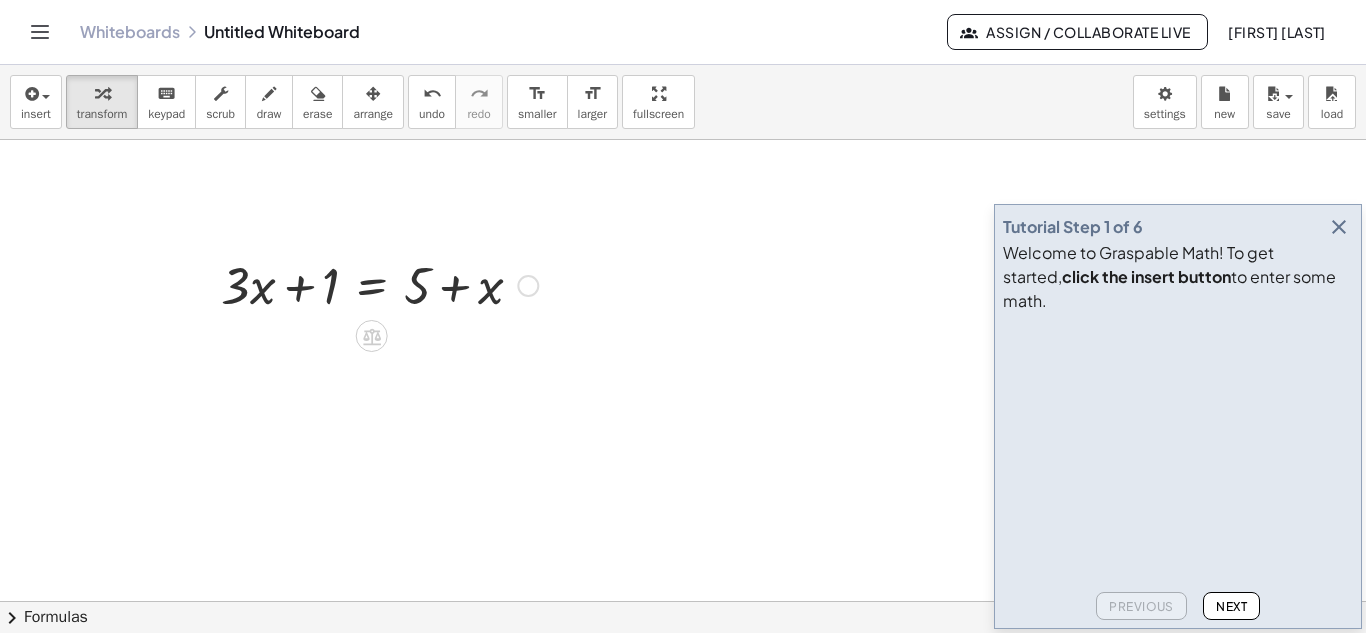 click at bounding box center (379, 284) 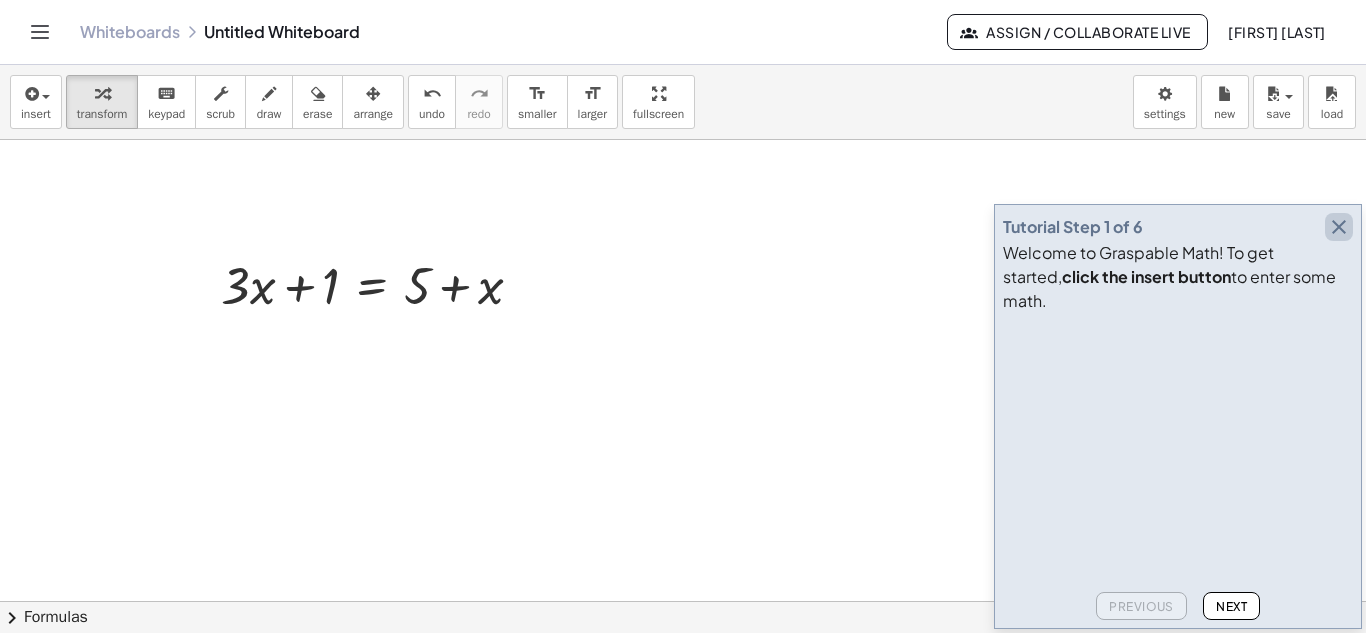 click at bounding box center (1339, 227) 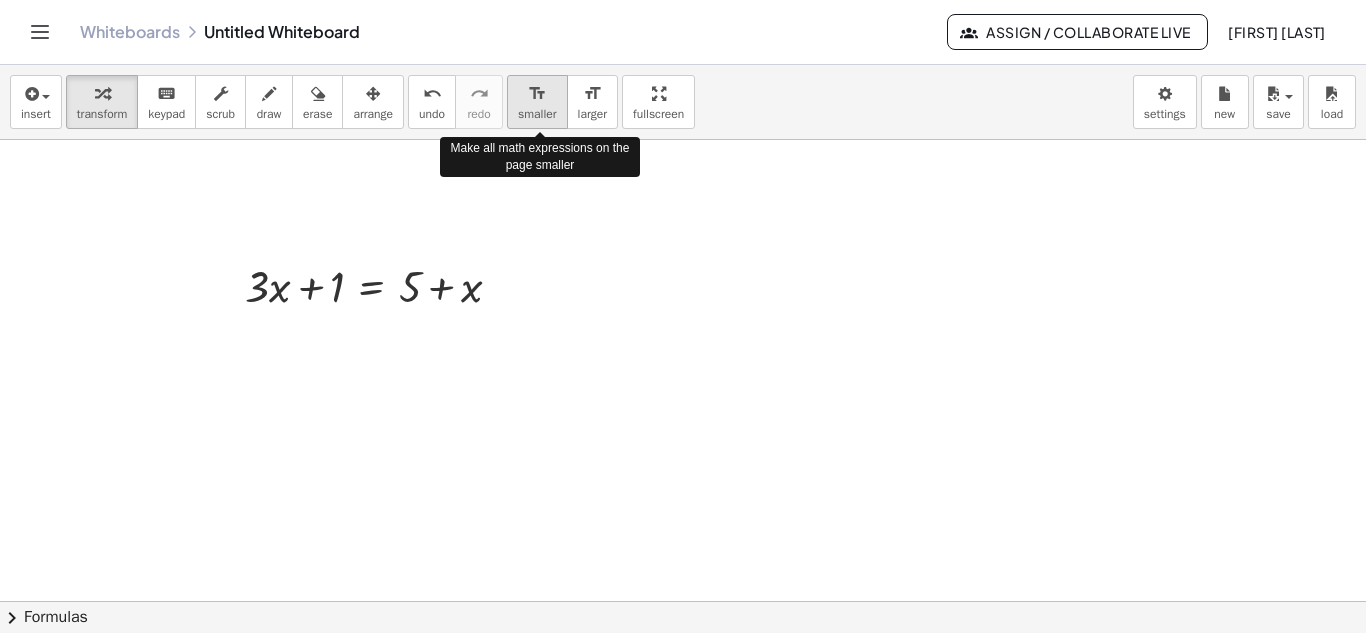 click on "format_size smaller" at bounding box center (537, 102) 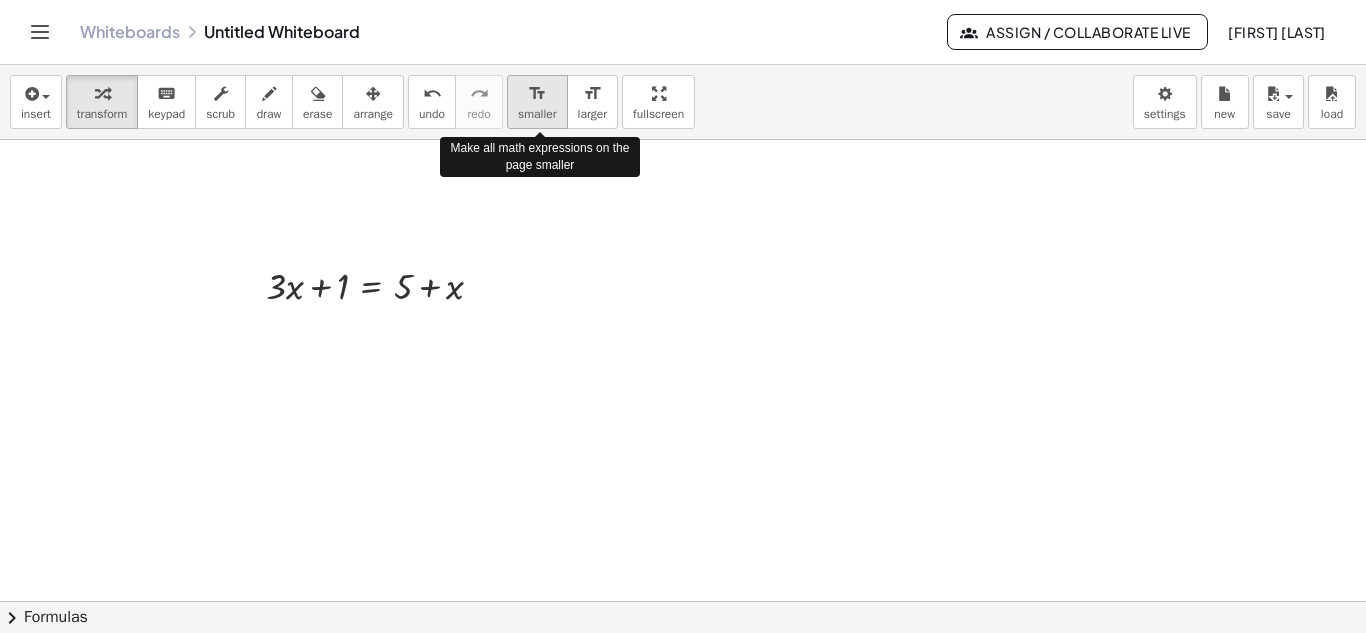 click on "format_size smaller" at bounding box center [537, 102] 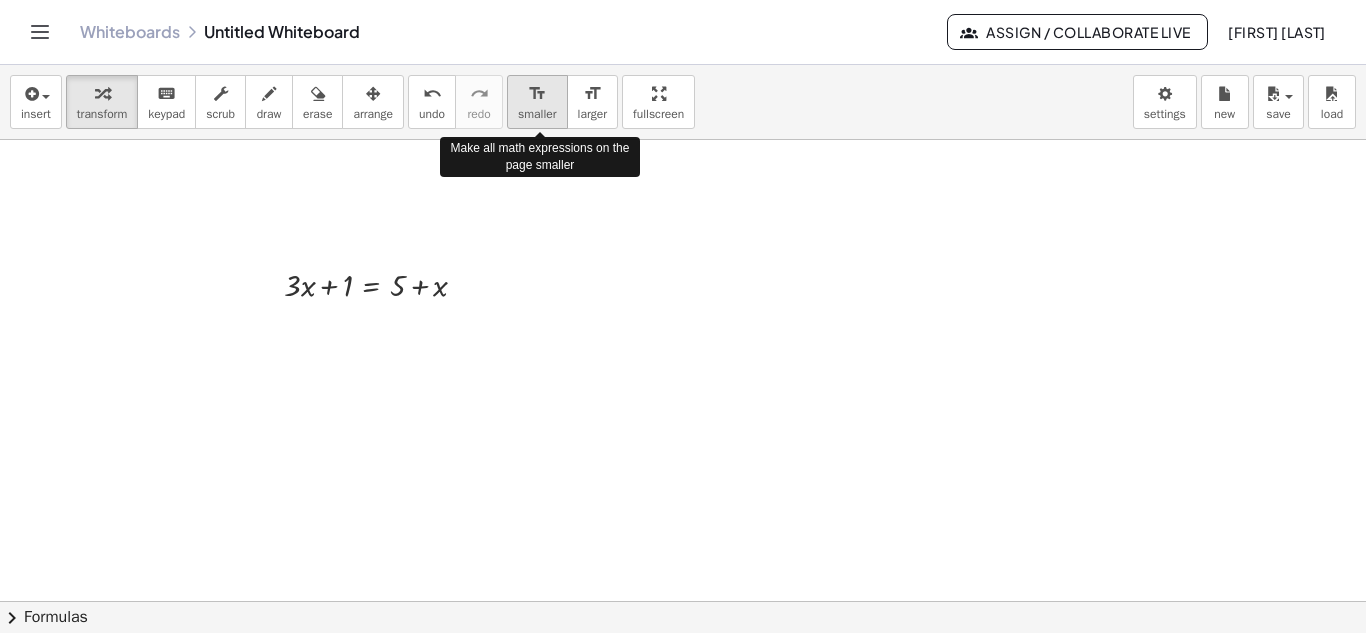 click on "format_size smaller" at bounding box center (537, 102) 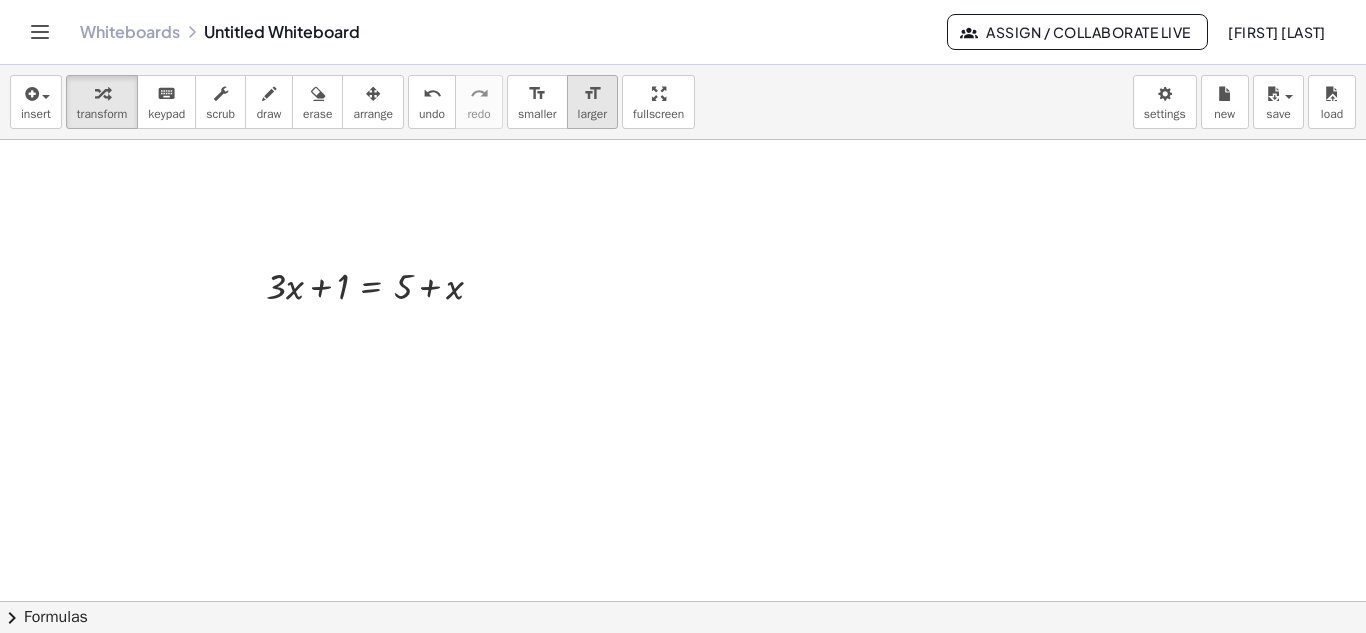 click on "format_size" at bounding box center [592, 94] 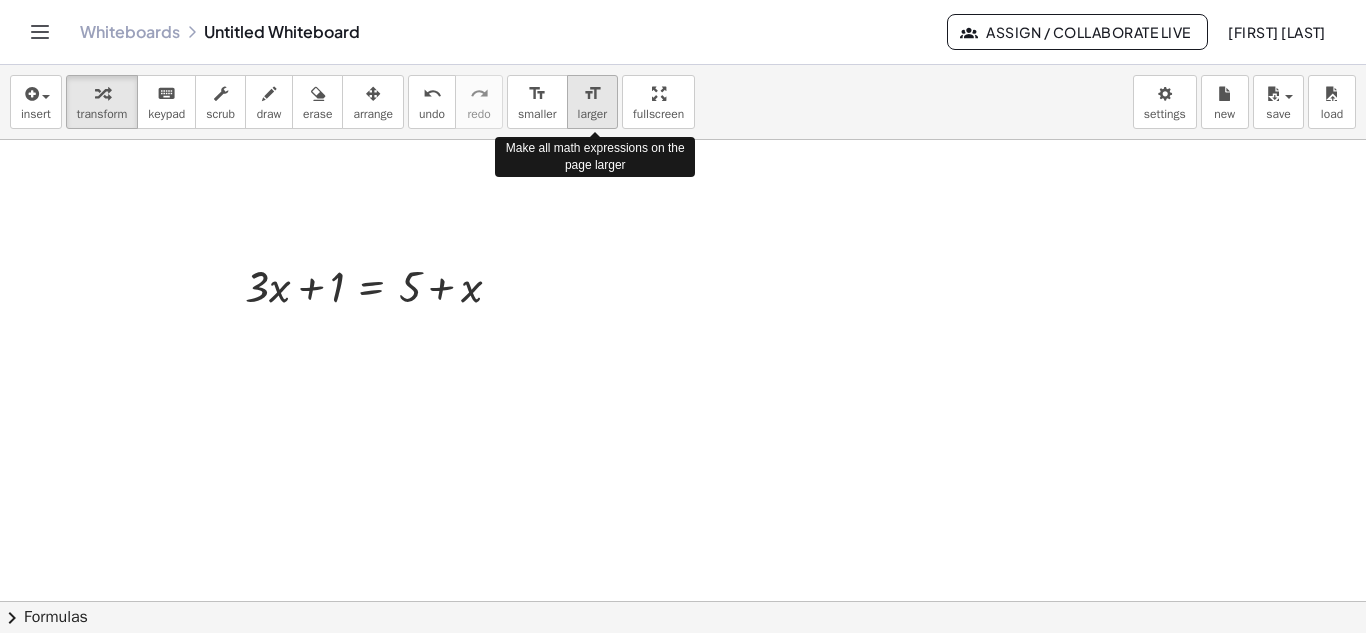click on "format_size" at bounding box center [592, 94] 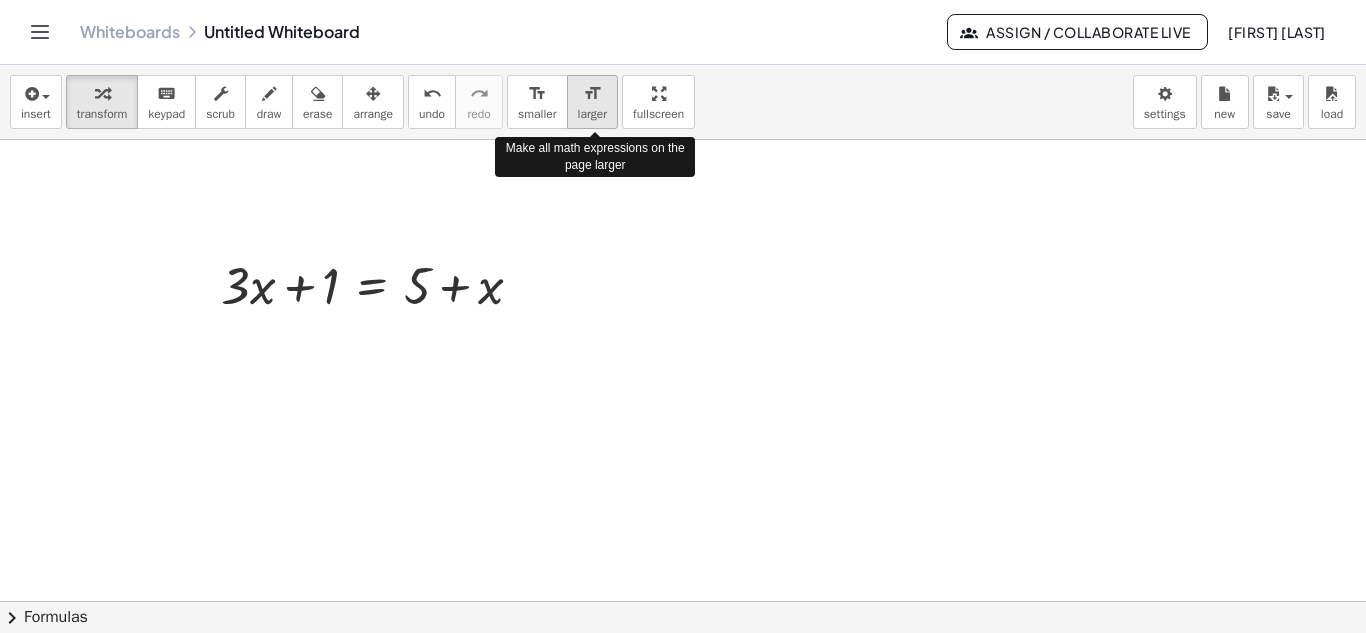 click on "format_size" at bounding box center [592, 94] 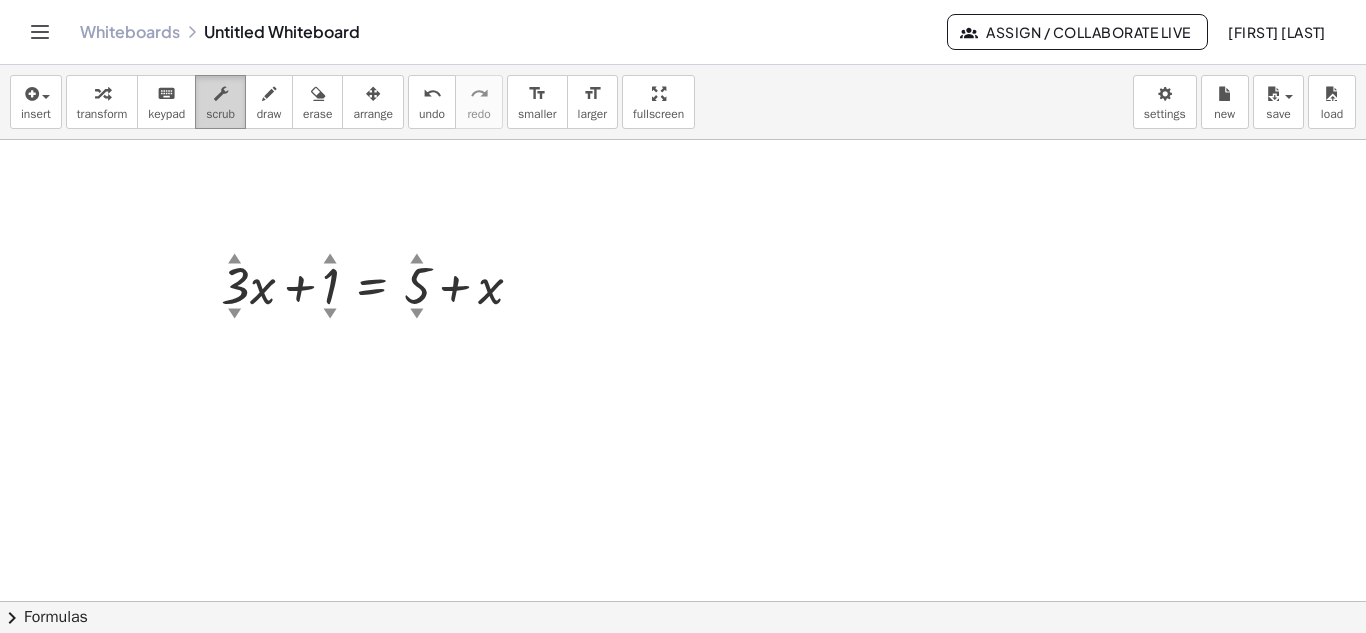 click on "scrub" at bounding box center [220, 114] 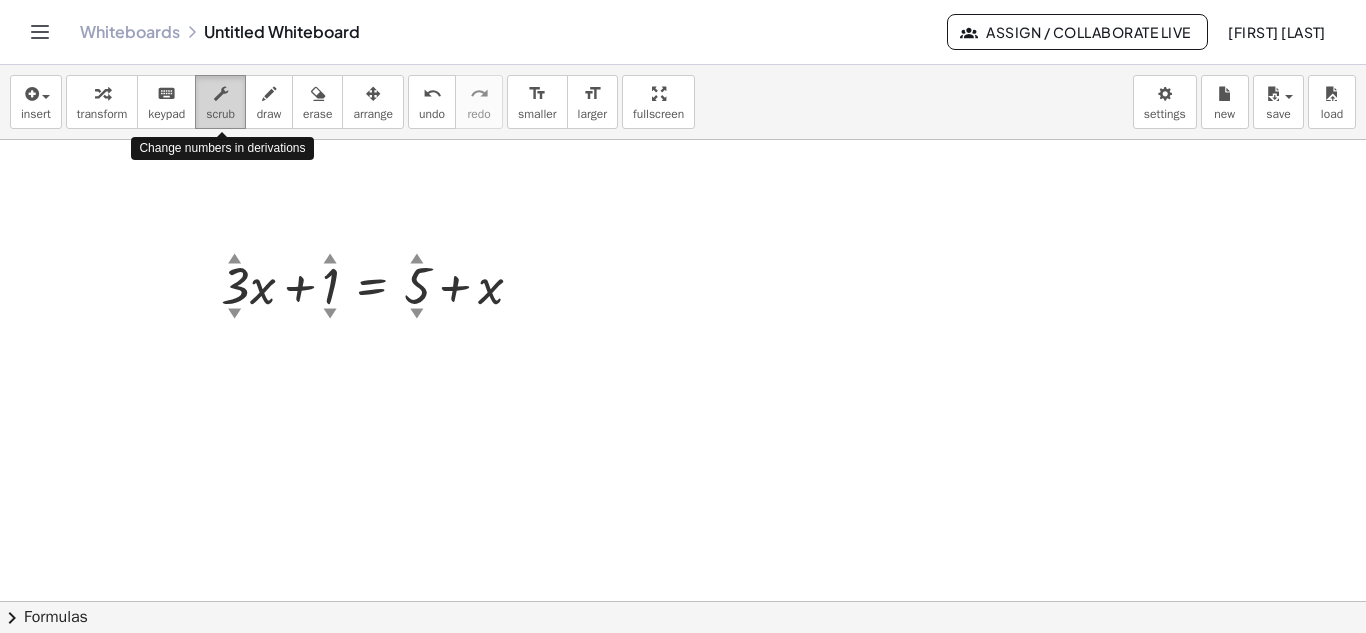 click on "scrub" at bounding box center [220, 114] 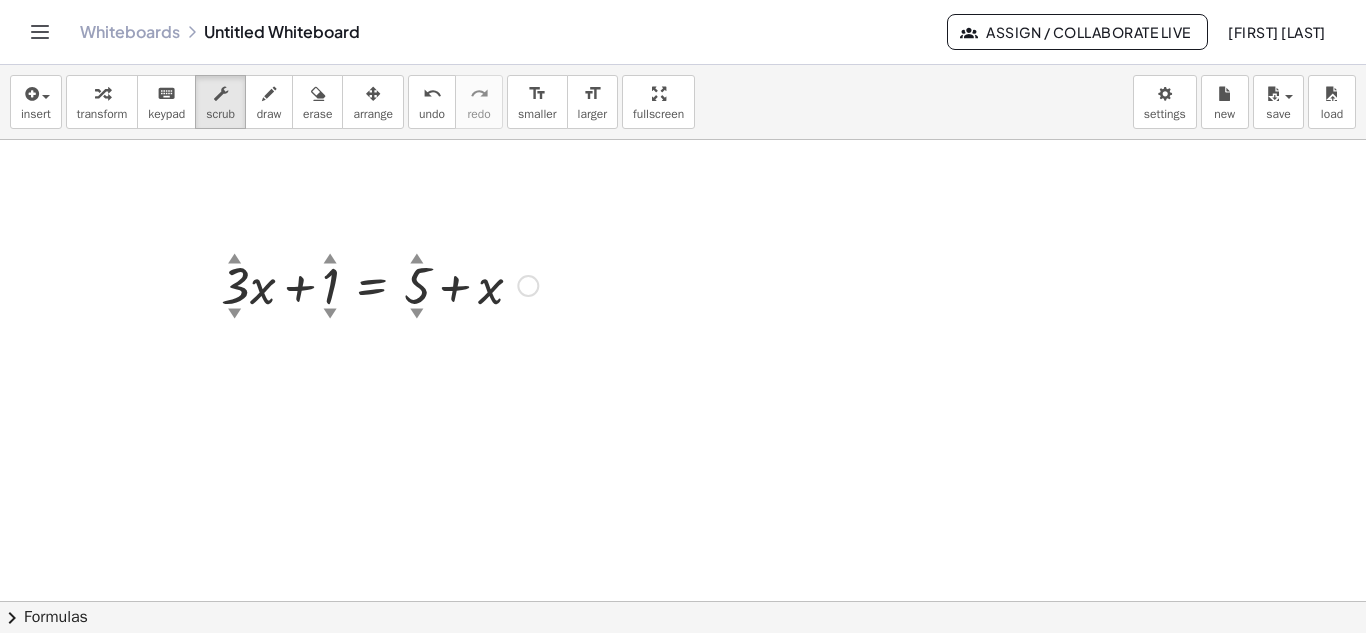 click on "▲" at bounding box center (235, 260) 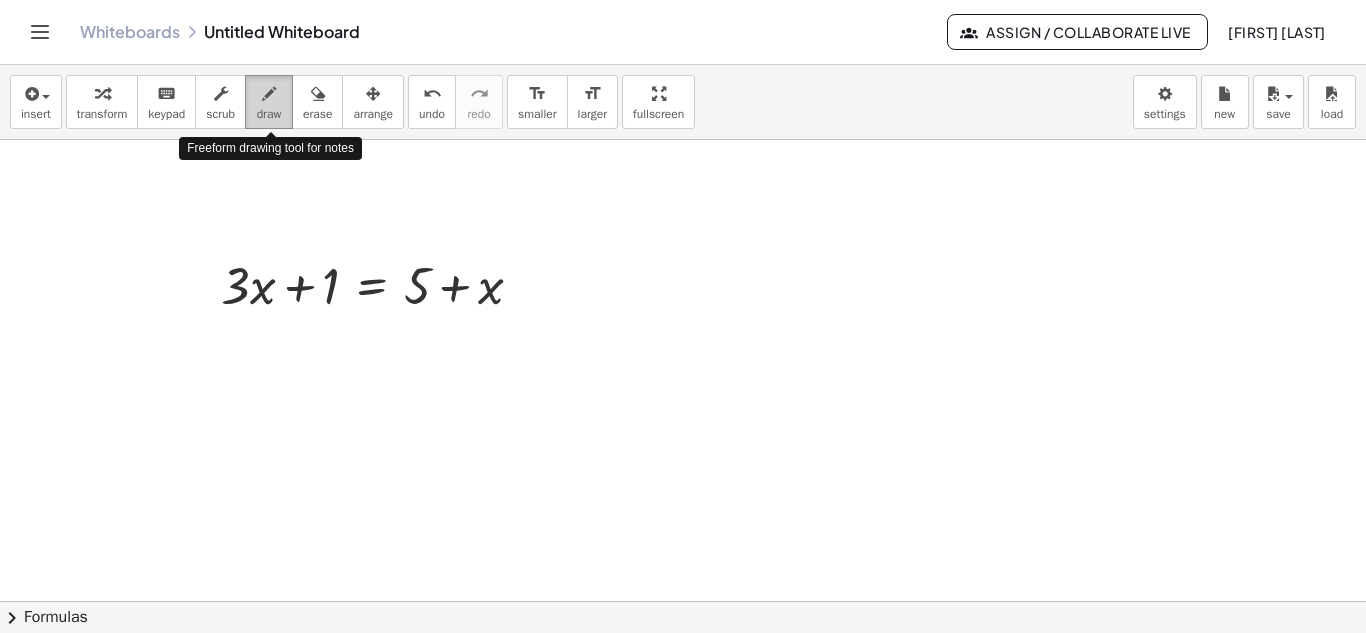click on "draw" at bounding box center [269, 102] 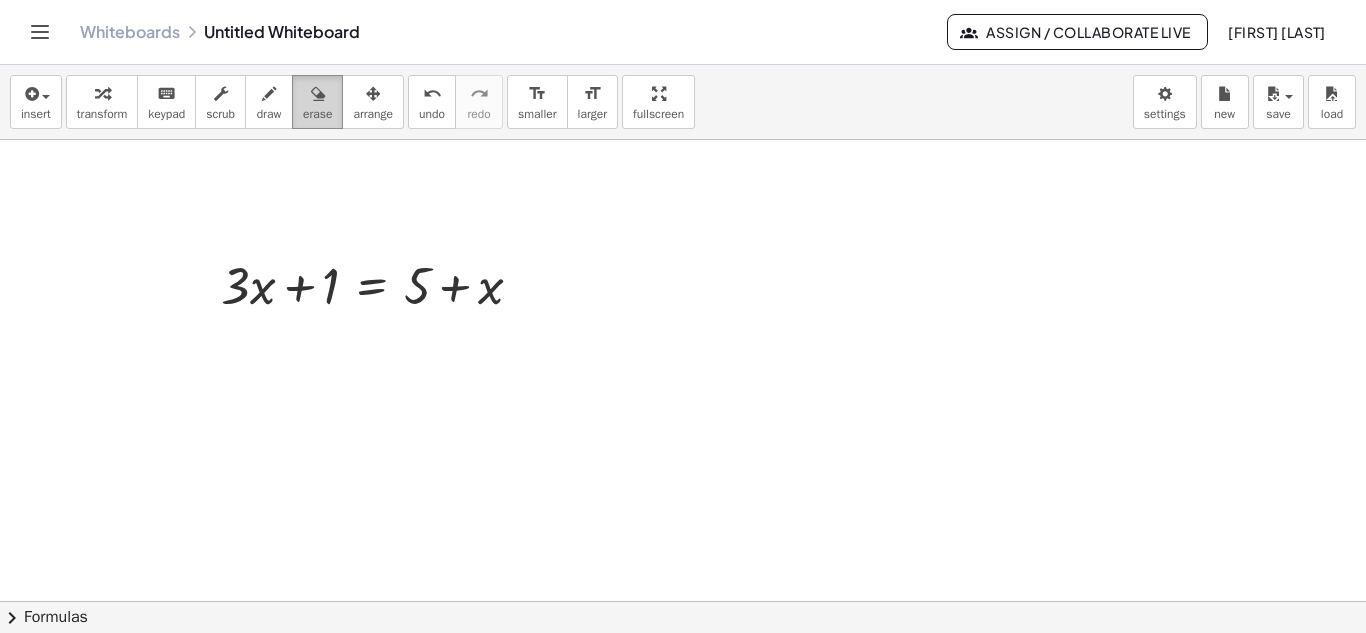 click at bounding box center [318, 94] 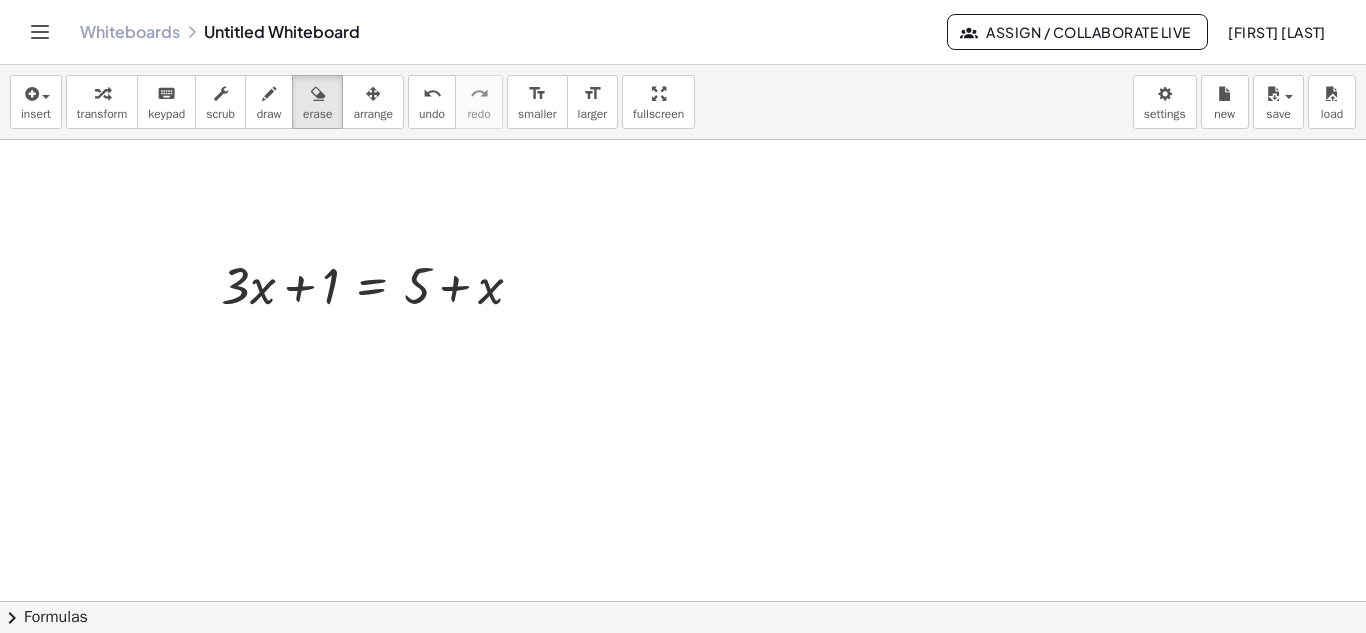click at bounding box center (683, 666) 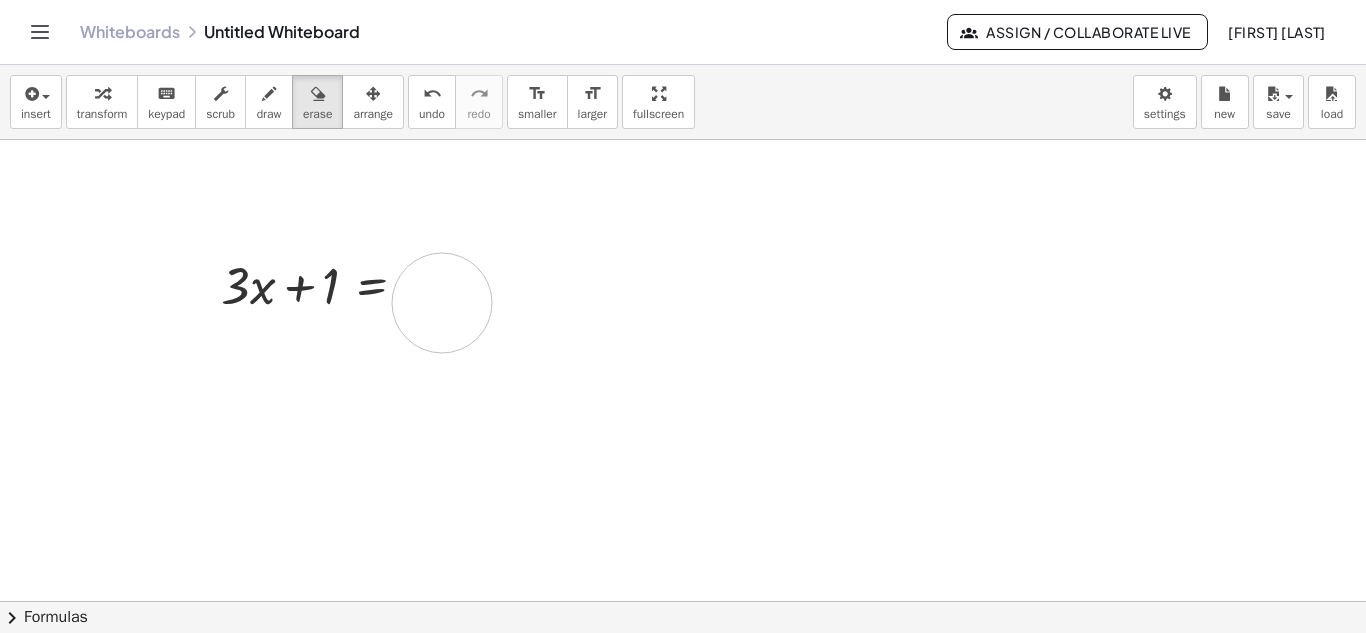 drag, startPoint x: 474, startPoint y: 278, endPoint x: 441, endPoint y: 319, distance: 52.63079 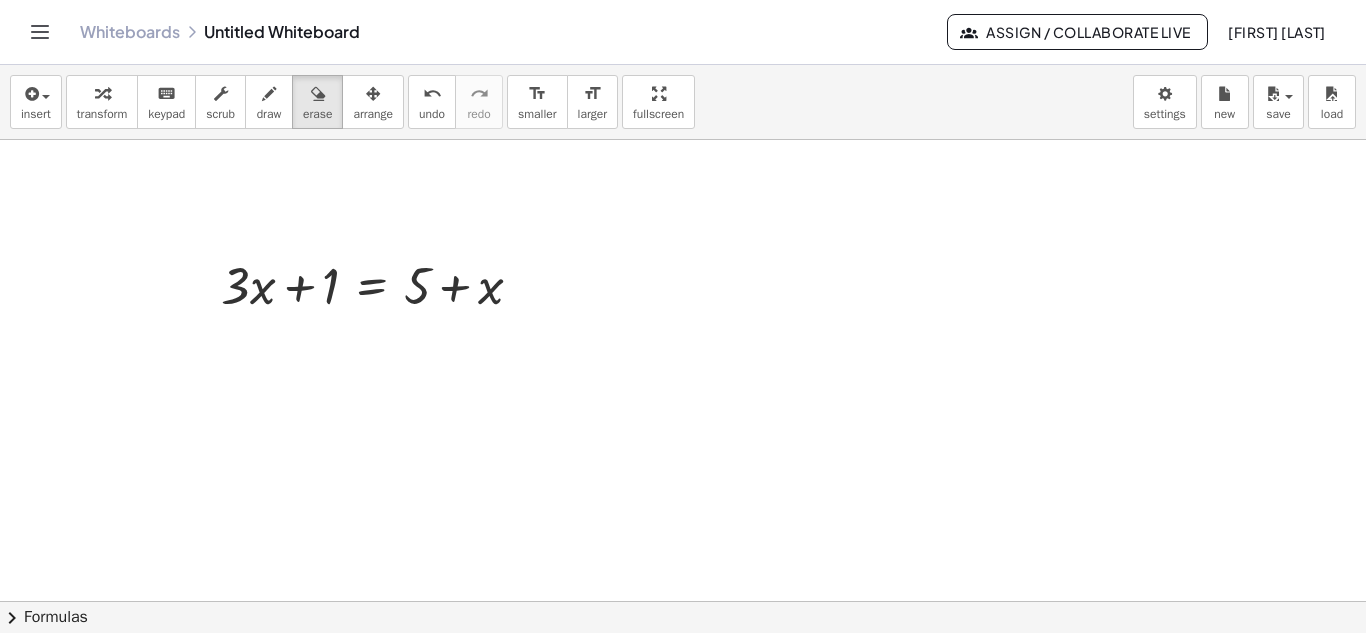 drag, startPoint x: 508, startPoint y: 293, endPoint x: 362, endPoint y: 278, distance: 146.76852 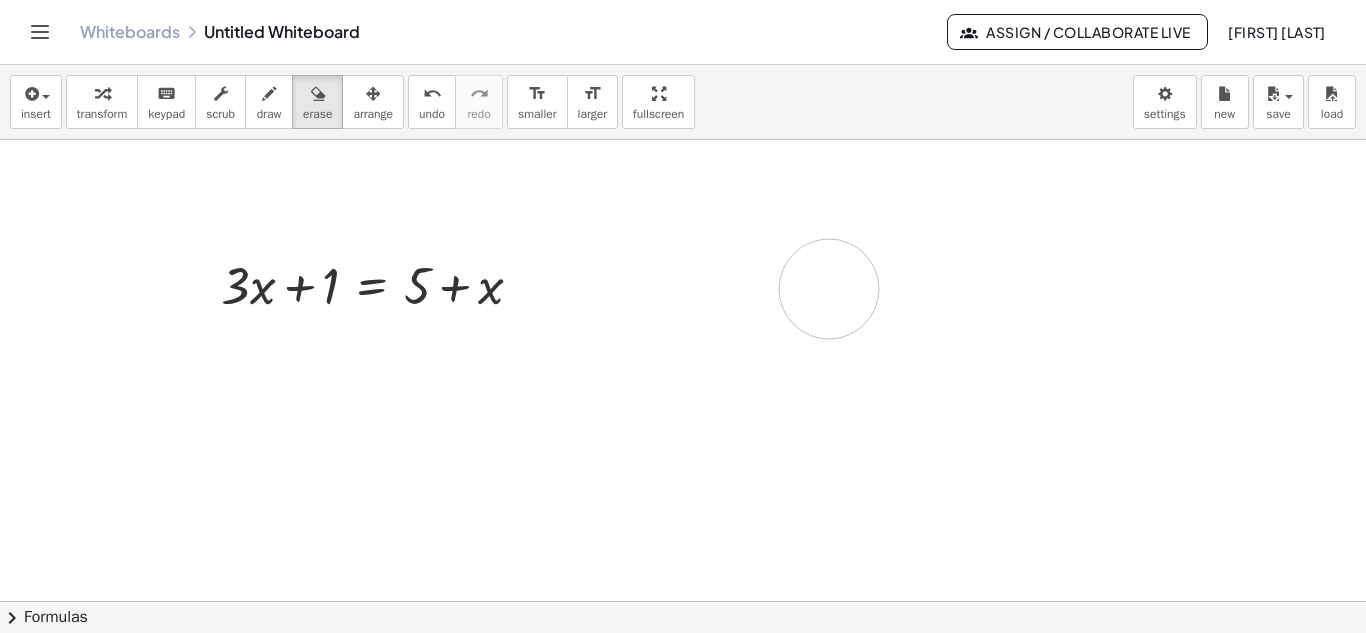 drag, startPoint x: 362, startPoint y: 278, endPoint x: 829, endPoint y: 289, distance: 467.12955 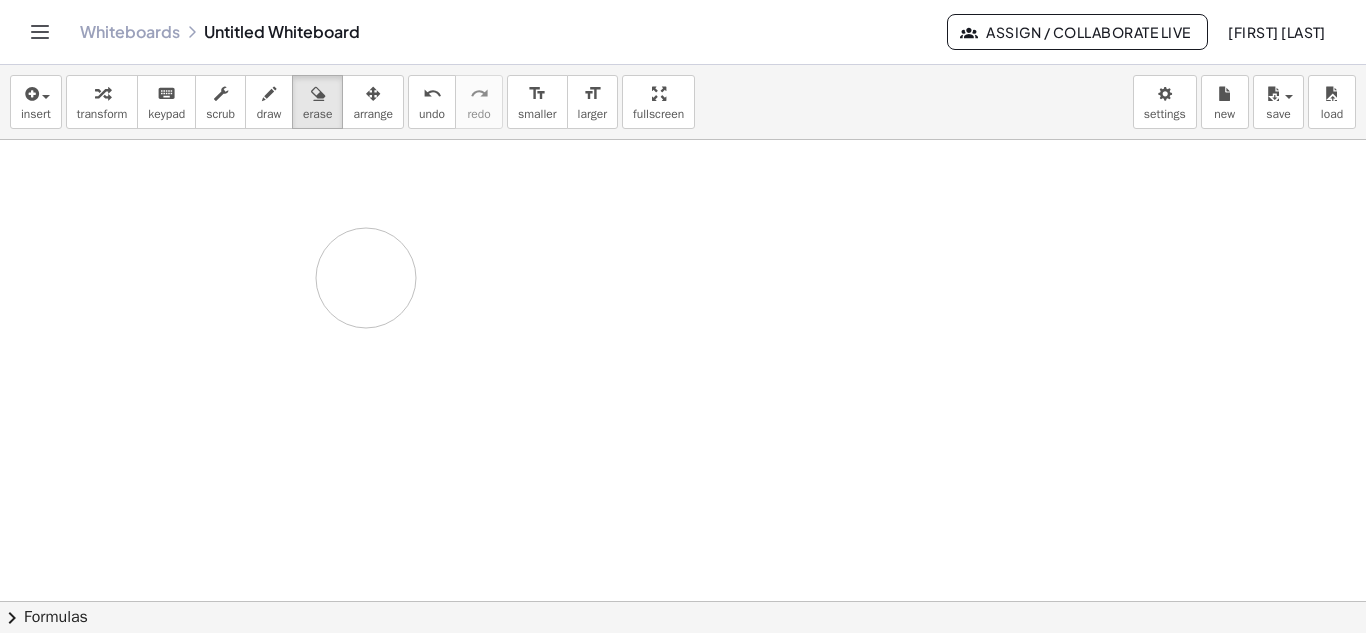 drag, startPoint x: 414, startPoint y: 294, endPoint x: 743, endPoint y: 292, distance: 329.00607 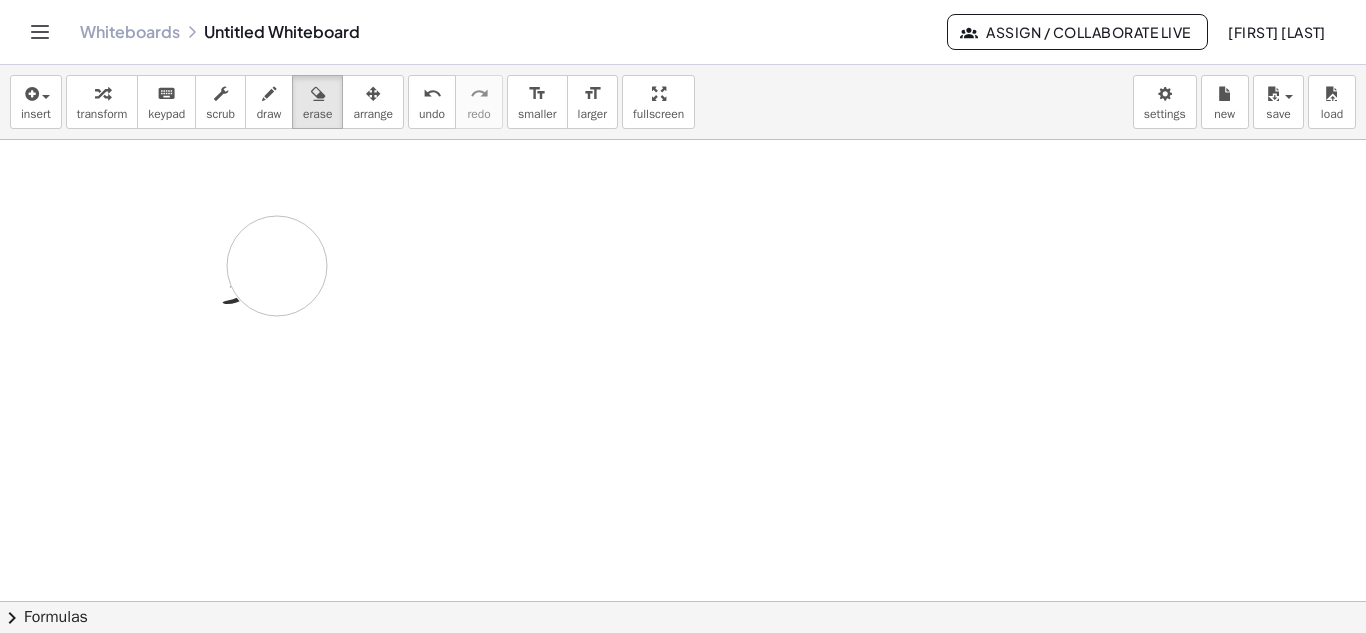 drag, startPoint x: 491, startPoint y: 261, endPoint x: 277, endPoint y: 266, distance: 214.05841 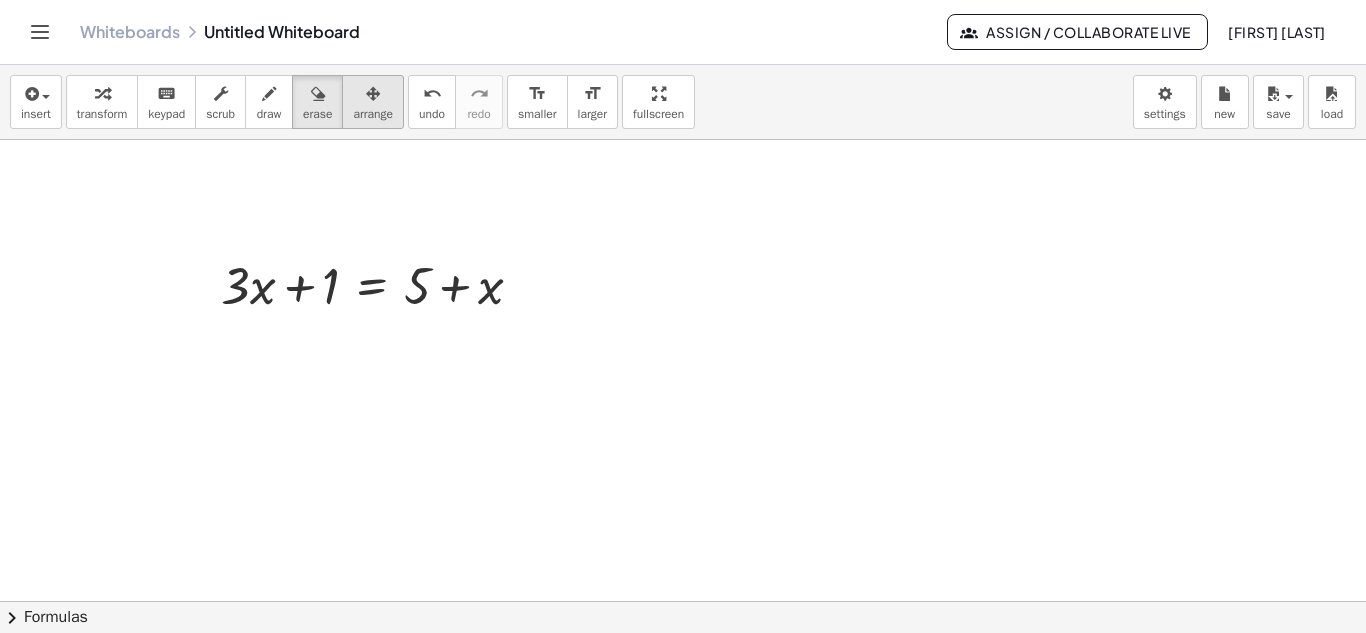 click at bounding box center [373, 94] 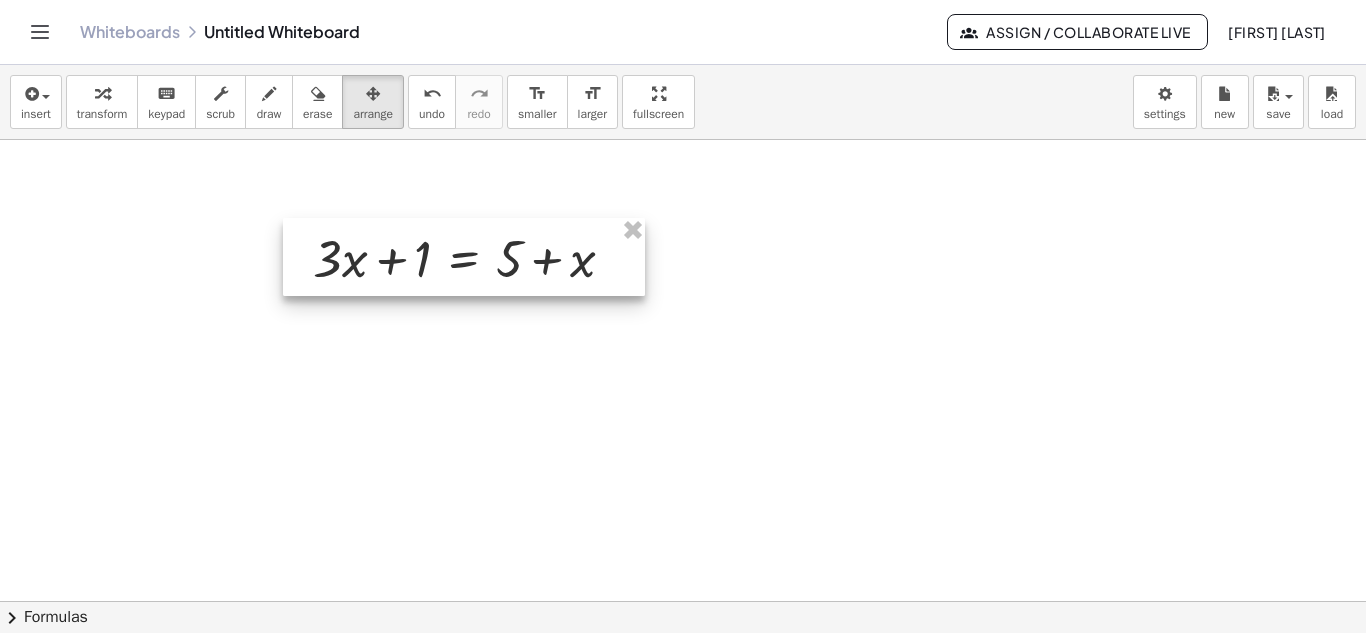 drag, startPoint x: 369, startPoint y: 269, endPoint x: 486, endPoint y: 265, distance: 117.06836 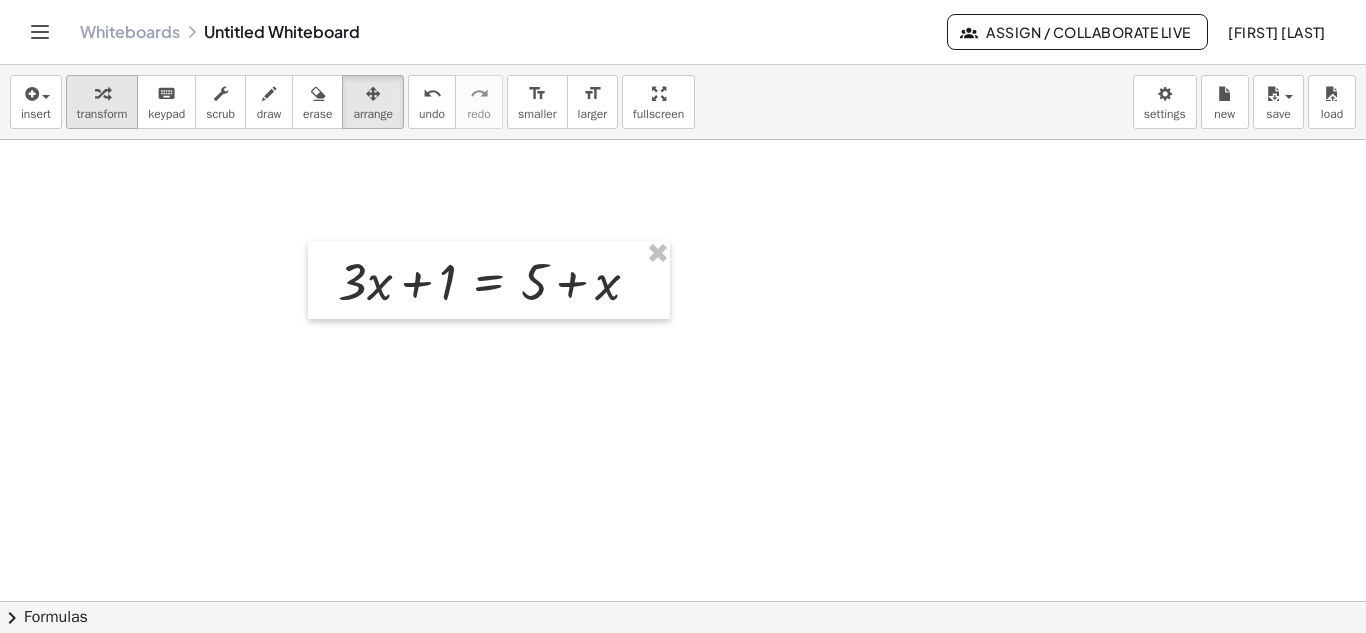 click at bounding box center [102, 93] 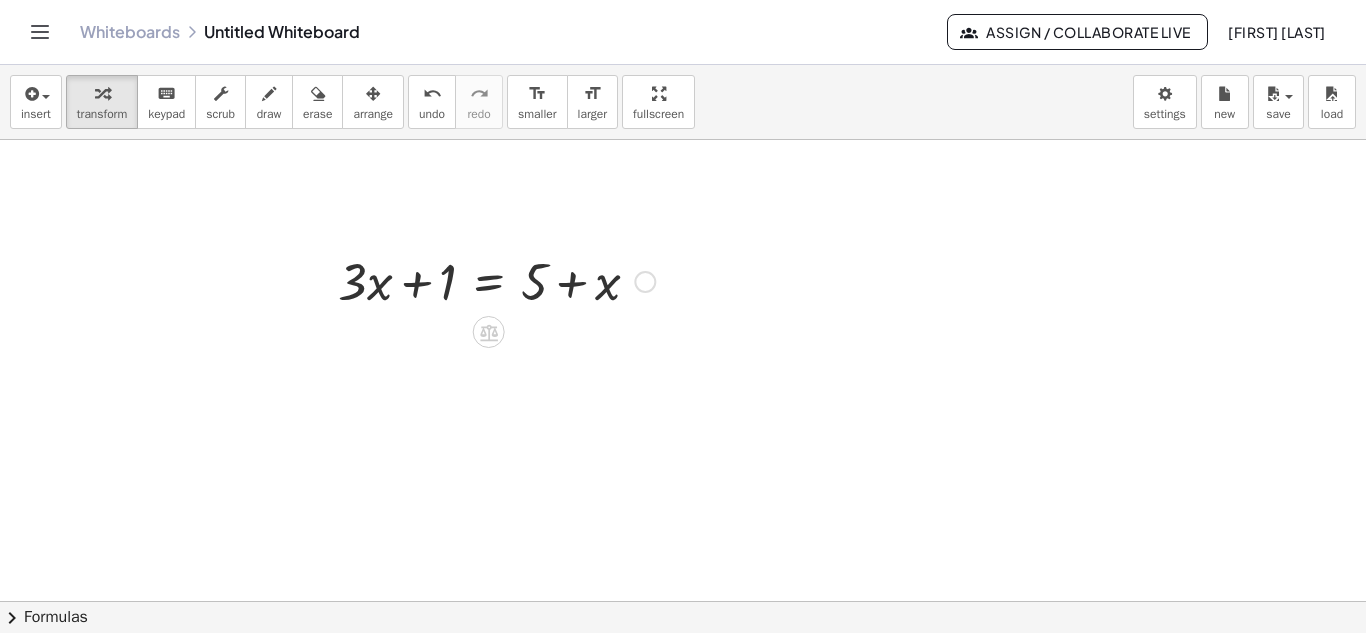 click at bounding box center [496, 280] 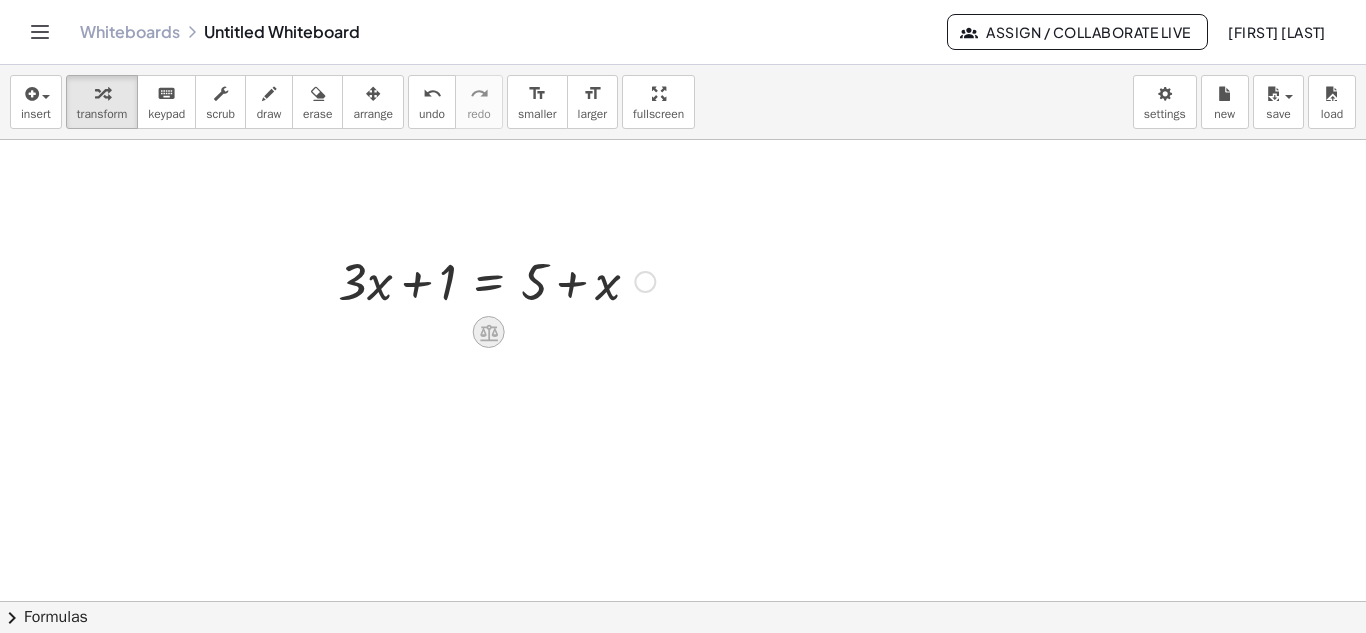 click 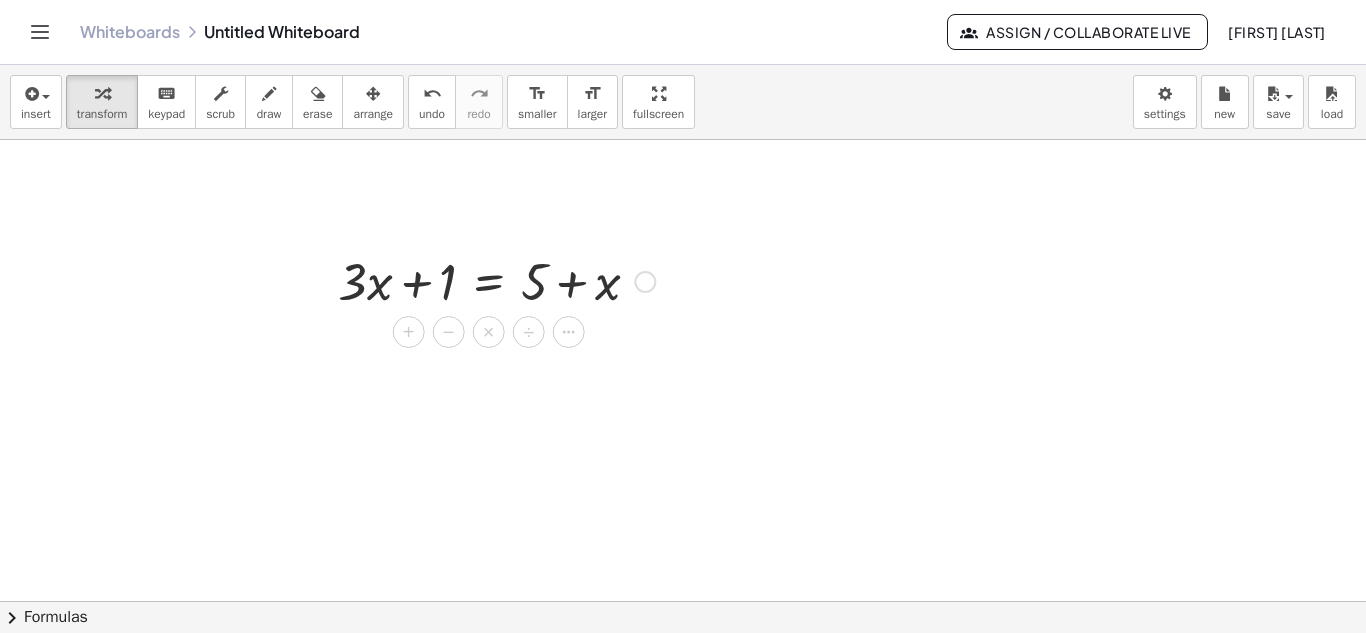 click on "Fix a mistake Transform line Copy line as LaTeX Copy derivation as LaTeX Expand new lines: On" at bounding box center (645, 282) 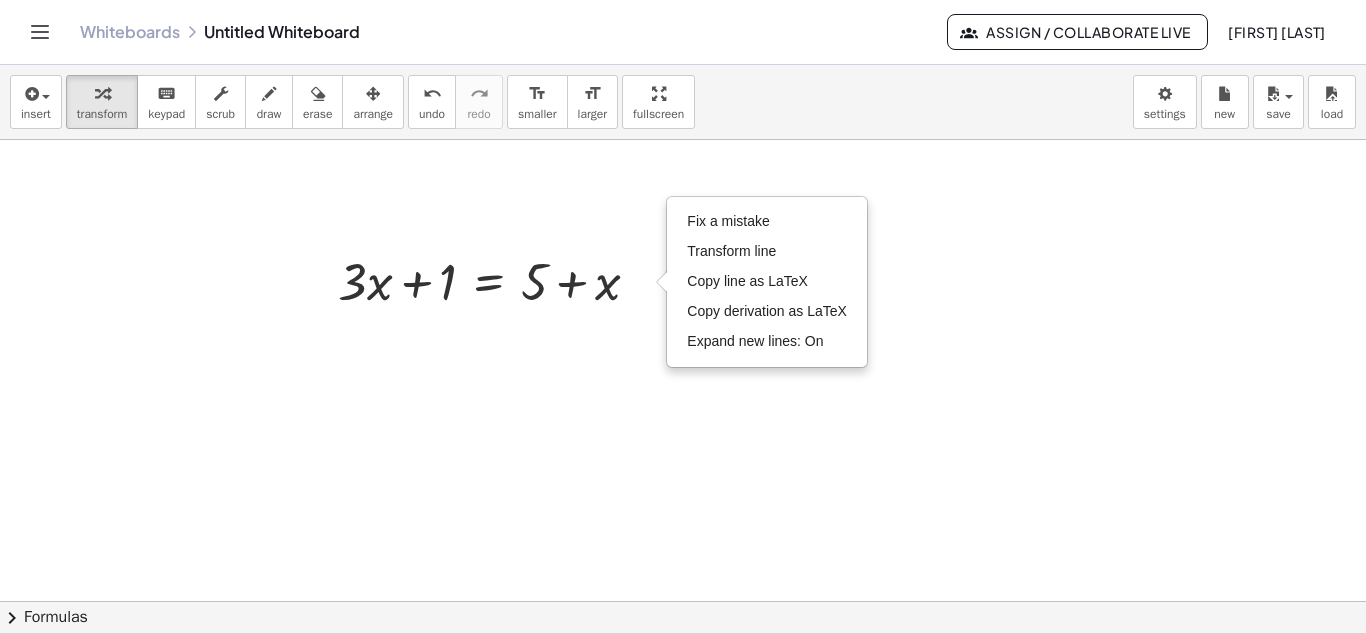 click at bounding box center (683, 666) 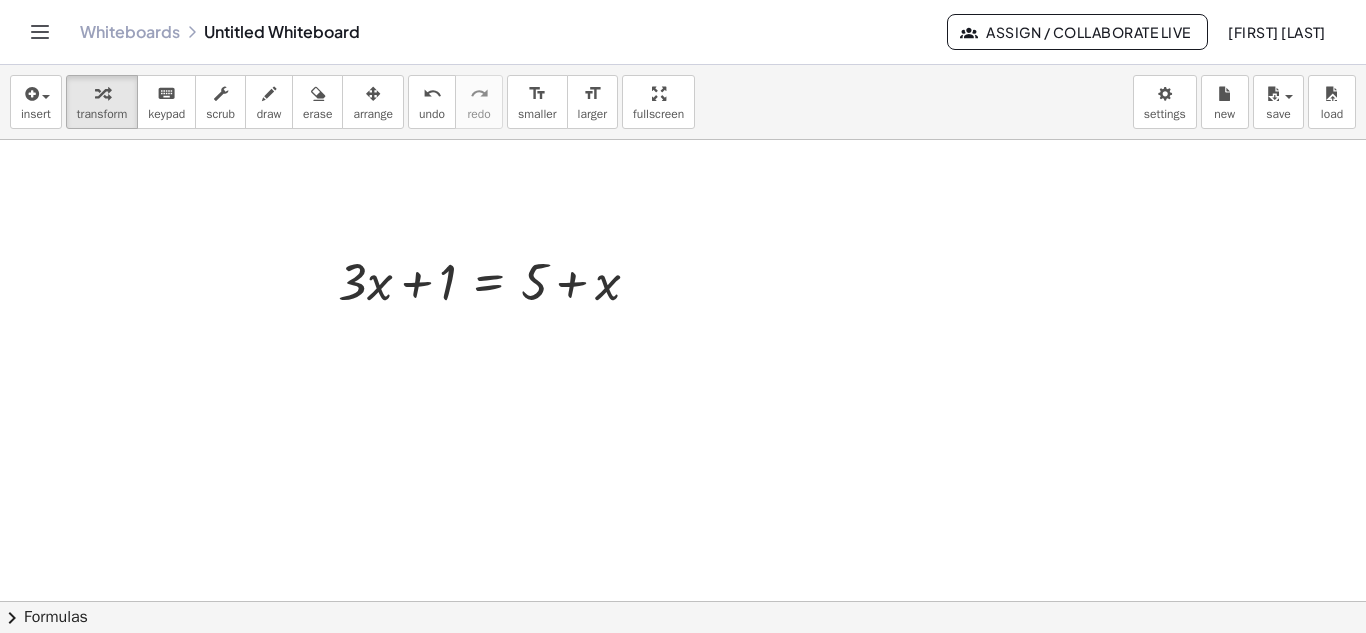 click at bounding box center [683, 666] 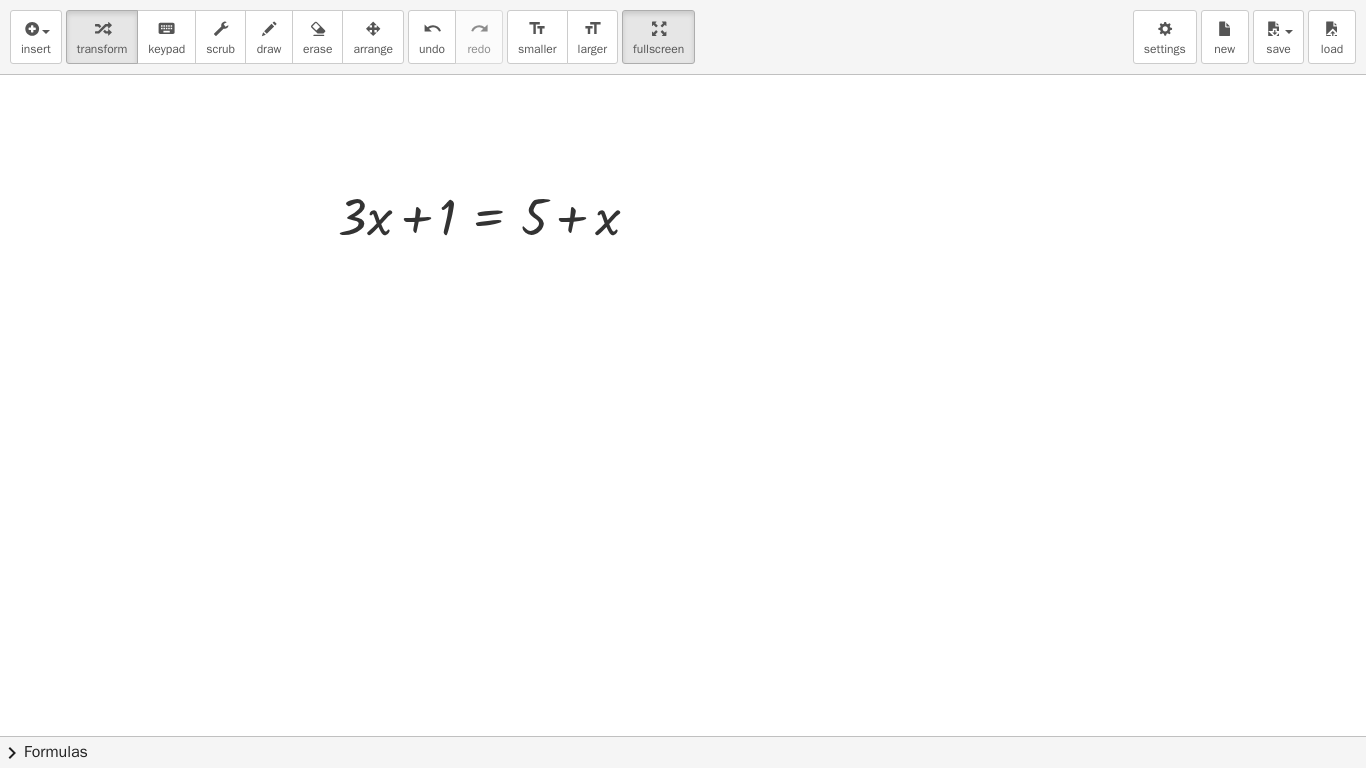 drag, startPoint x: 666, startPoint y: 34, endPoint x: 666, endPoint y: -53, distance: 87 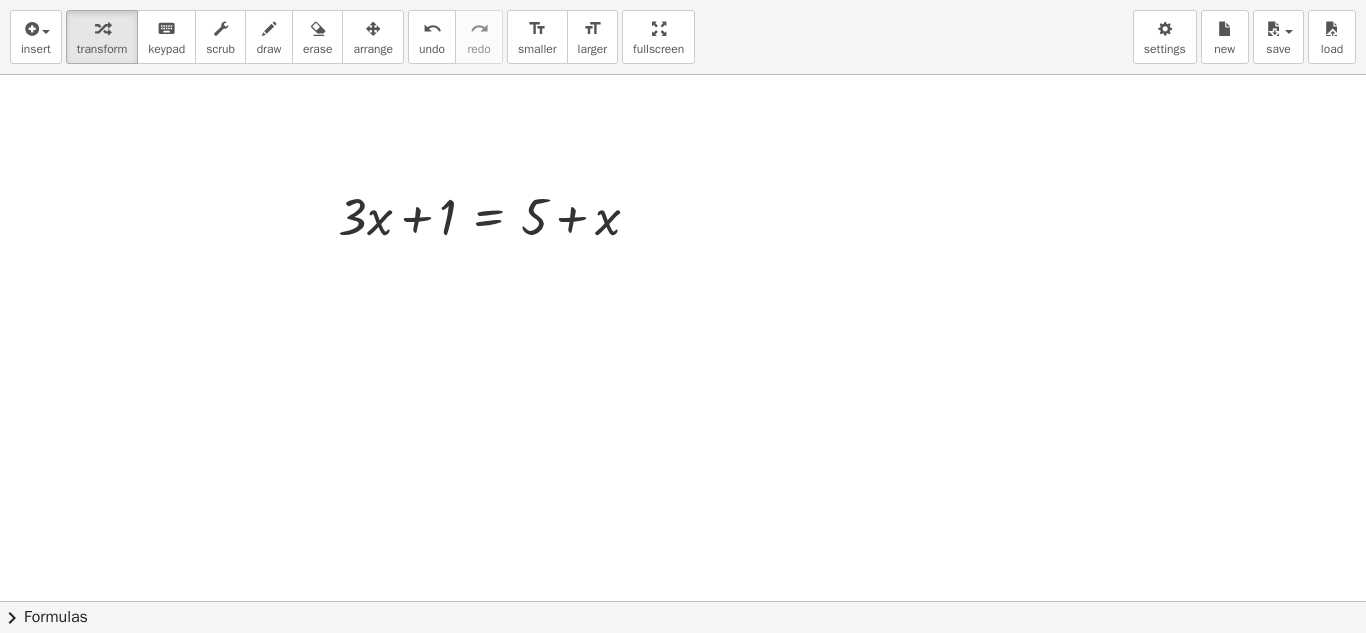 click on "insert select one: Math Expression Function Text Youtube Video Graphing Geometry Geometry 3D transform keyboard keypad scrub draw erase arrange undo undo redo redo format_size smaller format_size larger fullscreen load   save new settings" at bounding box center [683, 37] 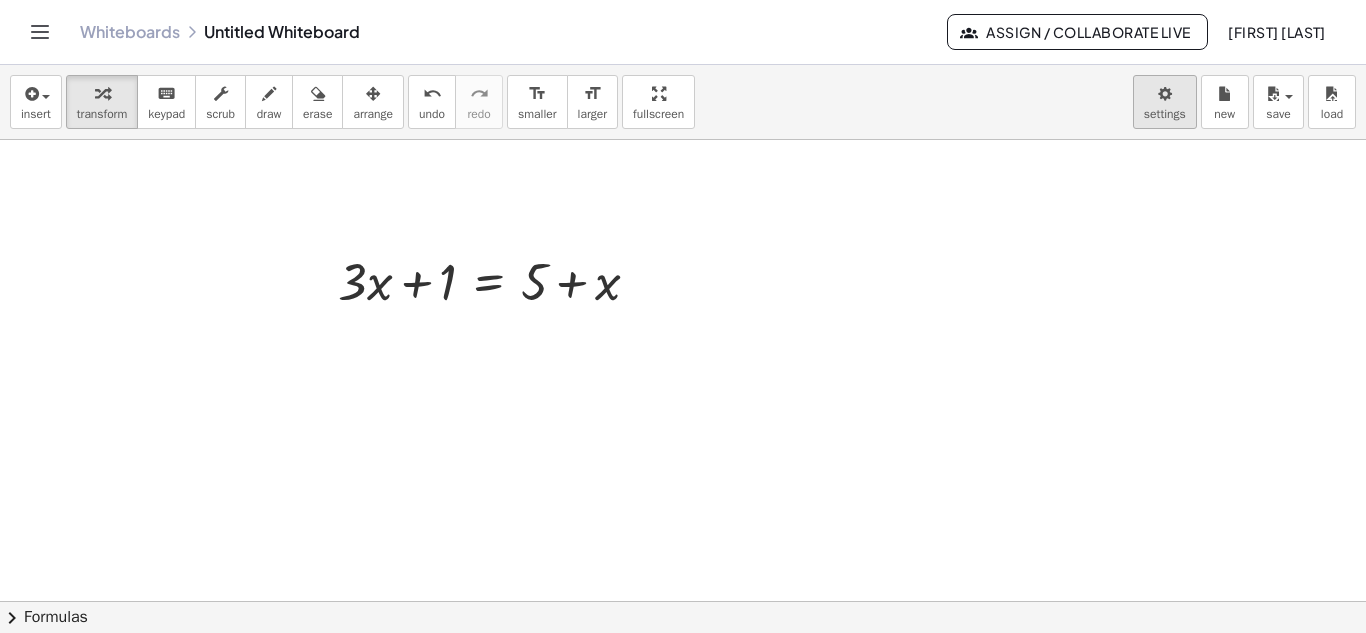 click on "Graspable Math Activities Get Started Activity Bank Assigned Work Classes Whiteboards Go Premium! Reference Account v1.28.2 | Privacy policy © 2025 | Graspable, Inc. Whiteboards Untitled Whiteboard Assign / Collaborate Live  LUIS ANGEL TTITO MAMANI   insert select one: Math Expression Function Text Youtube Video Graphing Geometry Geometry 3D transform keyboard keypad scrub draw erase arrange undo undo redo redo format_size smaller format_size larger fullscreen load   save new settings + · 3 · x + 1 = + 5 + x Fix a mistake Transform line Copy line as LaTeX Copy derivation as LaTeX Expand new lines: On × chevron_right  Formulas
Drag one side of a formula onto a highlighted expression on the canvas to apply it.
Quadratic Formula
+ · a · x 2 + · b · x + c = 0
⇔
x = · ( − b ± 2 √ ( + b 2 − · 4 · a · c ) ) · 2 · a" at bounding box center [683, 316] 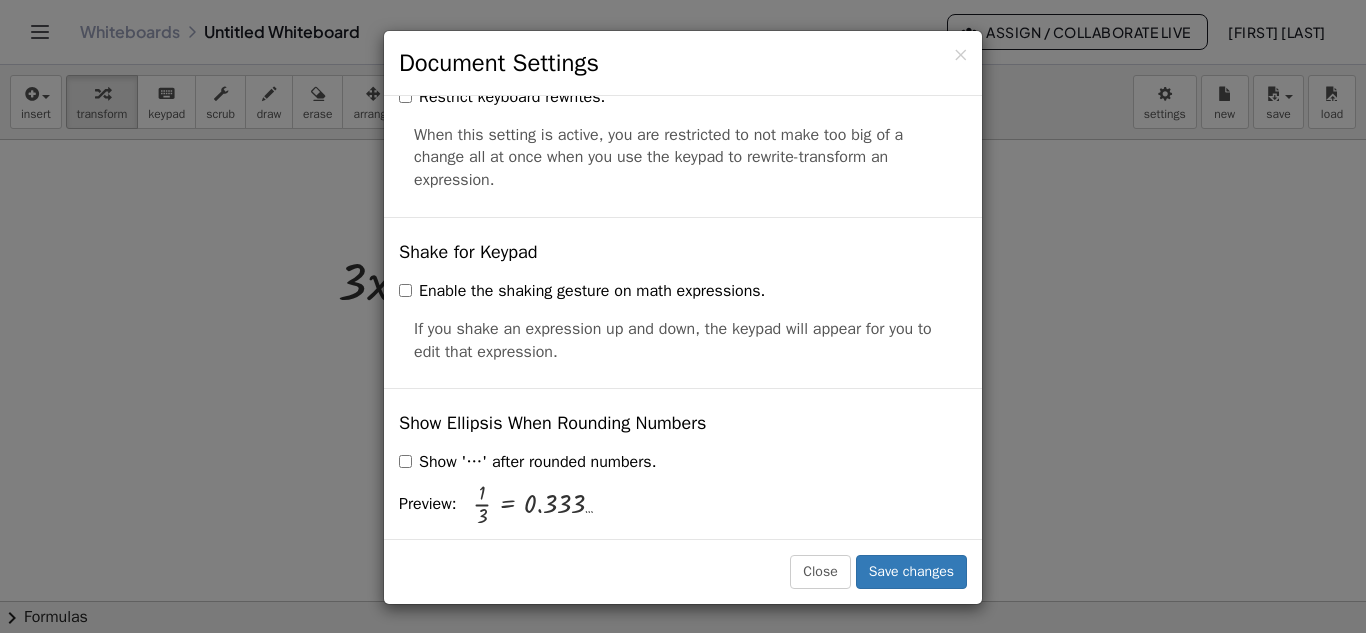 scroll, scrollTop: 4899, scrollLeft: 0, axis: vertical 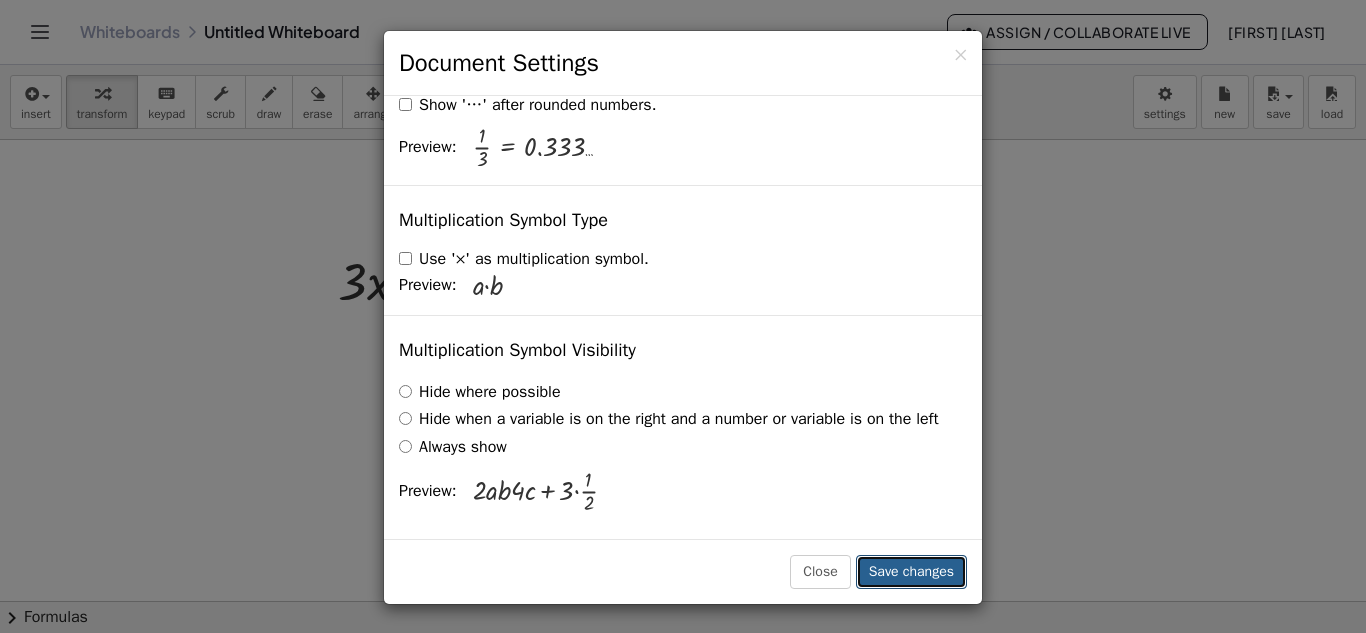 click on "Save changes" at bounding box center (911, 572) 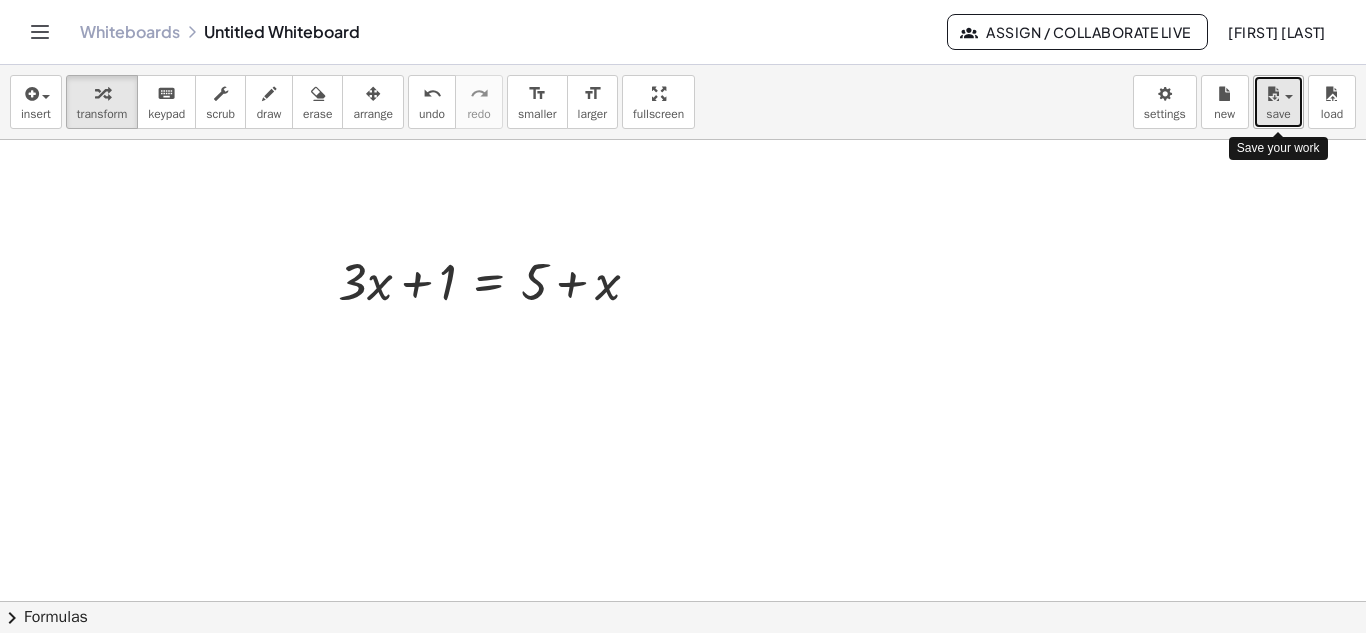 click on "save" at bounding box center [1278, 114] 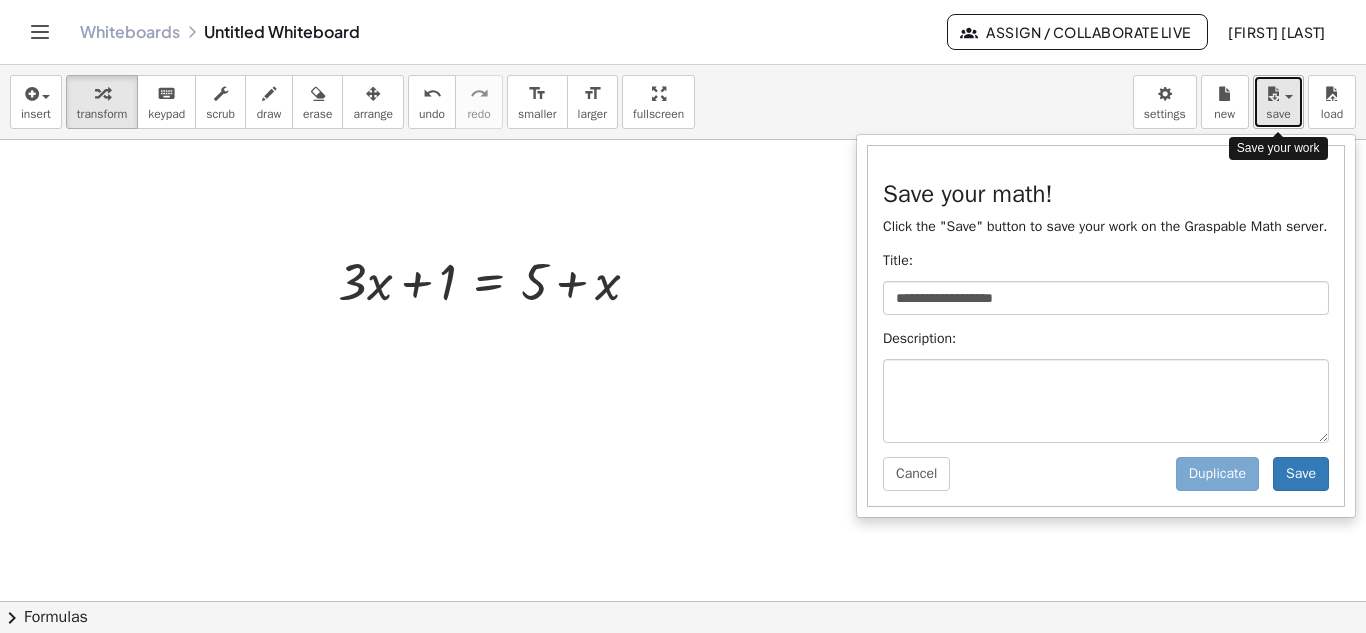click on "save" at bounding box center [1278, 114] 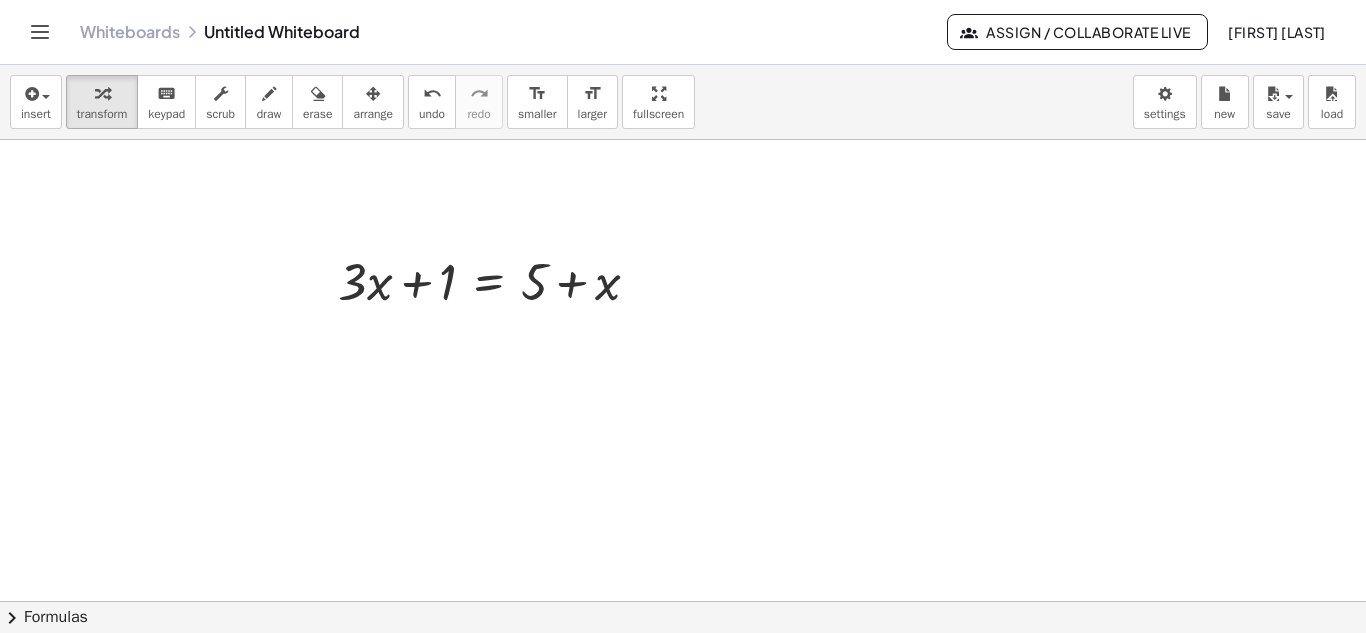 click at bounding box center (40, 32) 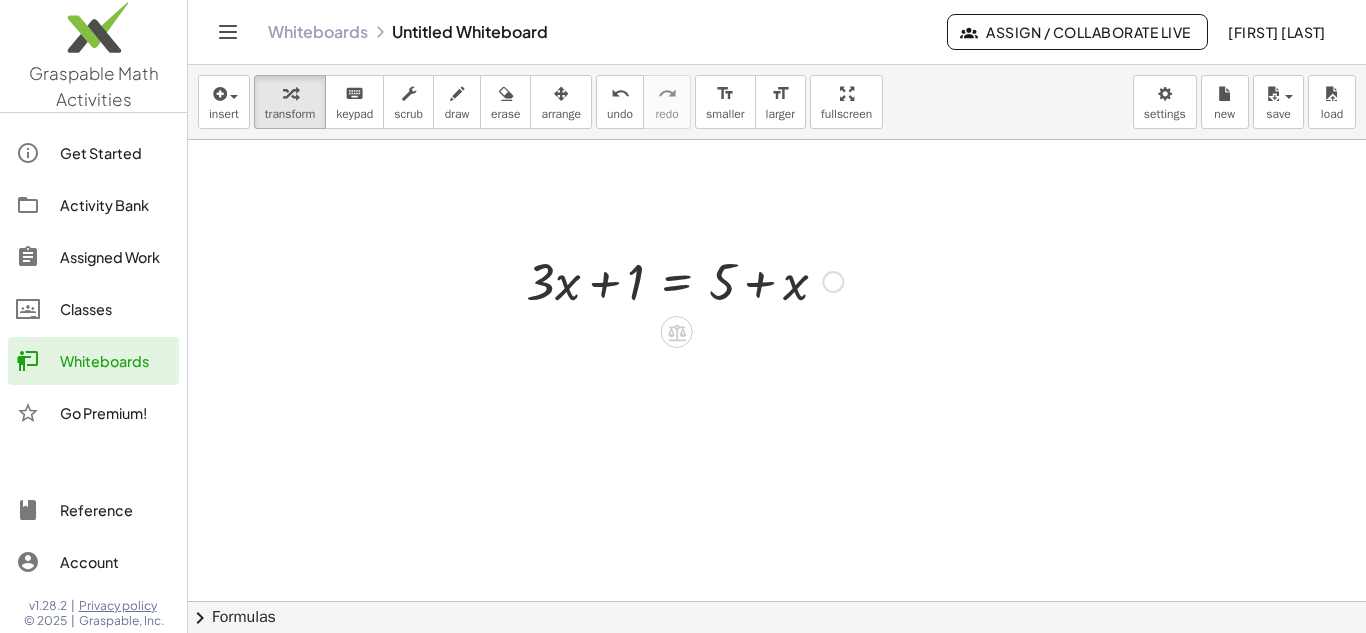 click at bounding box center [684, 280] 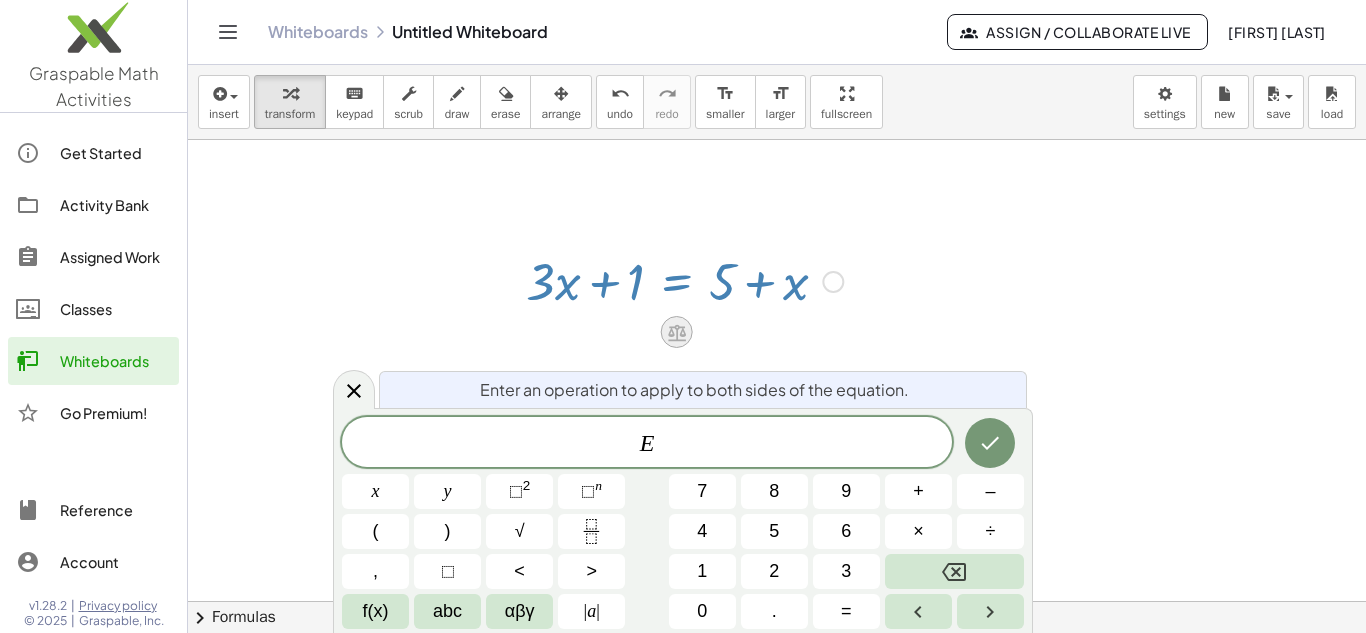 click 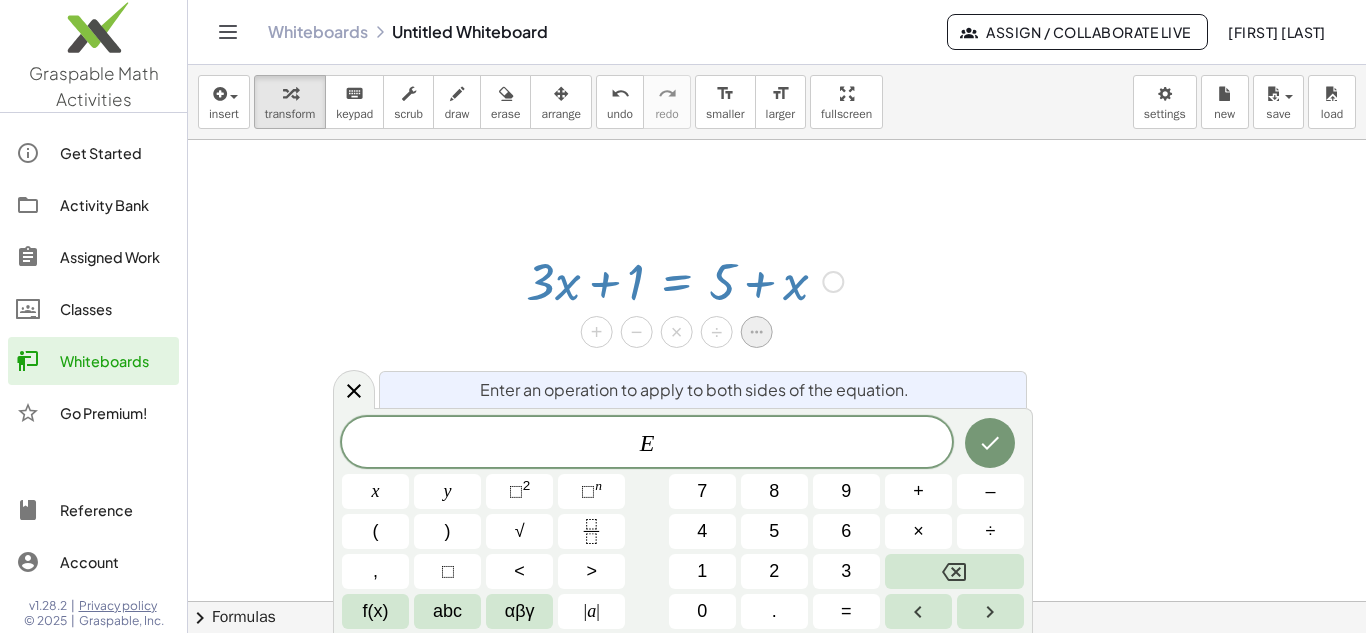 click 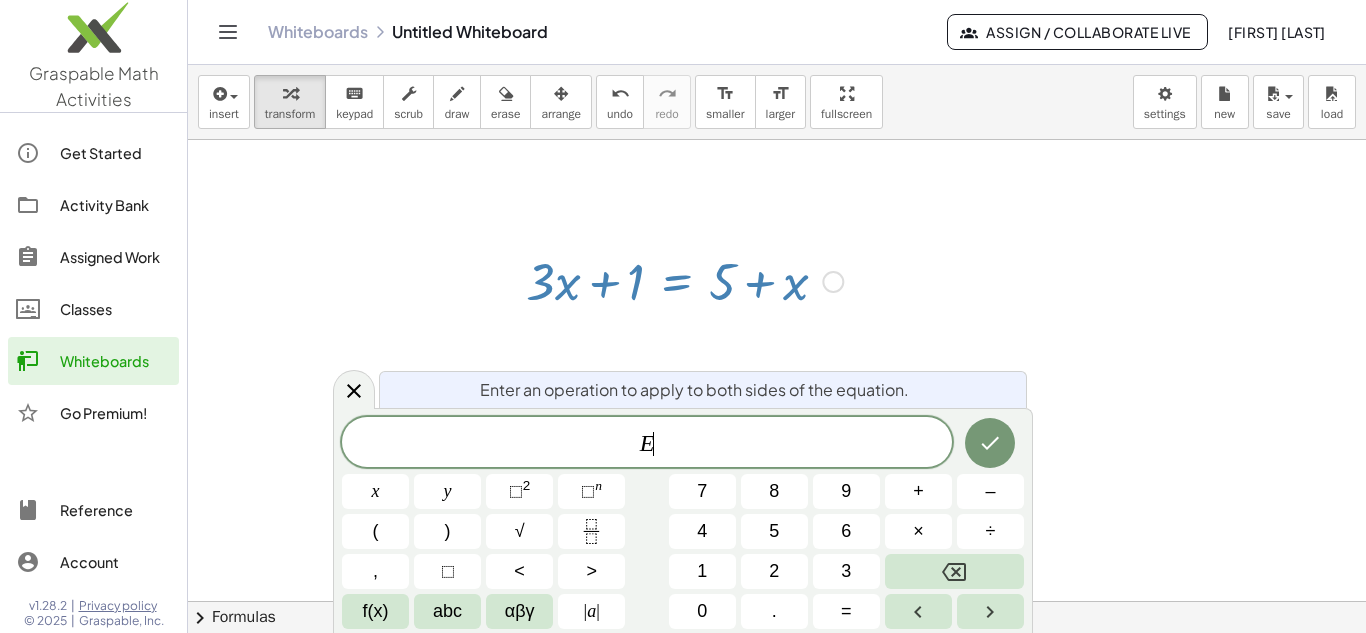 click 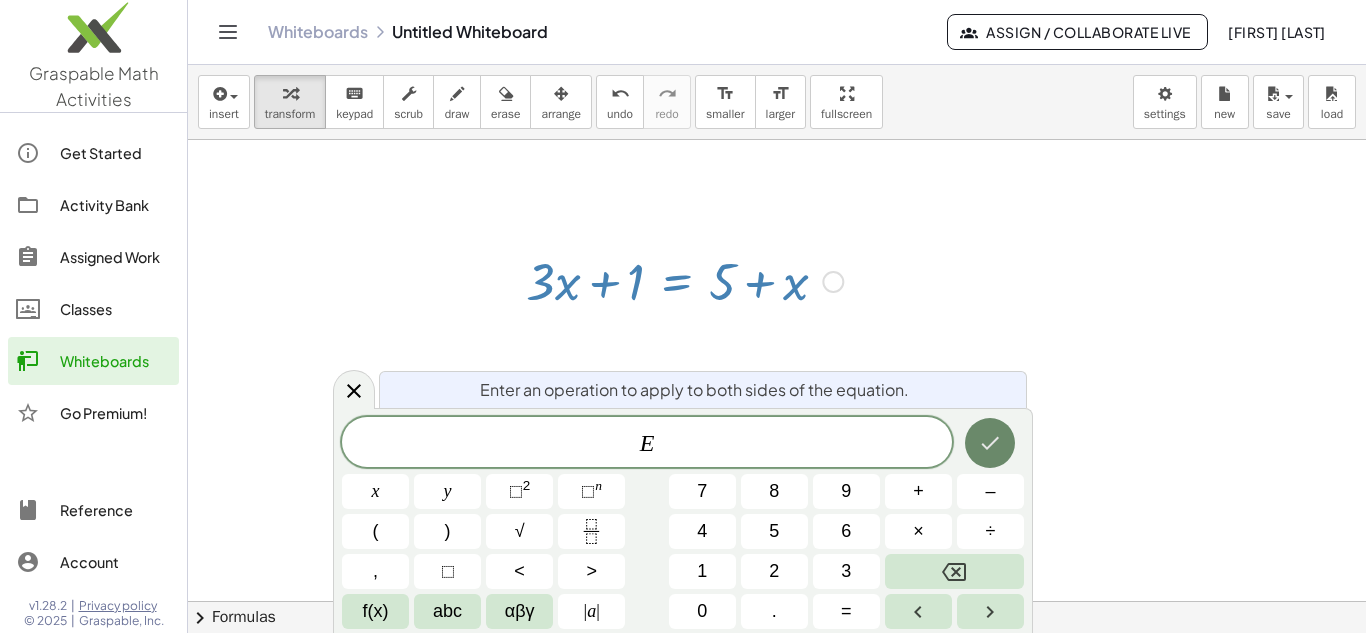 click 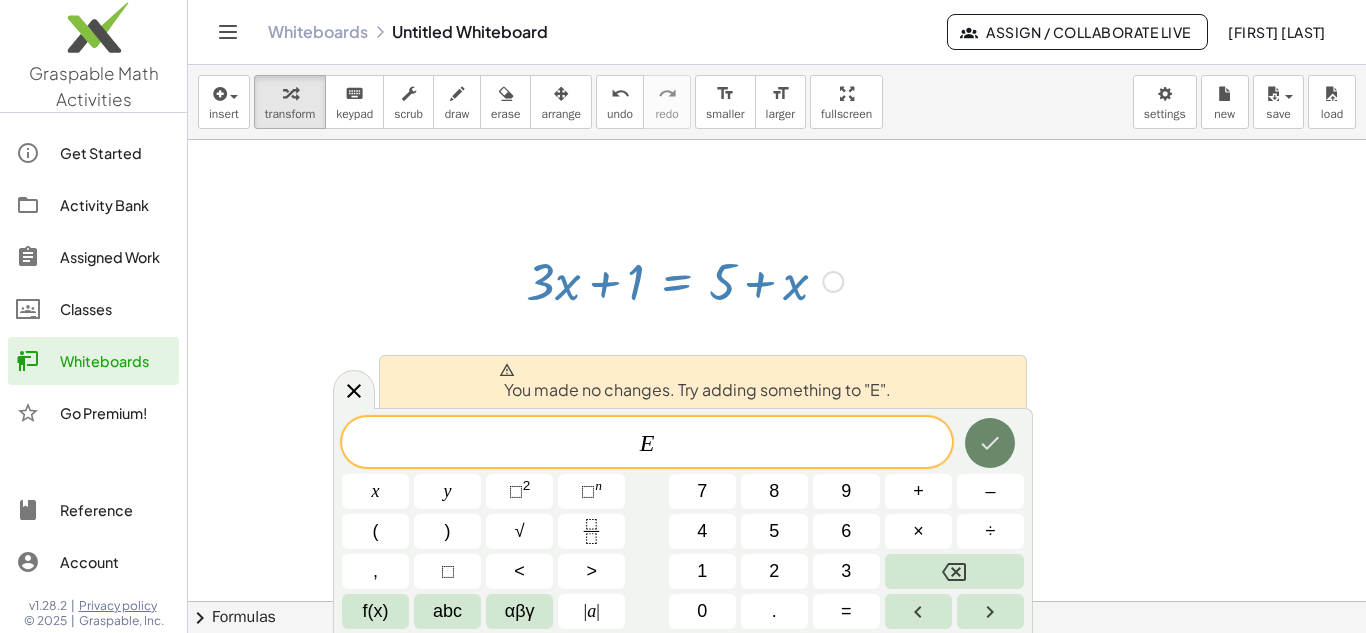 click 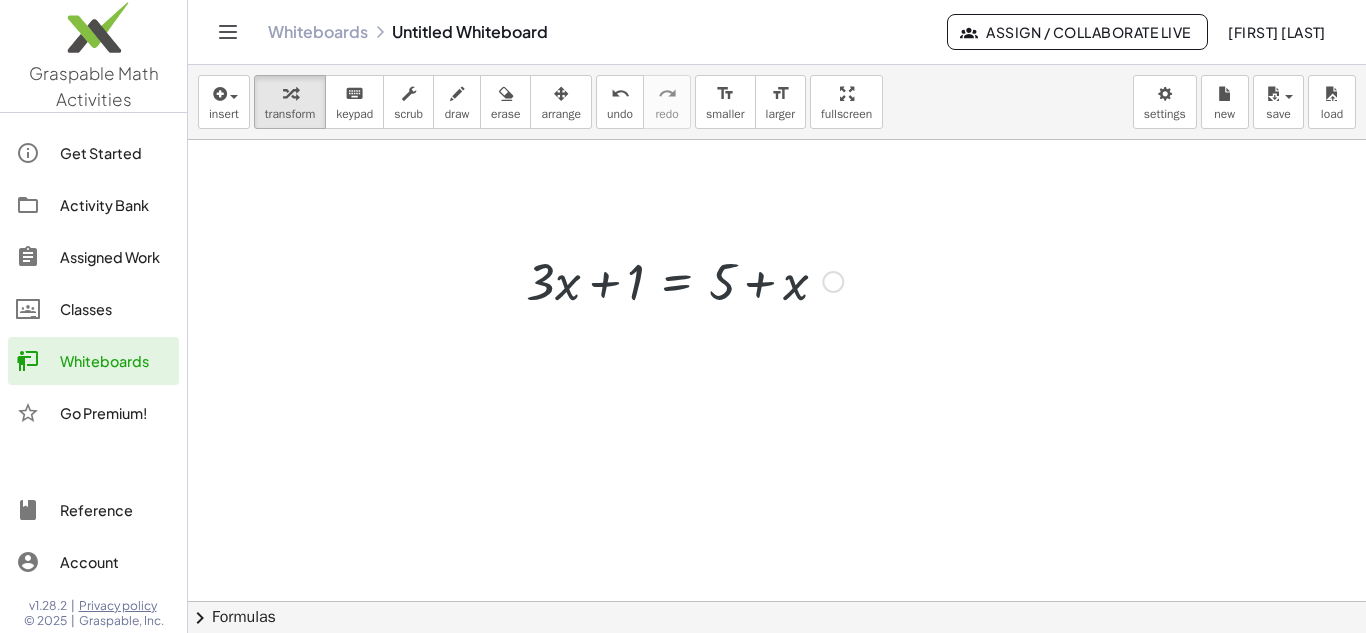 click at bounding box center (777, 666) 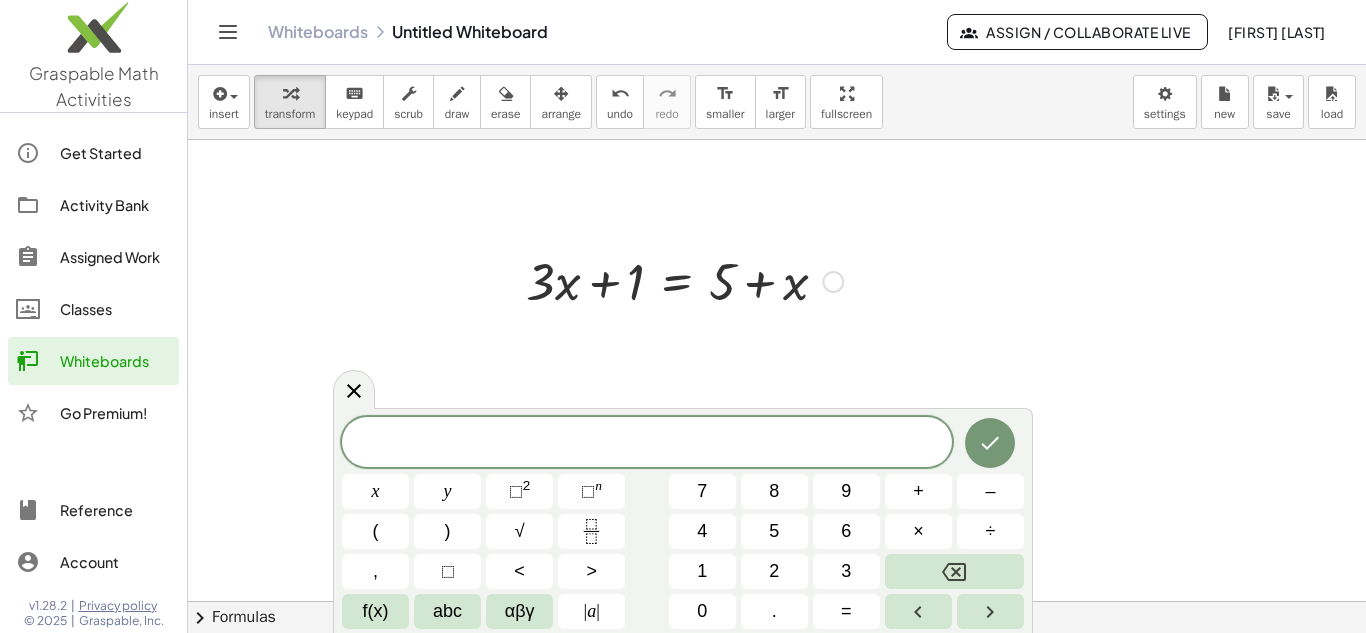 click at bounding box center [684, 280] 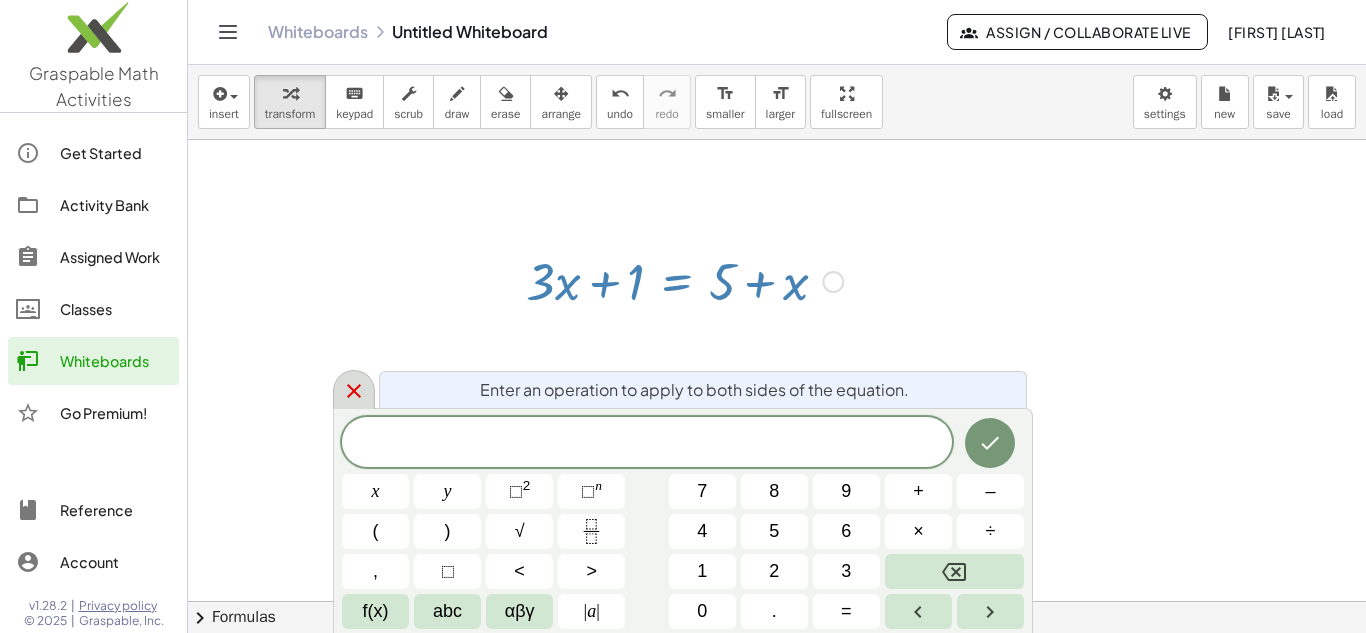click at bounding box center [354, 389] 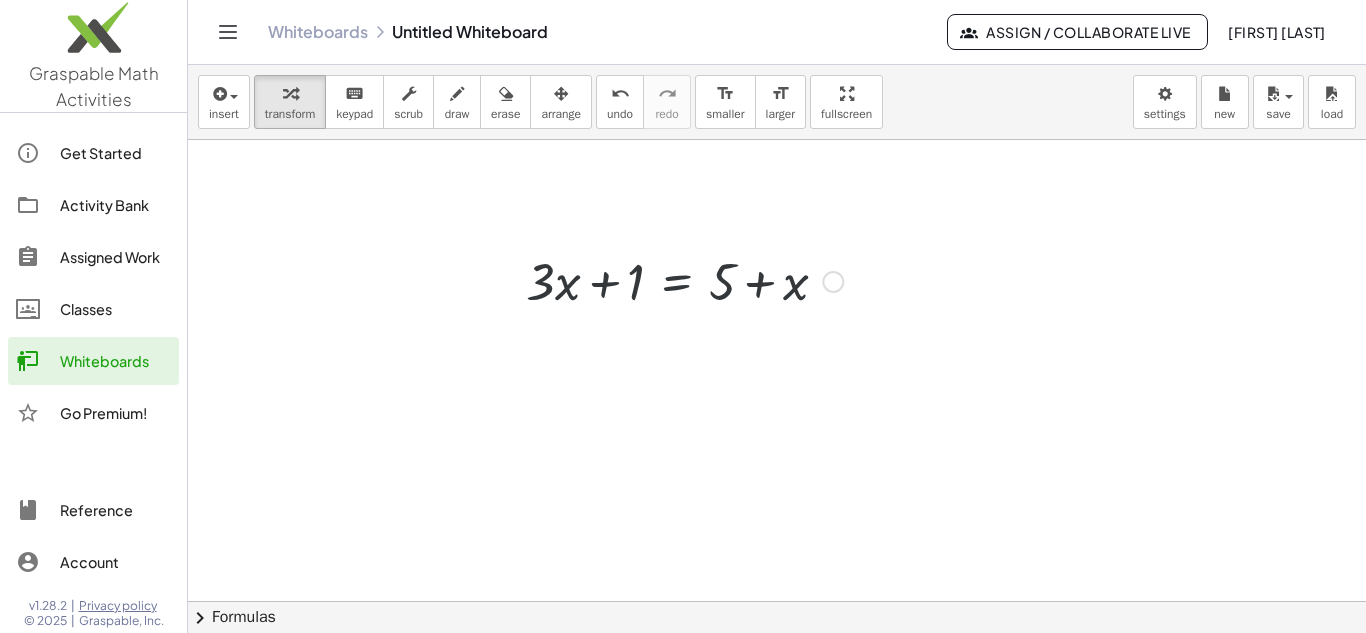 click at bounding box center [777, 666] 